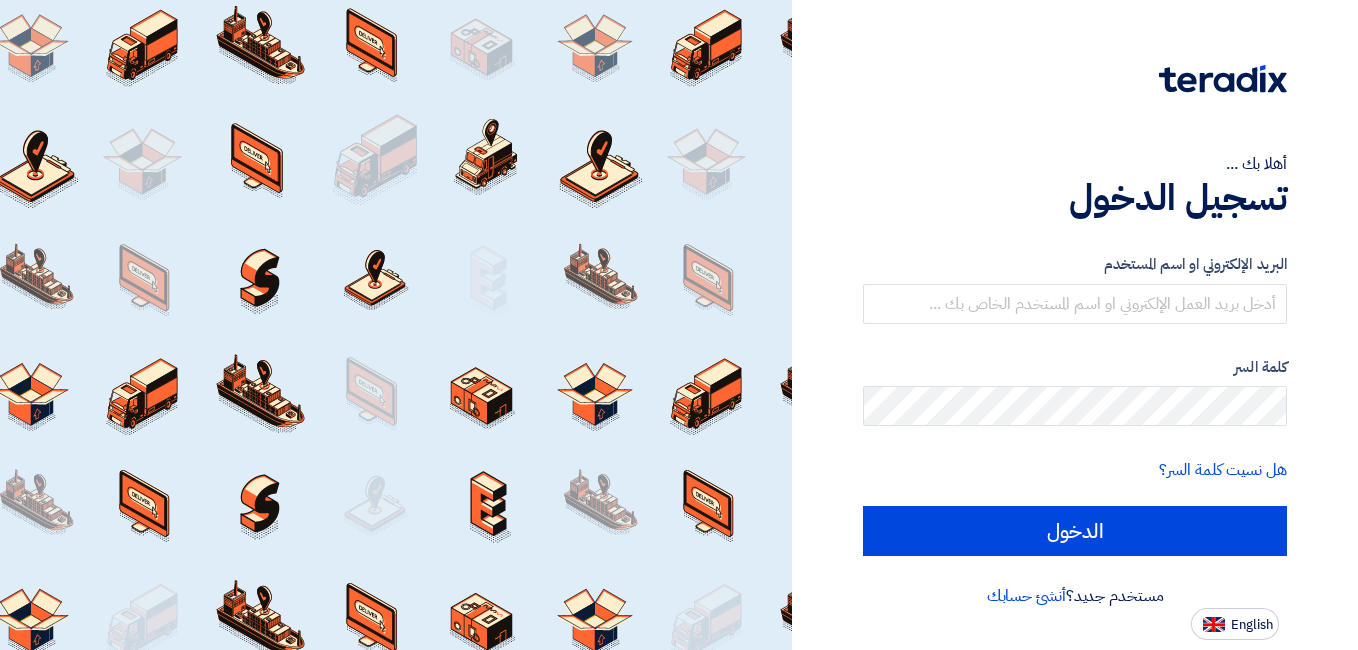 scroll, scrollTop: 0, scrollLeft: 0, axis: both 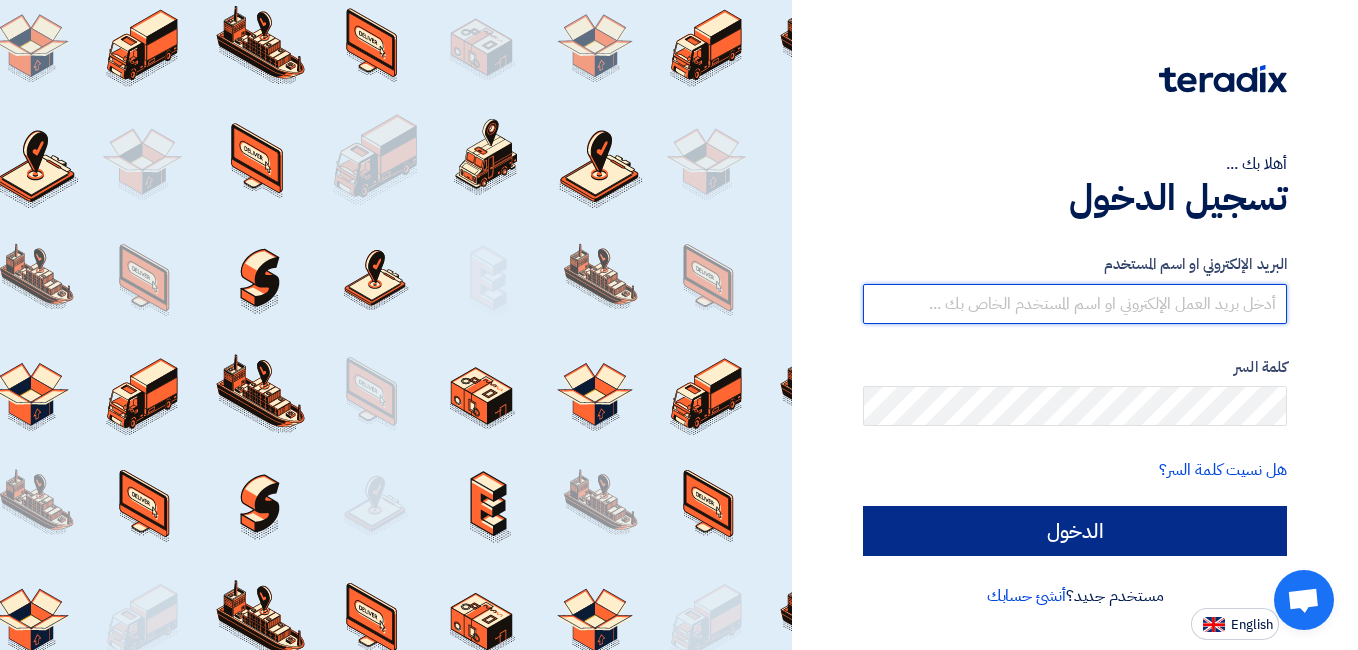 type on "[EMAIL]" 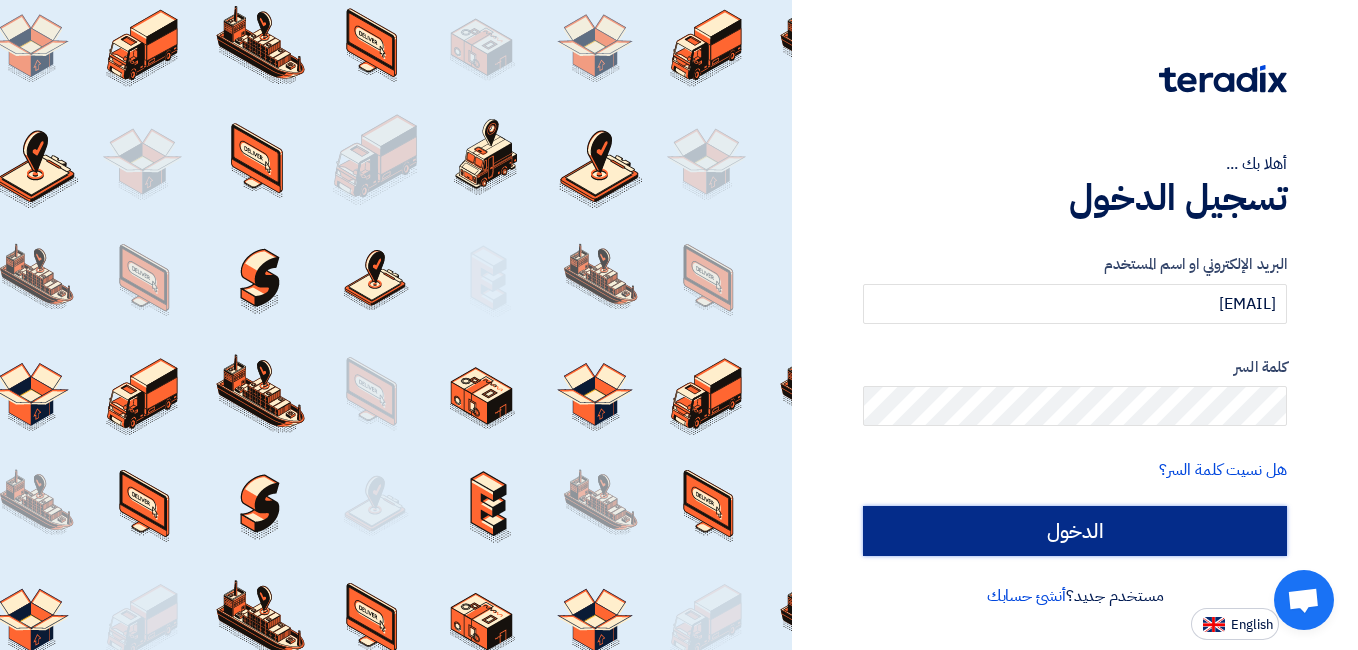 click on "الدخول" 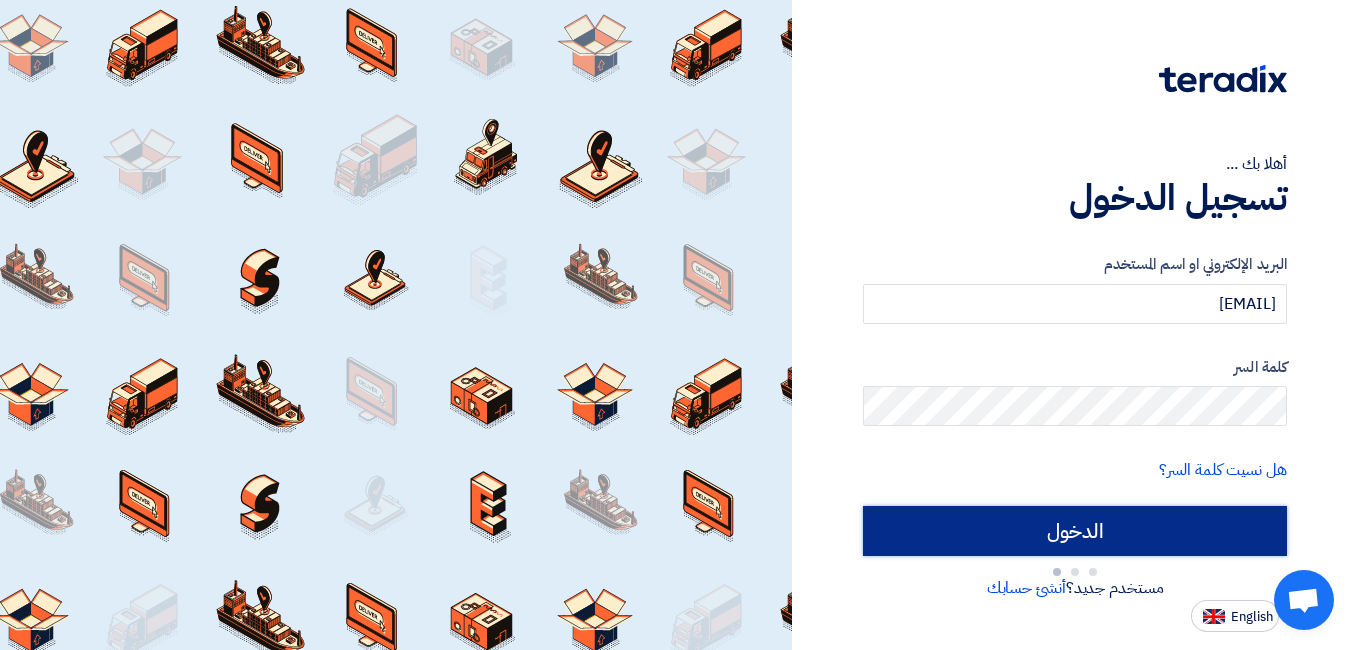 type on "Sign in" 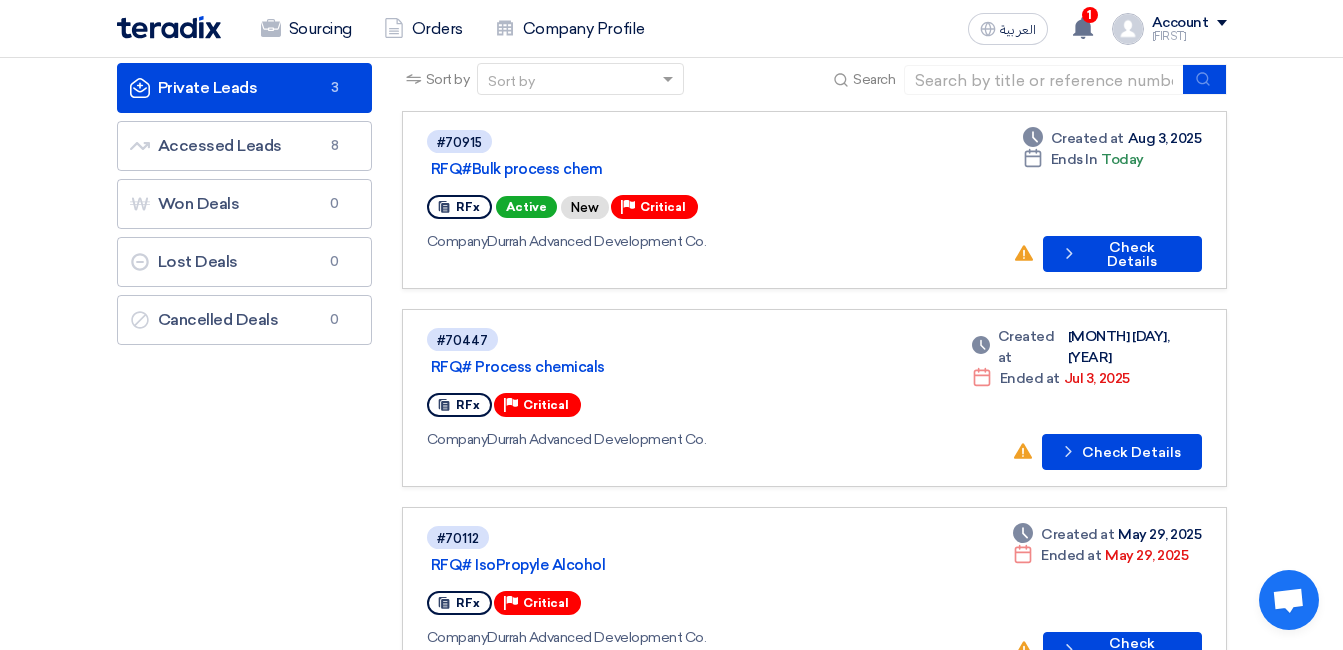 scroll, scrollTop: 100, scrollLeft: 0, axis: vertical 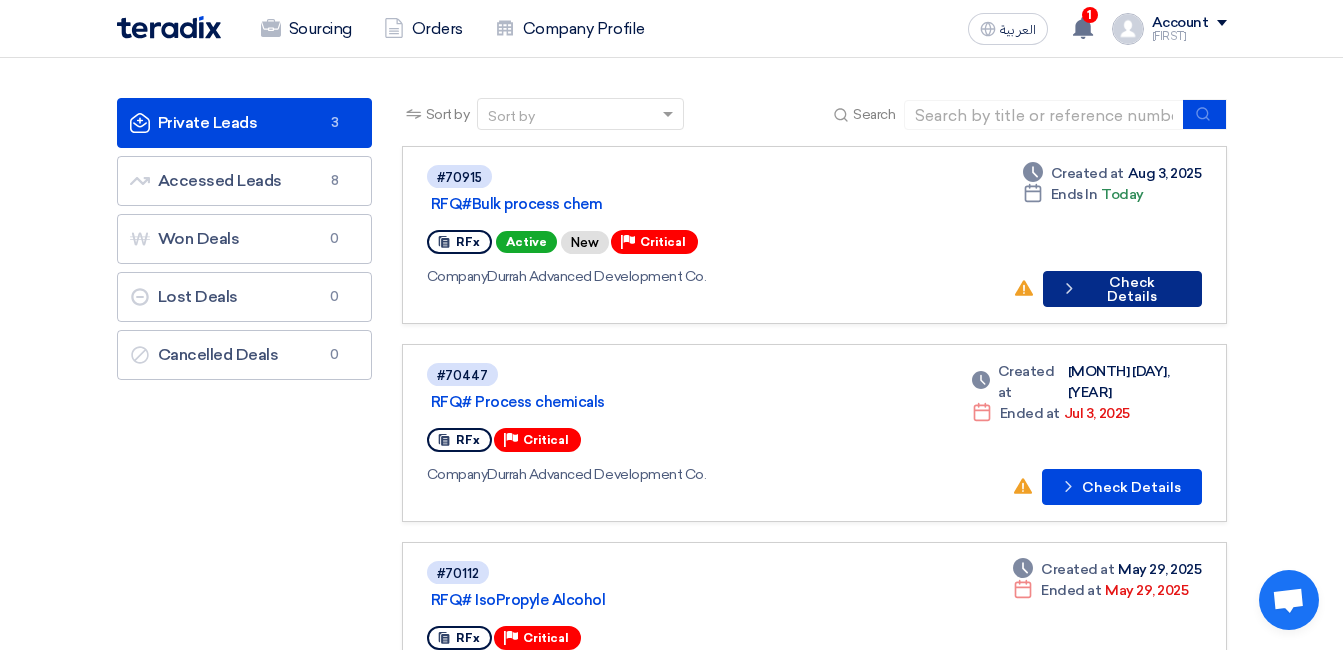 click on "Check details
Check Details" 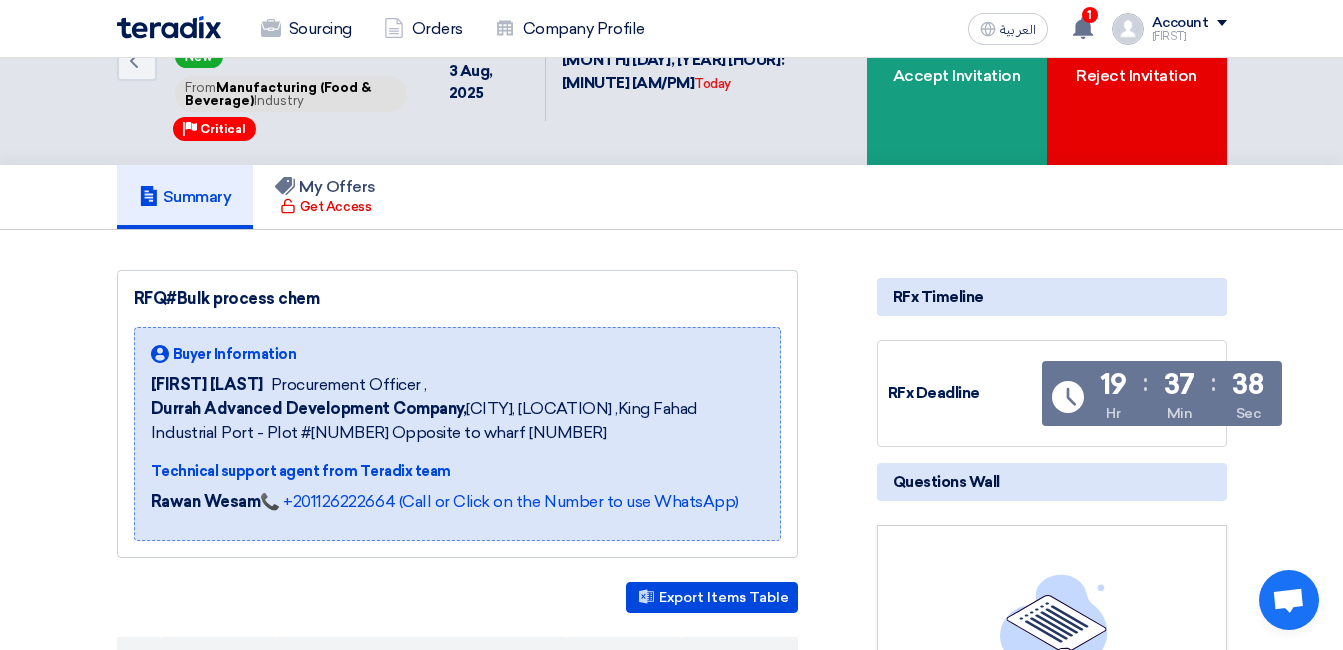 scroll, scrollTop: 0, scrollLeft: 0, axis: both 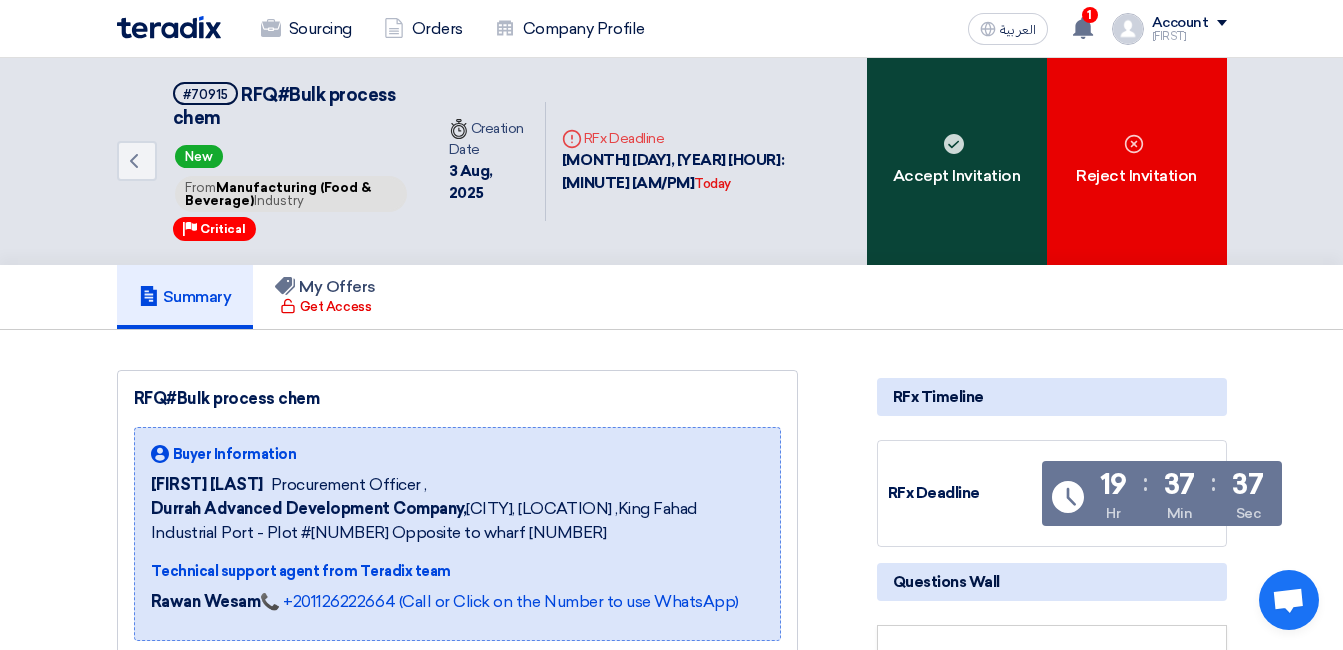 click on "Accept Invitation" 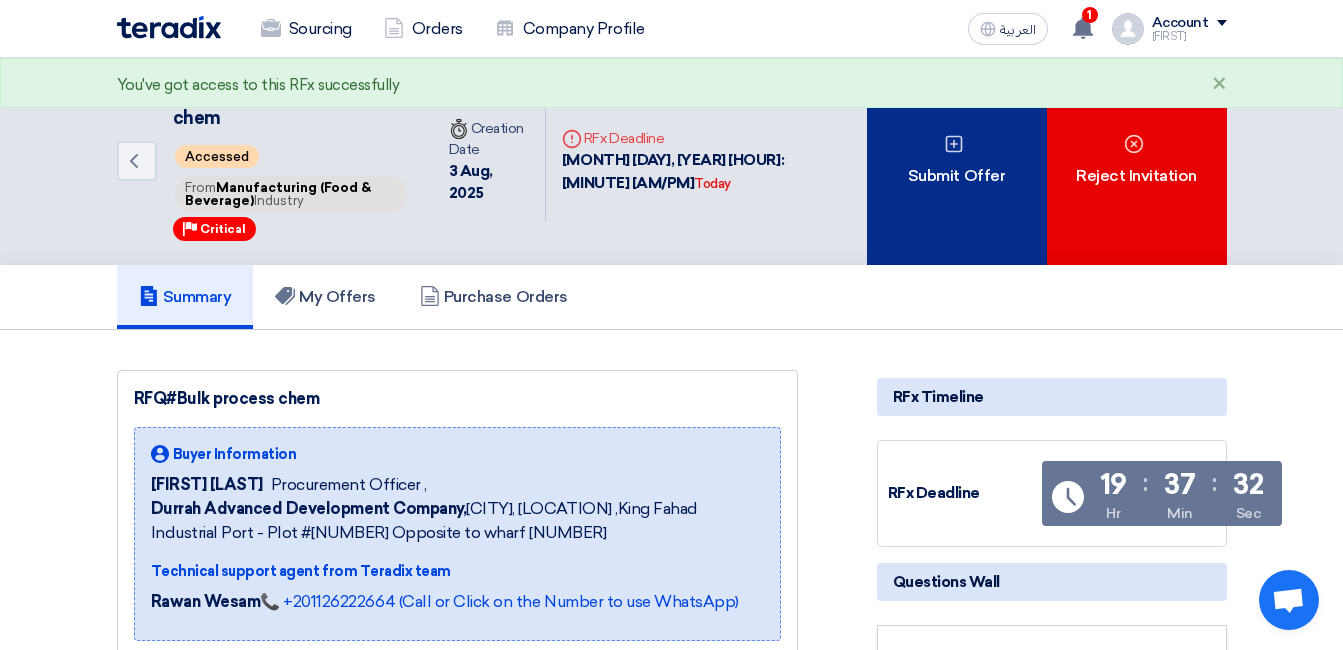 click on "Submit Offer" 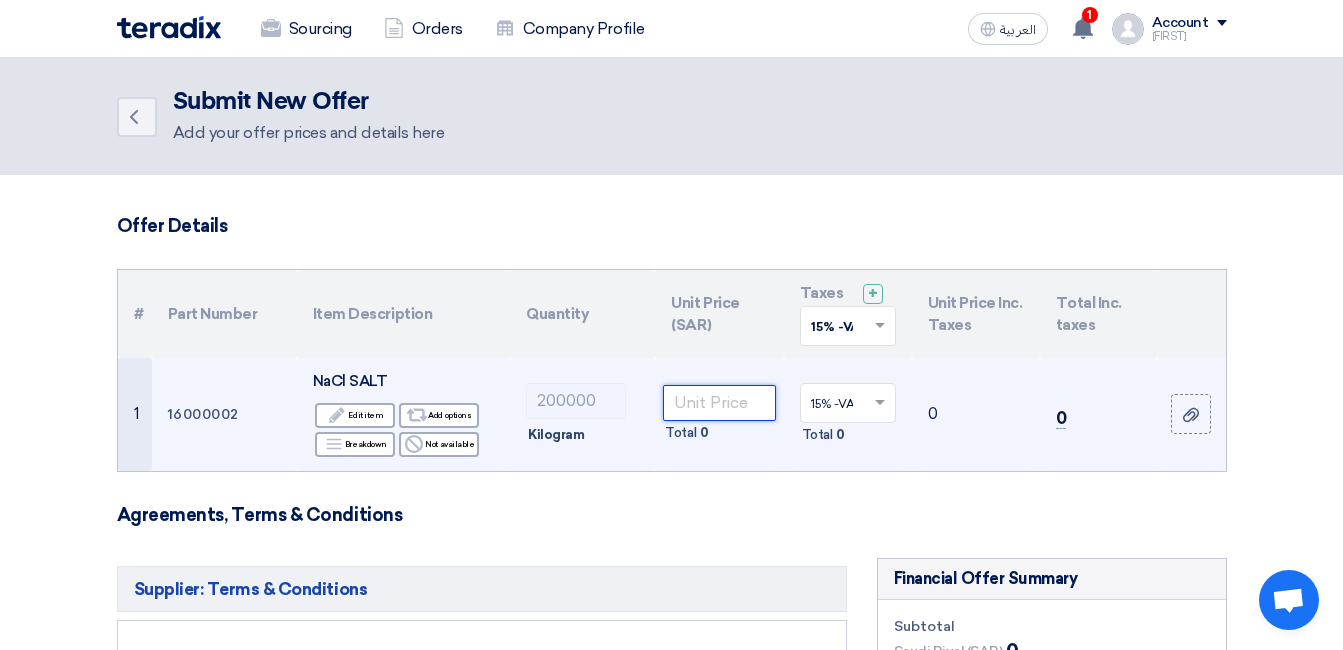 click 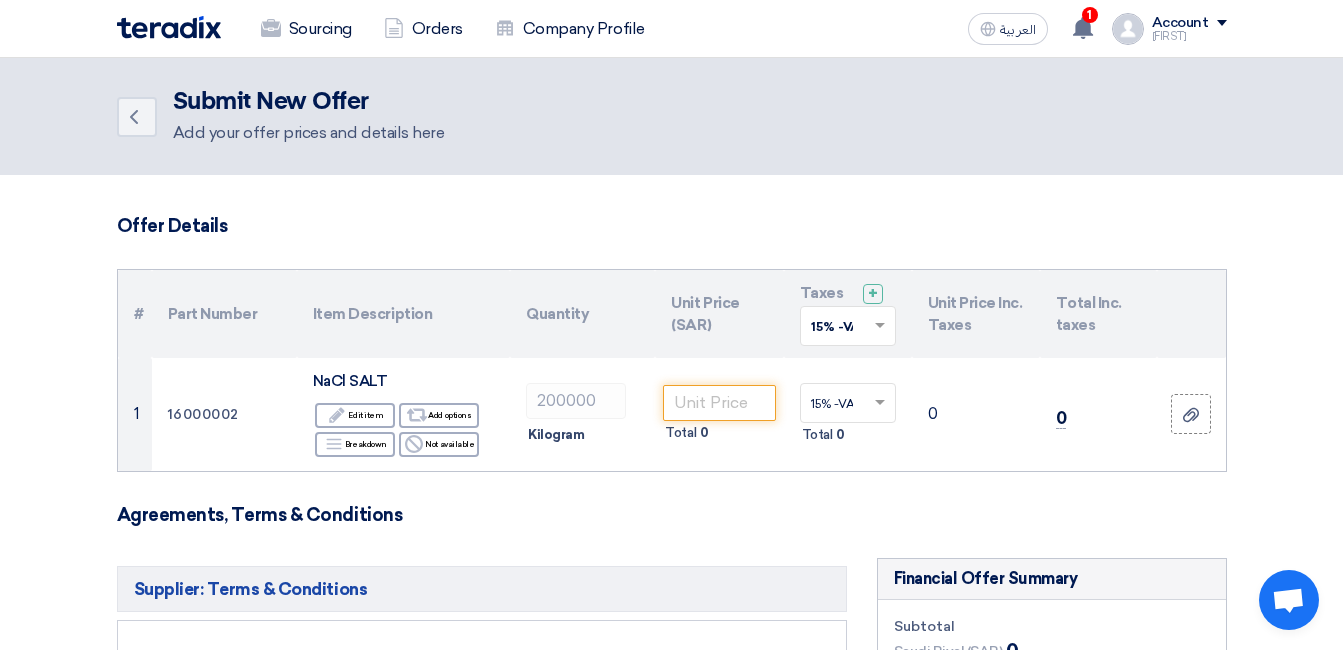 click on "Unit Price (SAR)" 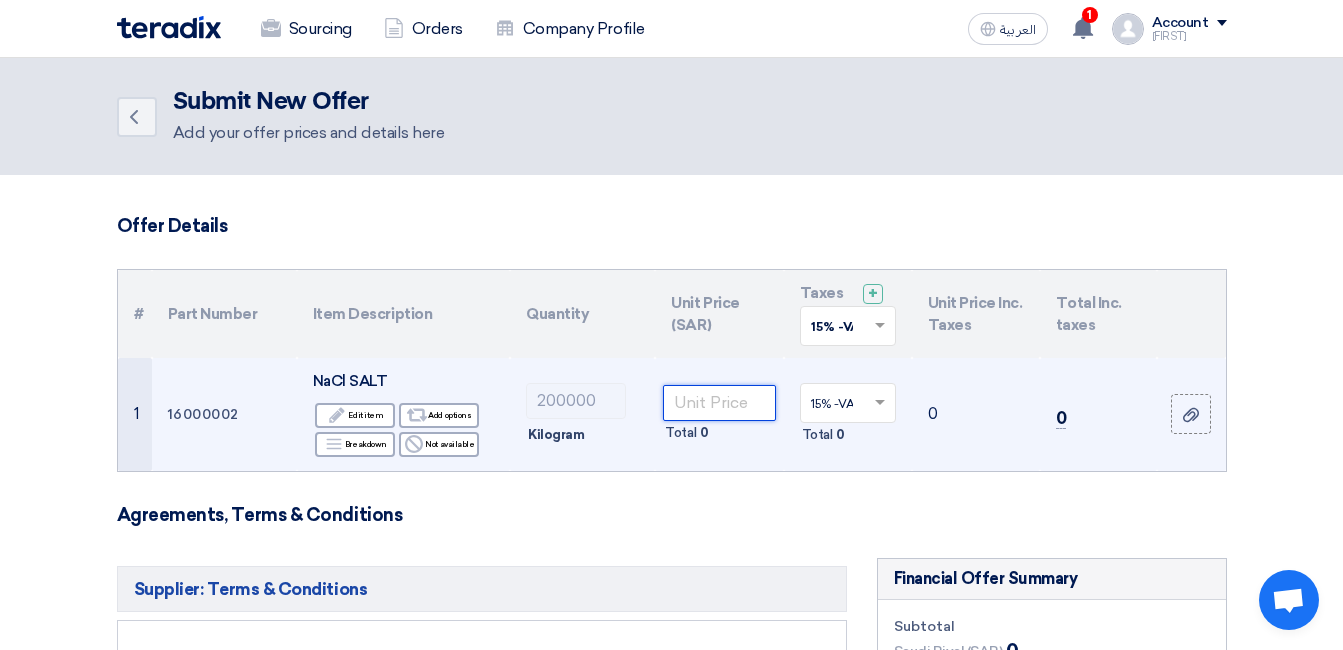 click 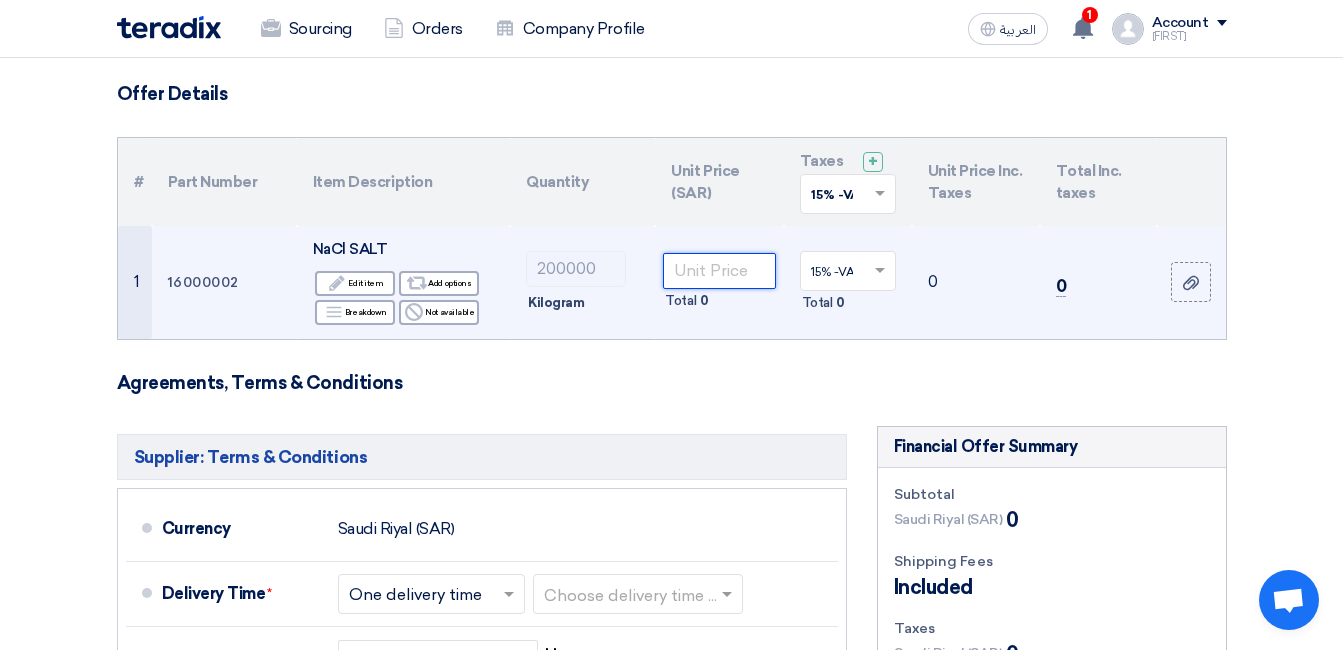 scroll, scrollTop: 100, scrollLeft: 0, axis: vertical 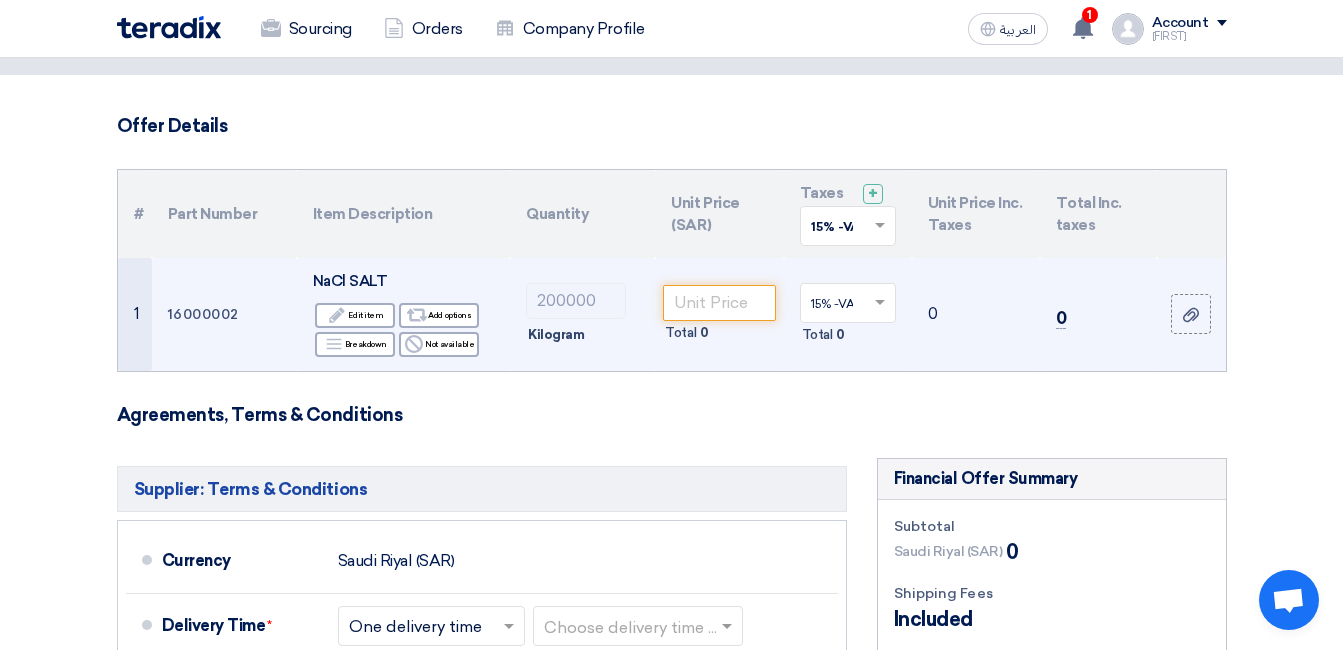 click on "Kilogram" 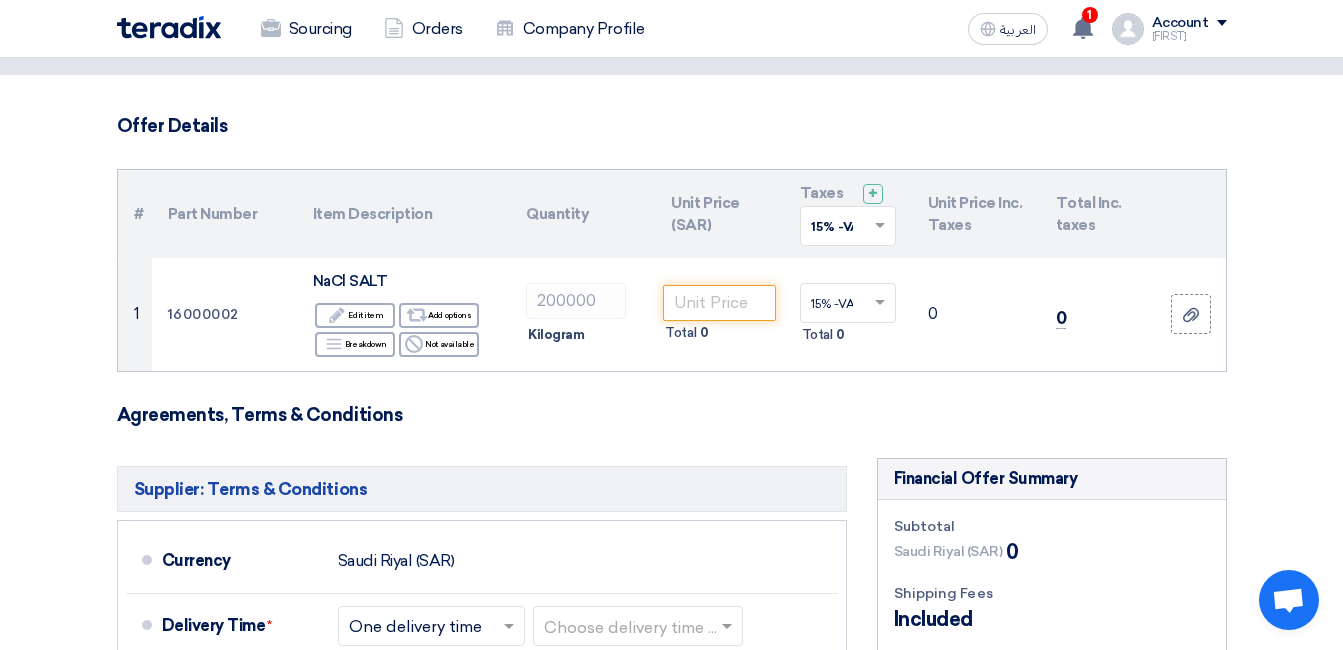 click on "Quantity" 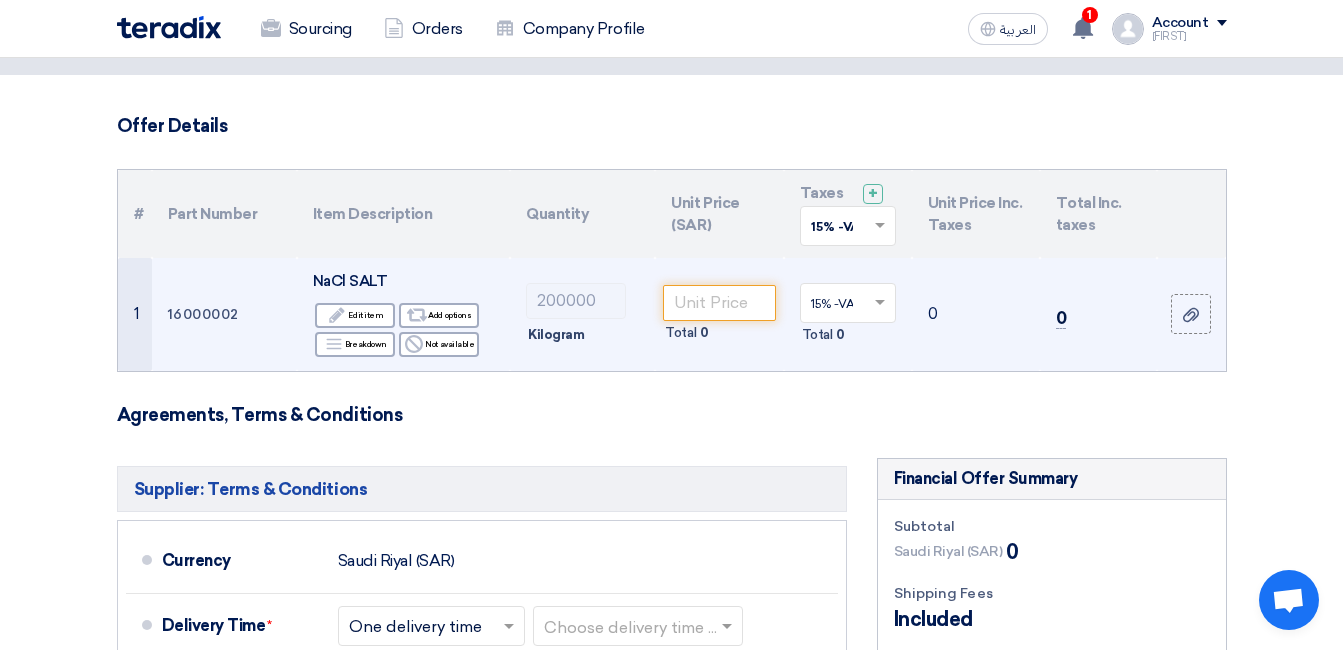 click on "Kilogram" 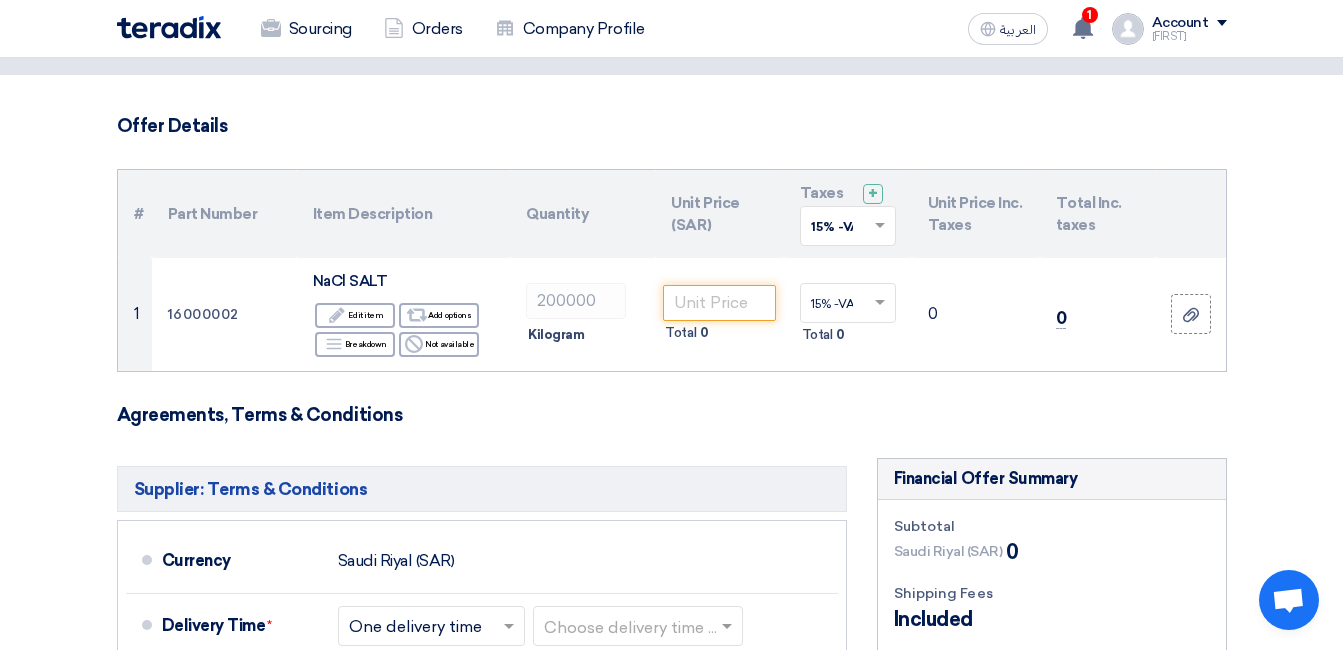 click on "Item Description" 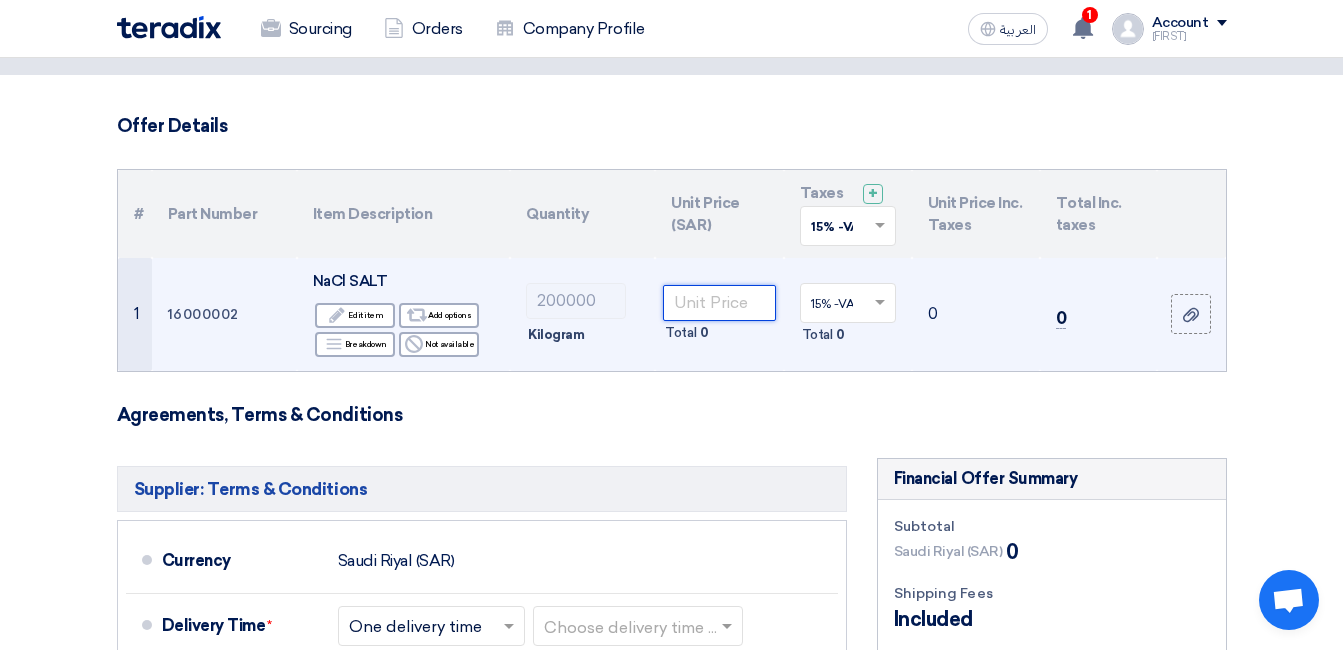 click 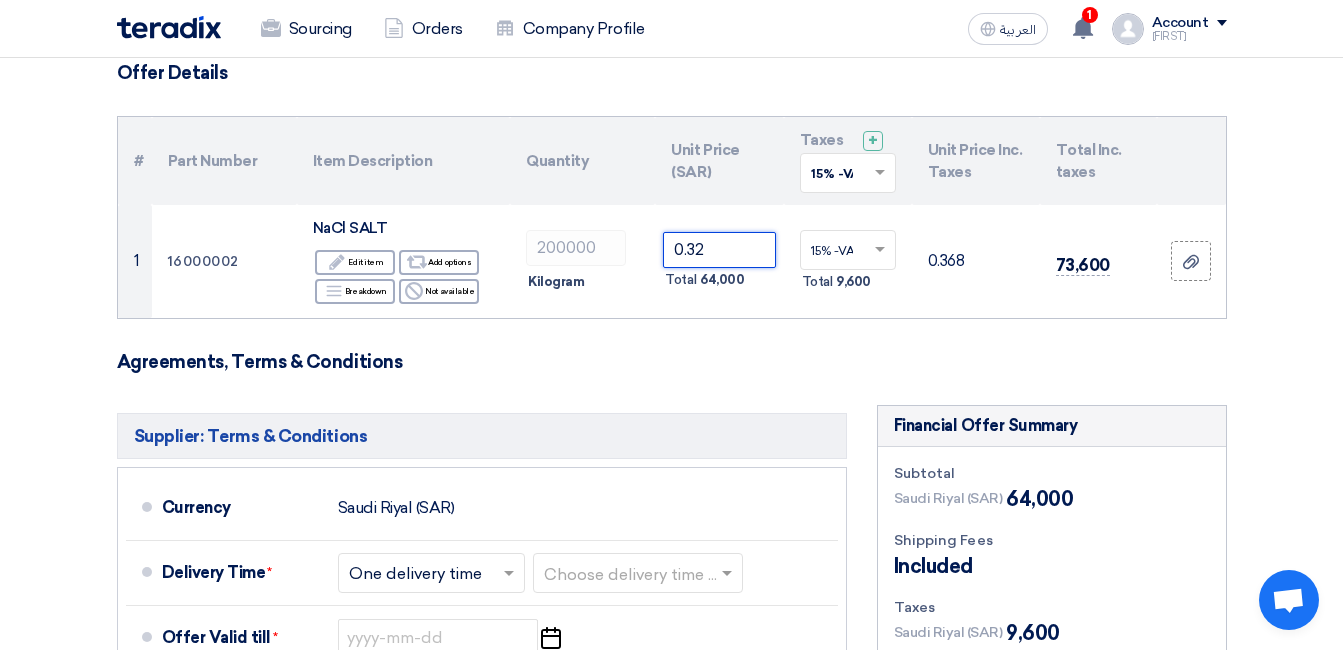 scroll, scrollTop: 200, scrollLeft: 0, axis: vertical 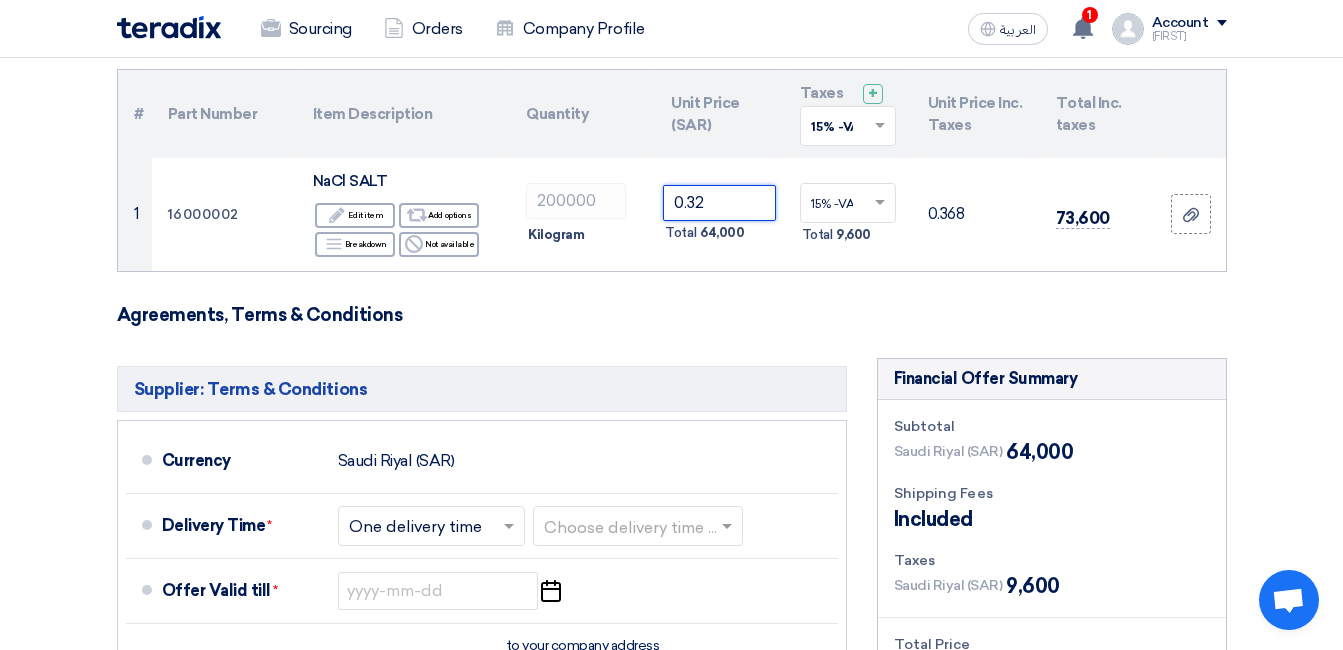 type on "0.32" 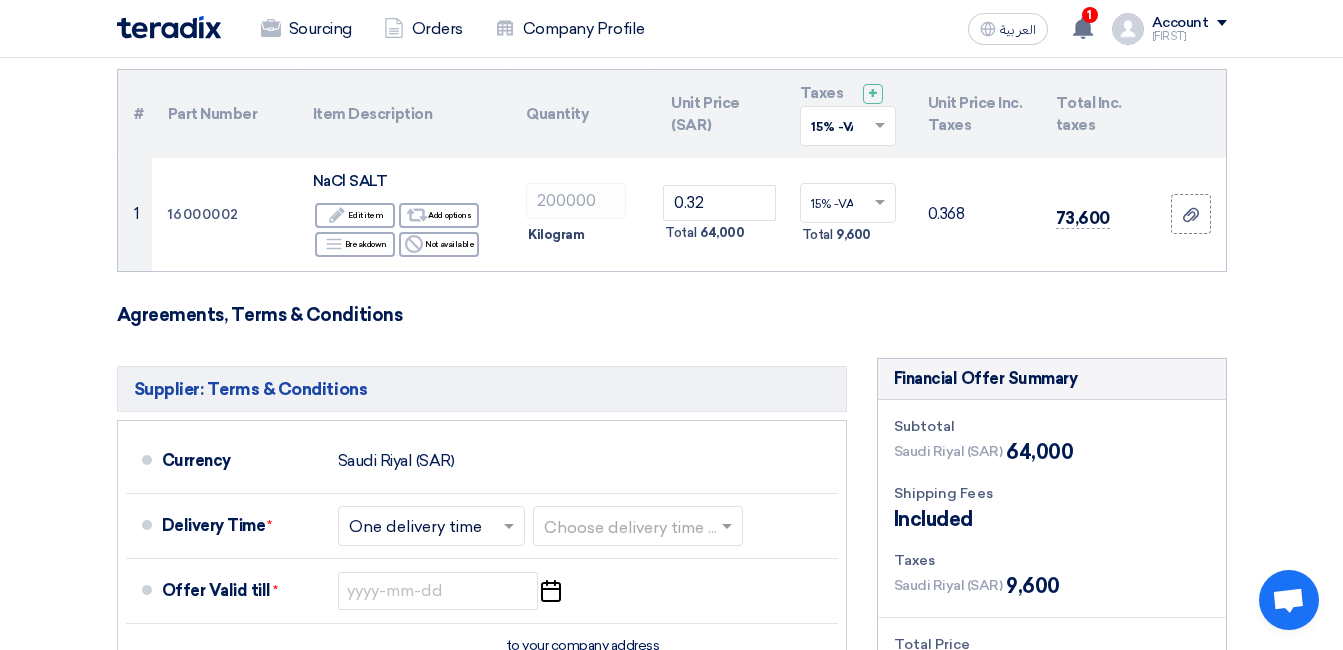 click on "Offer Details
#
Part Number
Item Description
Quantity
Unit Price (SAR)
Taxes
+
'Select taxes...
15% -VAT
×" 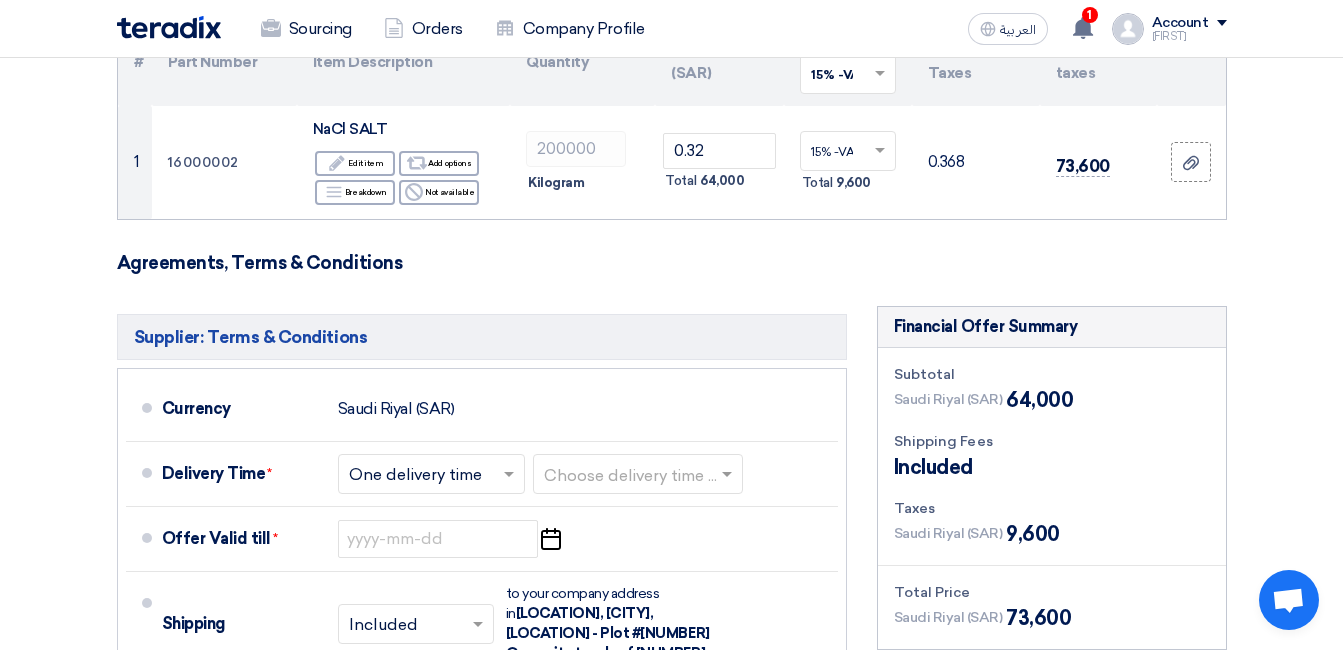 scroll, scrollTop: 300, scrollLeft: 0, axis: vertical 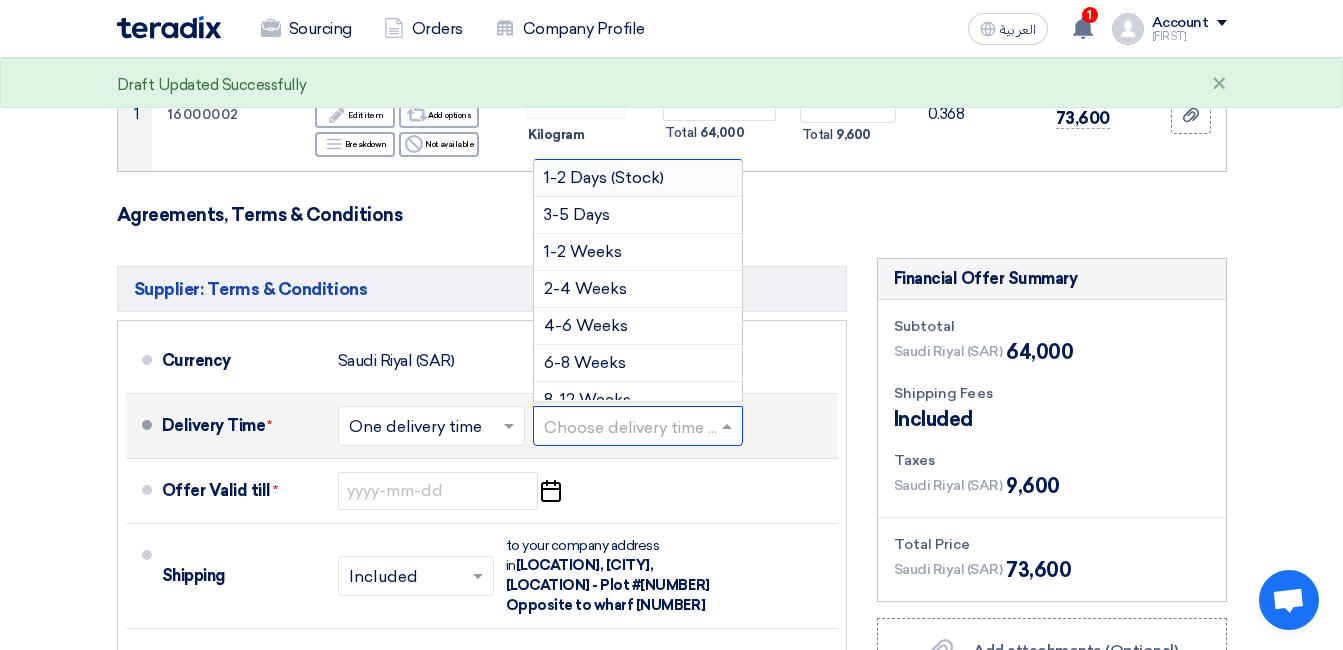 click 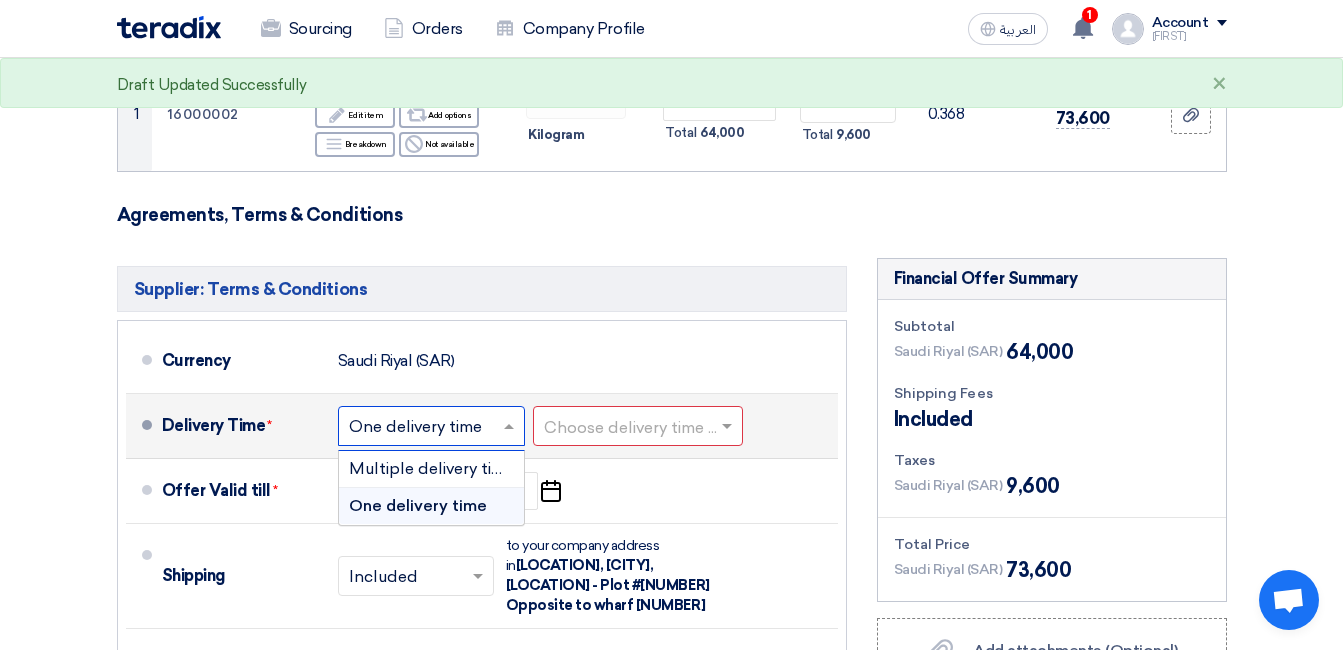 click on "One delivery time" at bounding box center [431, 506] 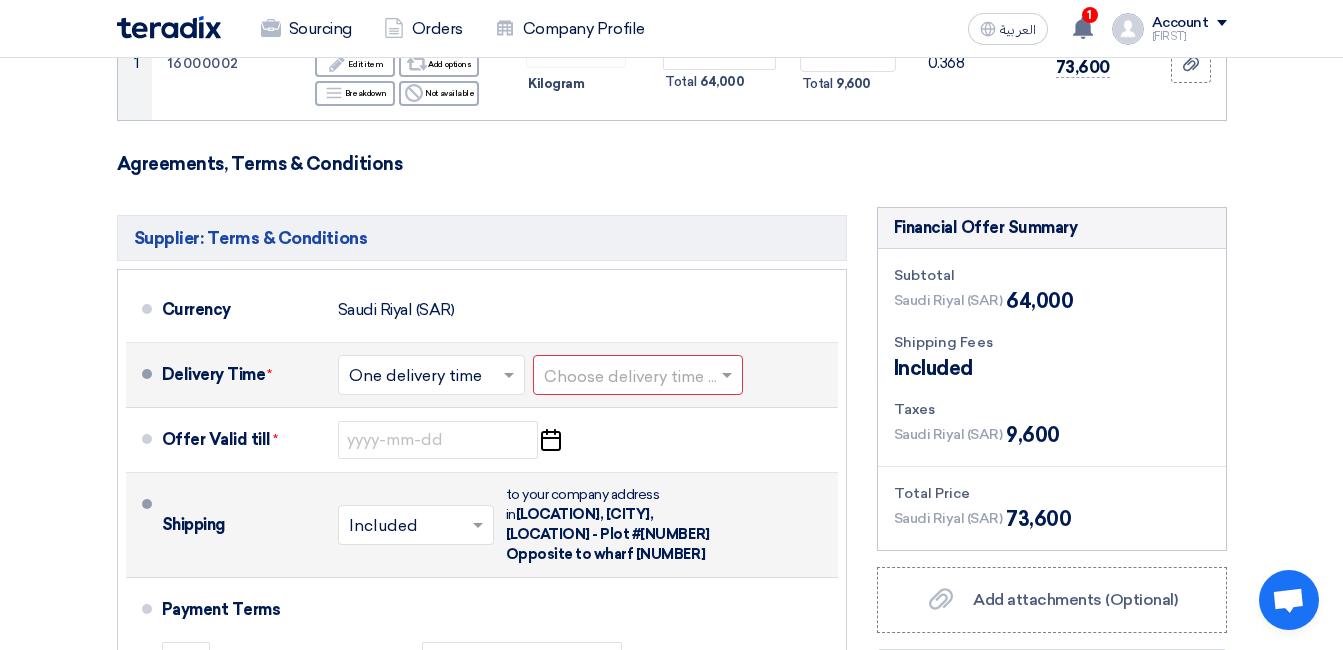 scroll, scrollTop: 400, scrollLeft: 0, axis: vertical 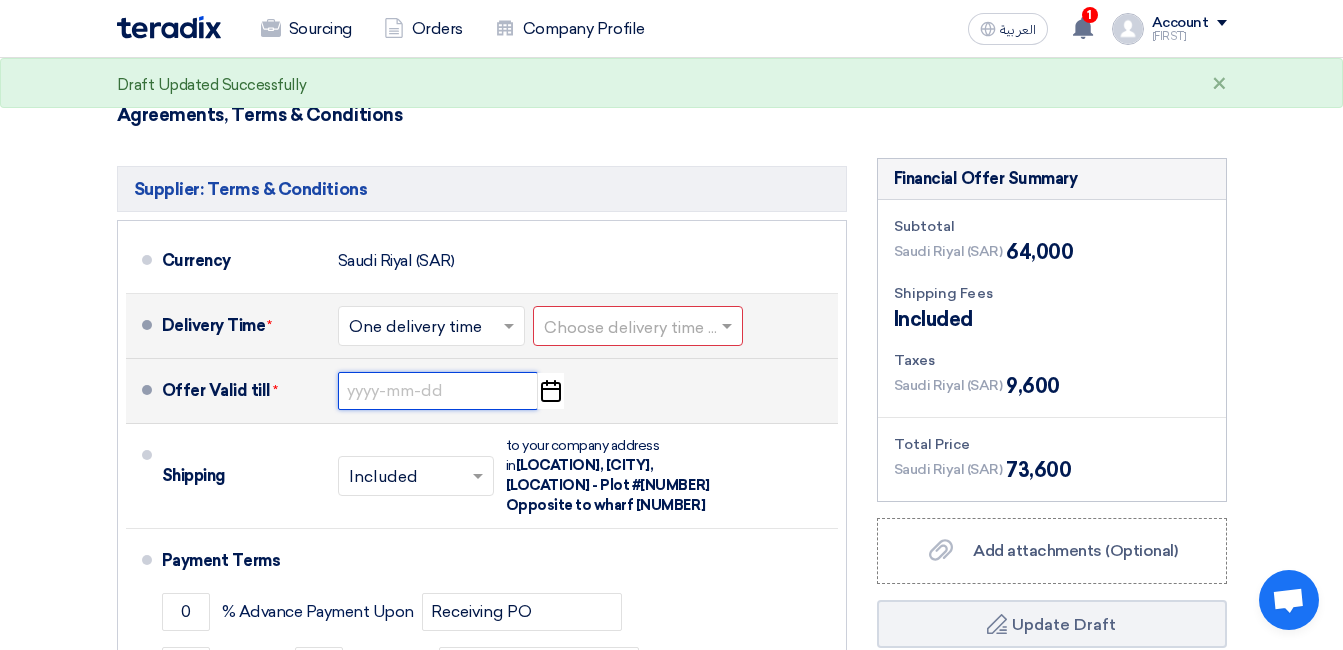 click 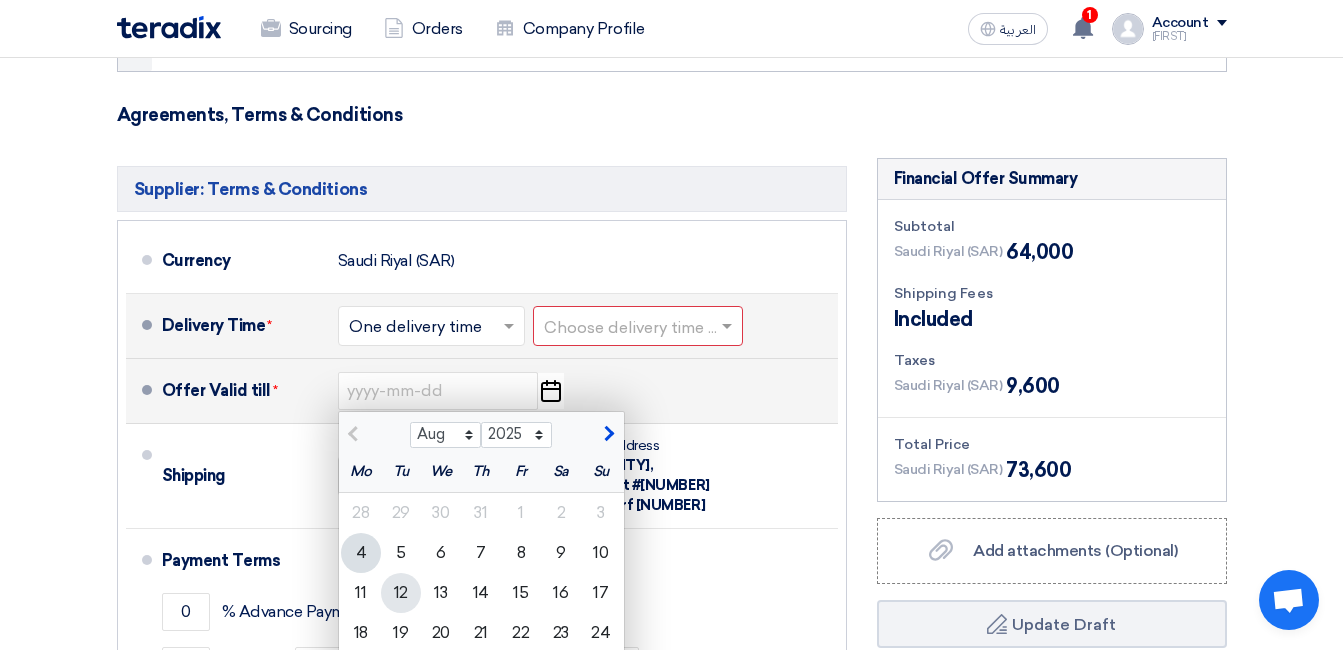 click on "12" 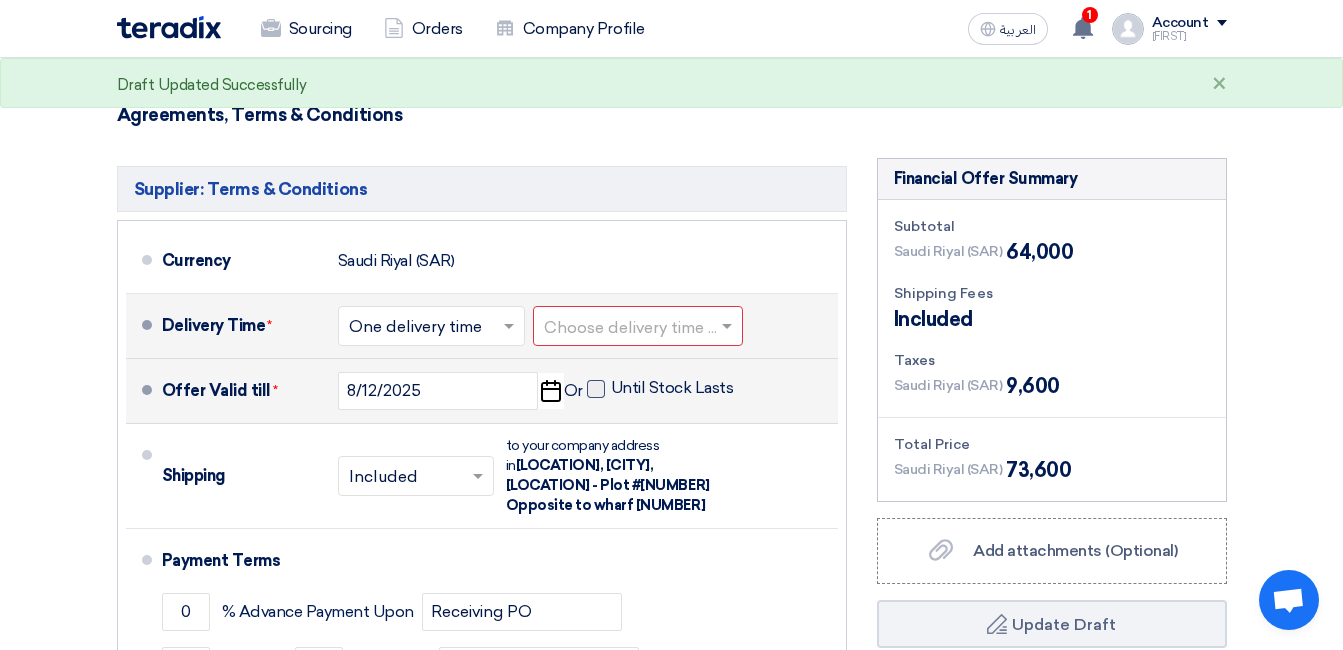 click 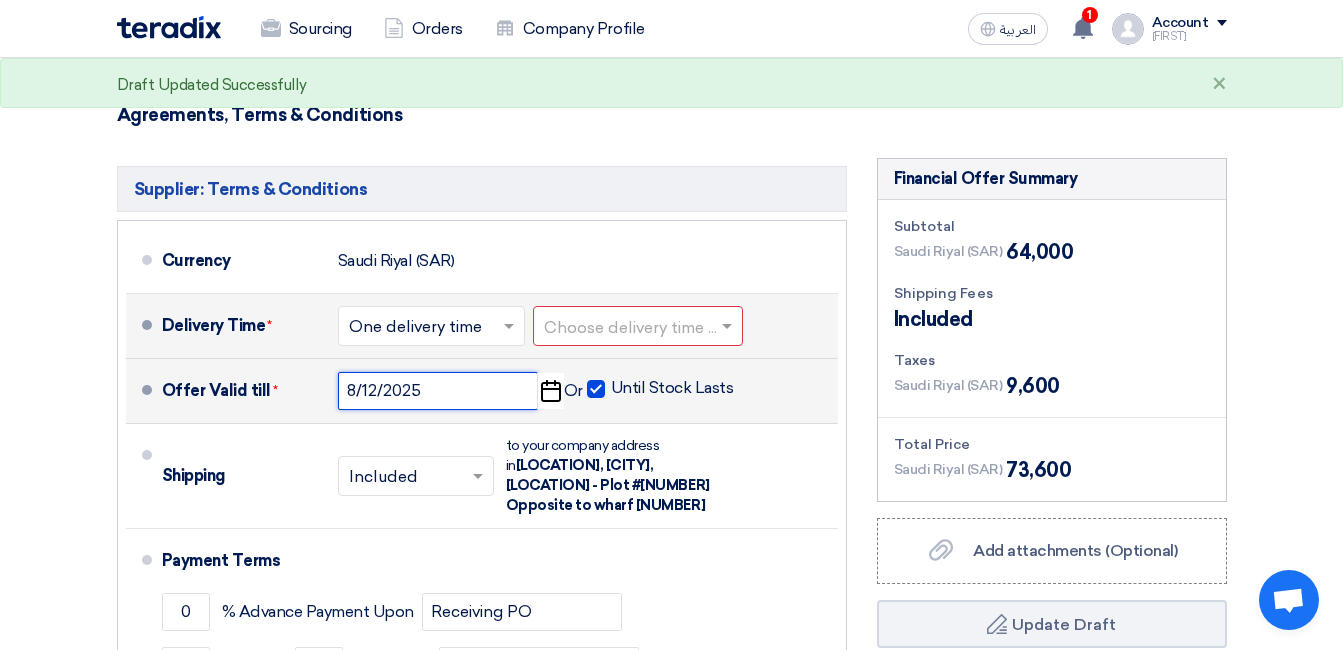 drag, startPoint x: 417, startPoint y: 387, endPoint x: 290, endPoint y: 389, distance: 127.01575 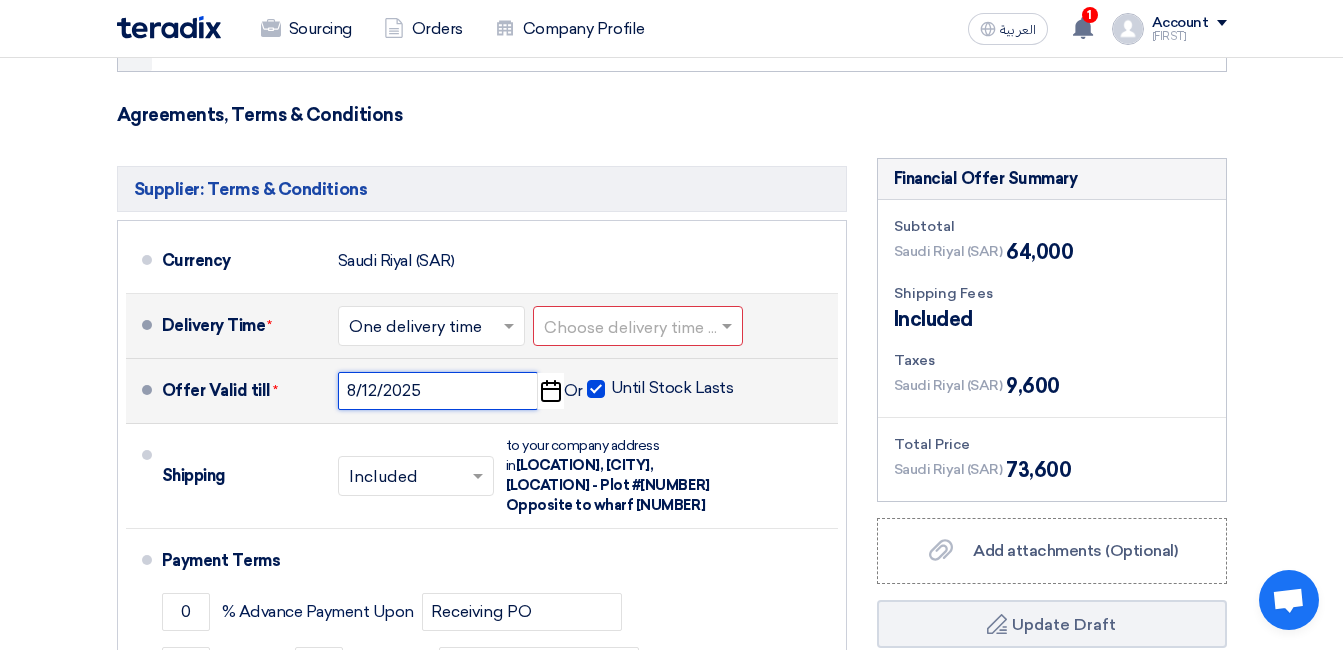 click on "8/12/2025" 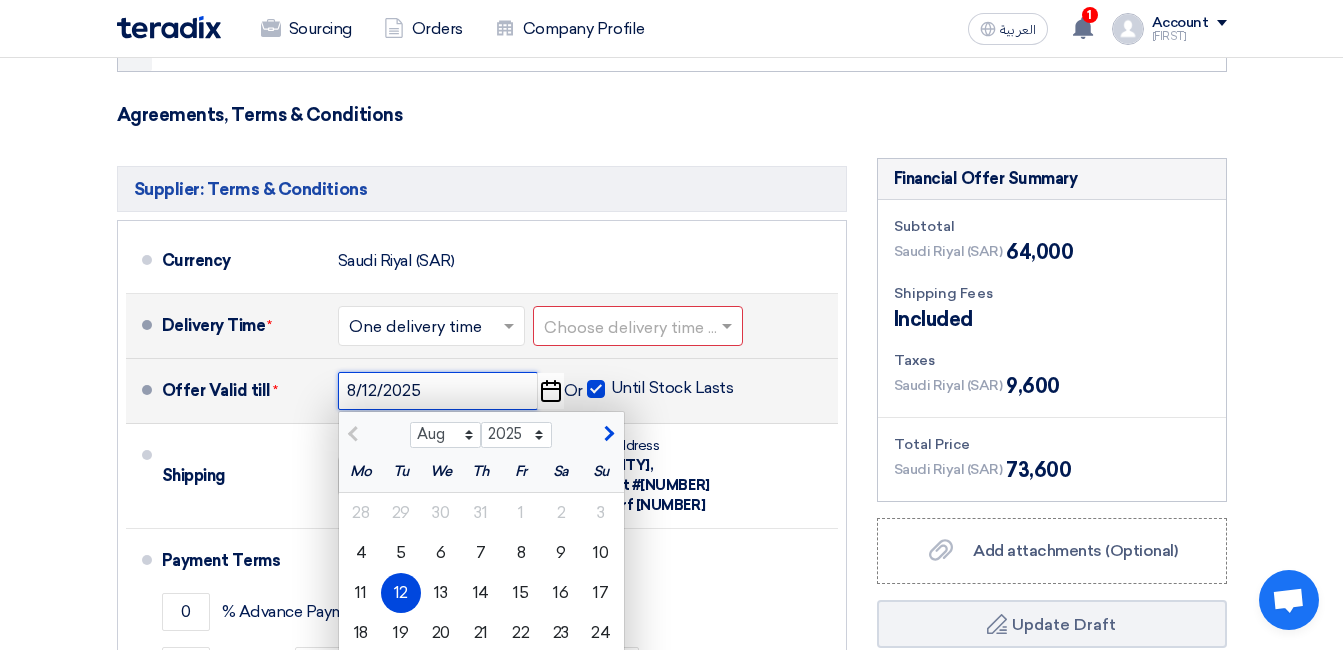 click on "8/12/2025" 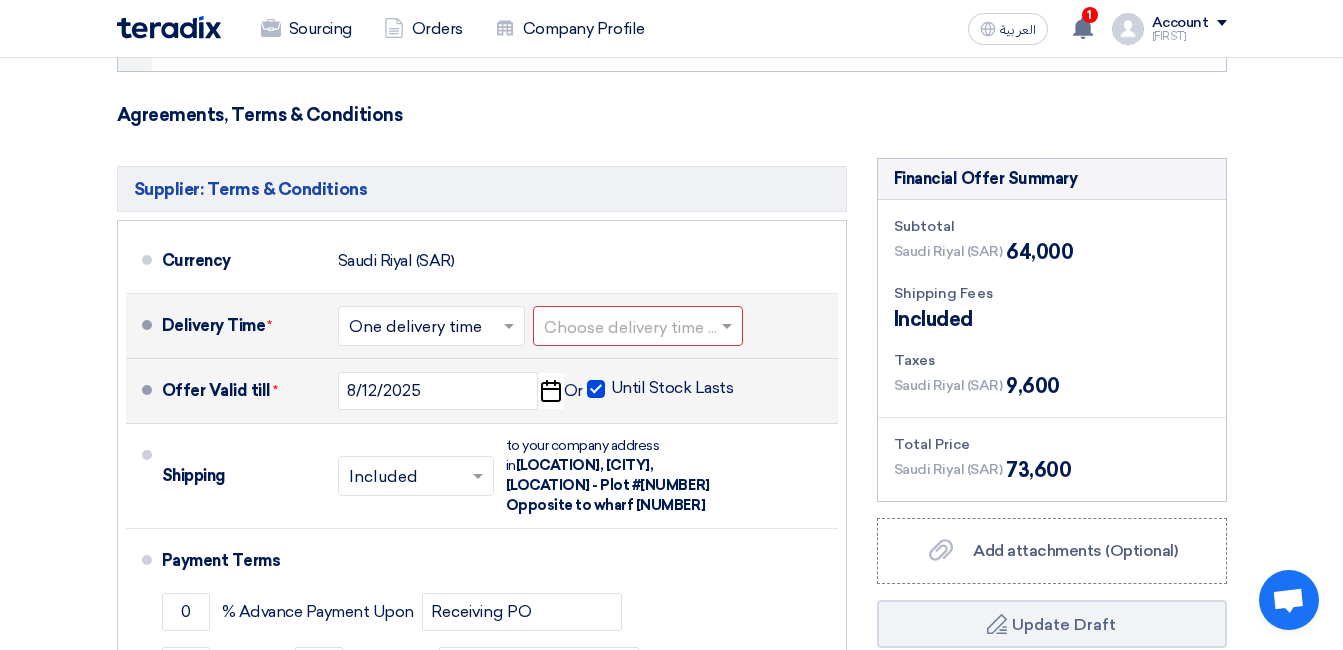 click 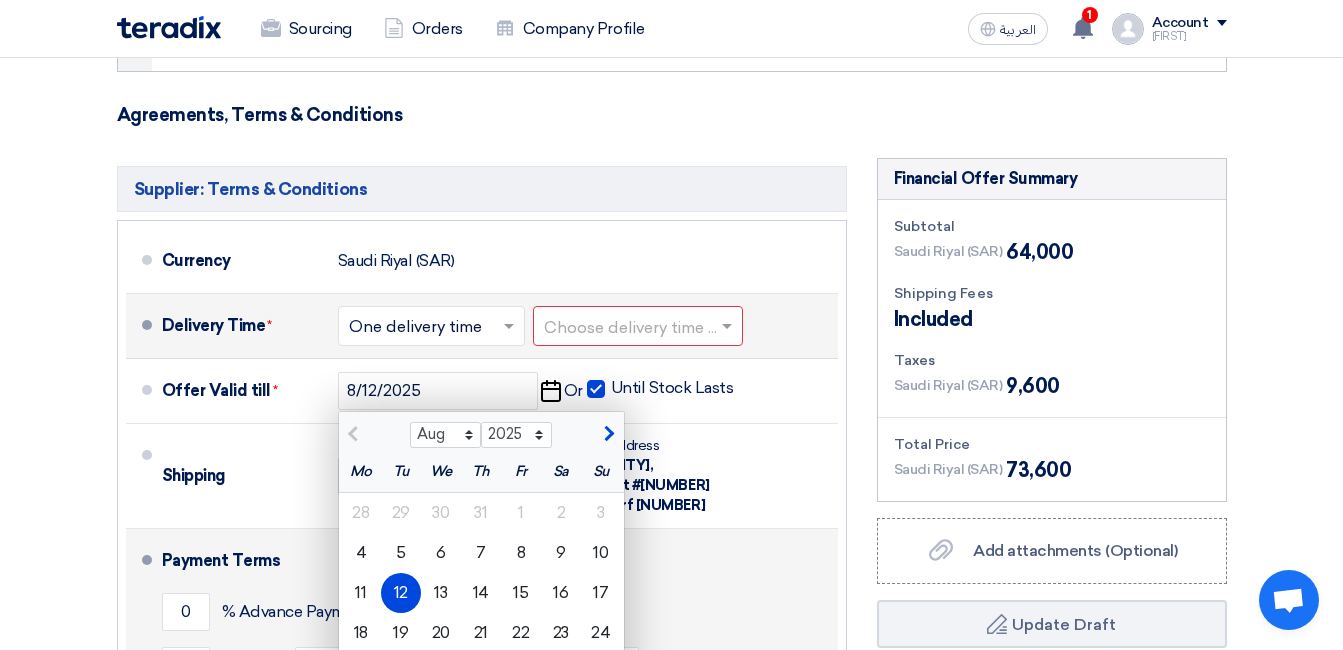 click on "Payment Terms" 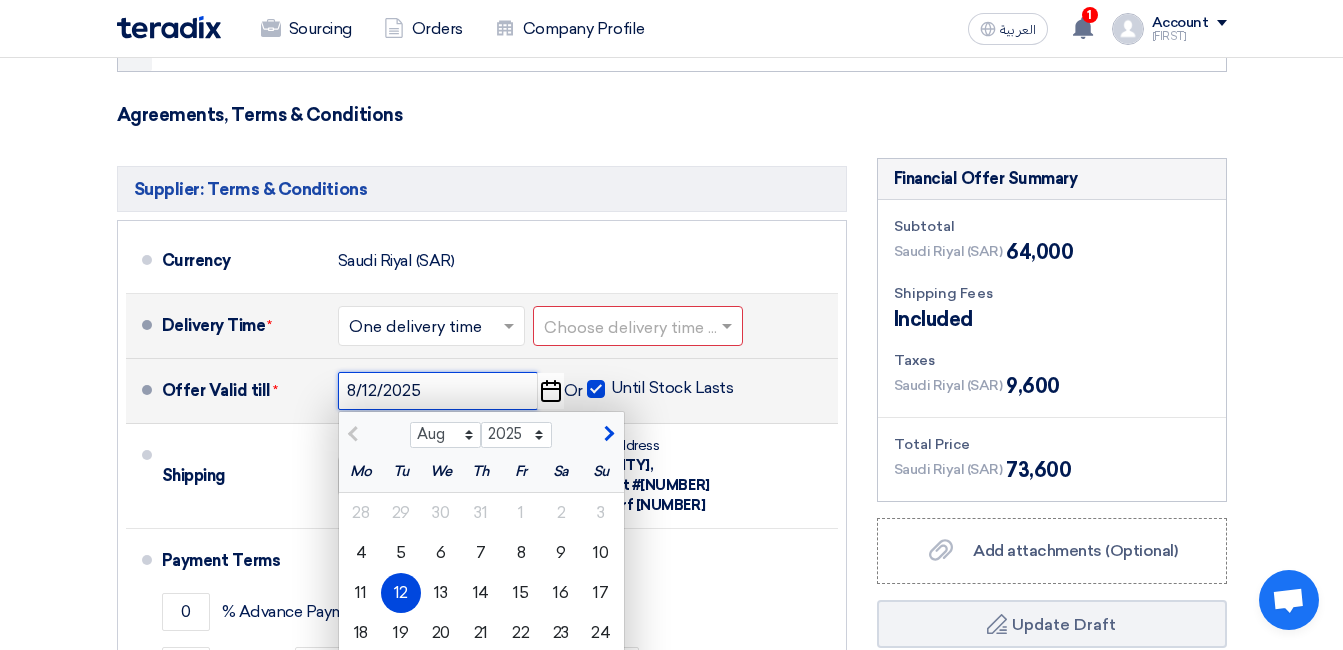 click on "8/12/2025" 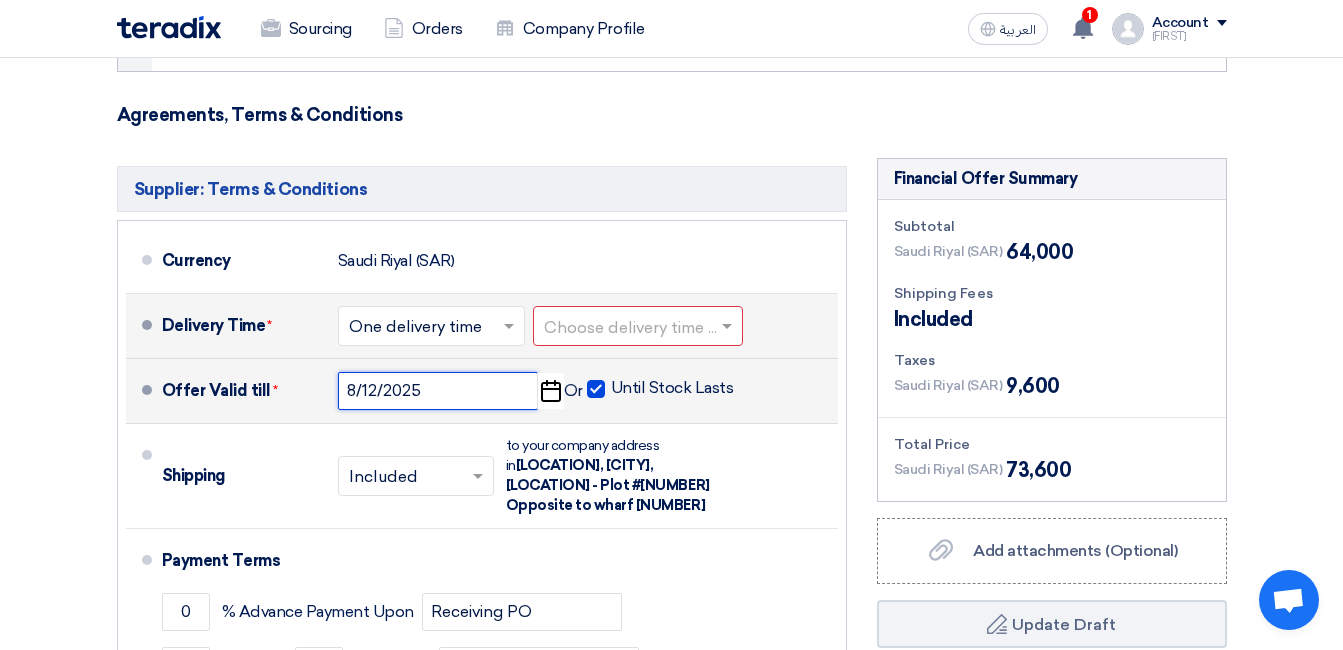 click on "8/12/2025" 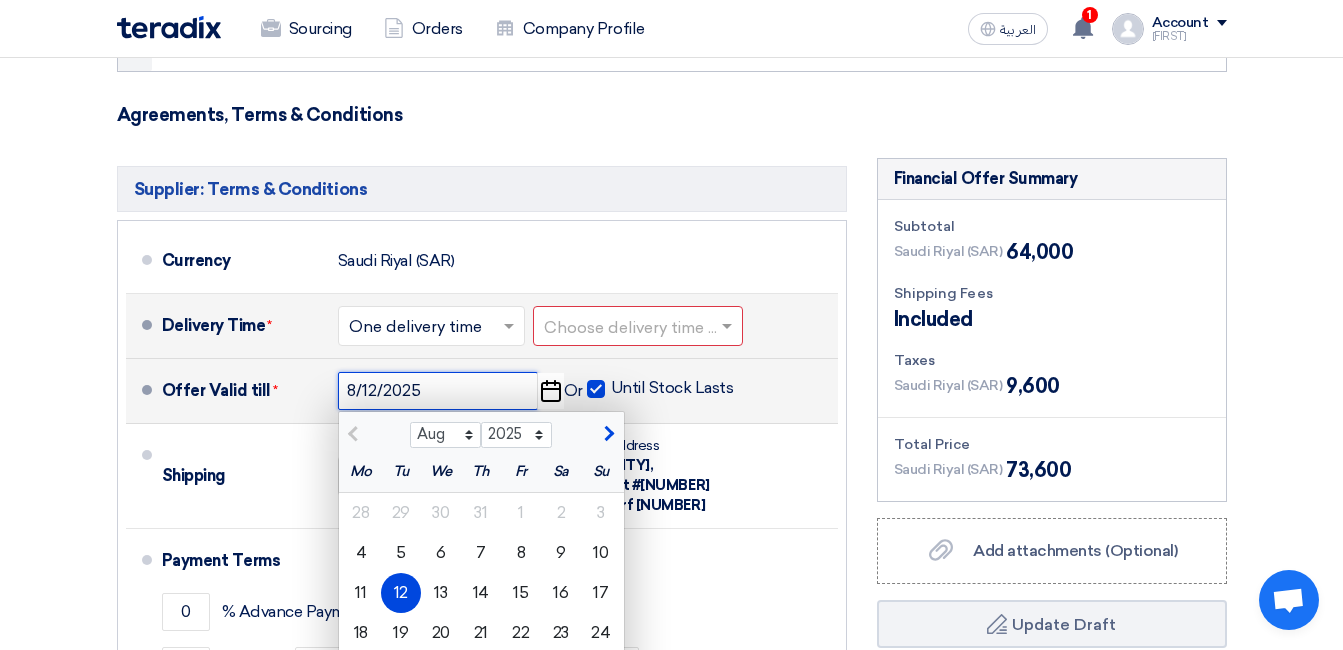 click on "8/12/2025" 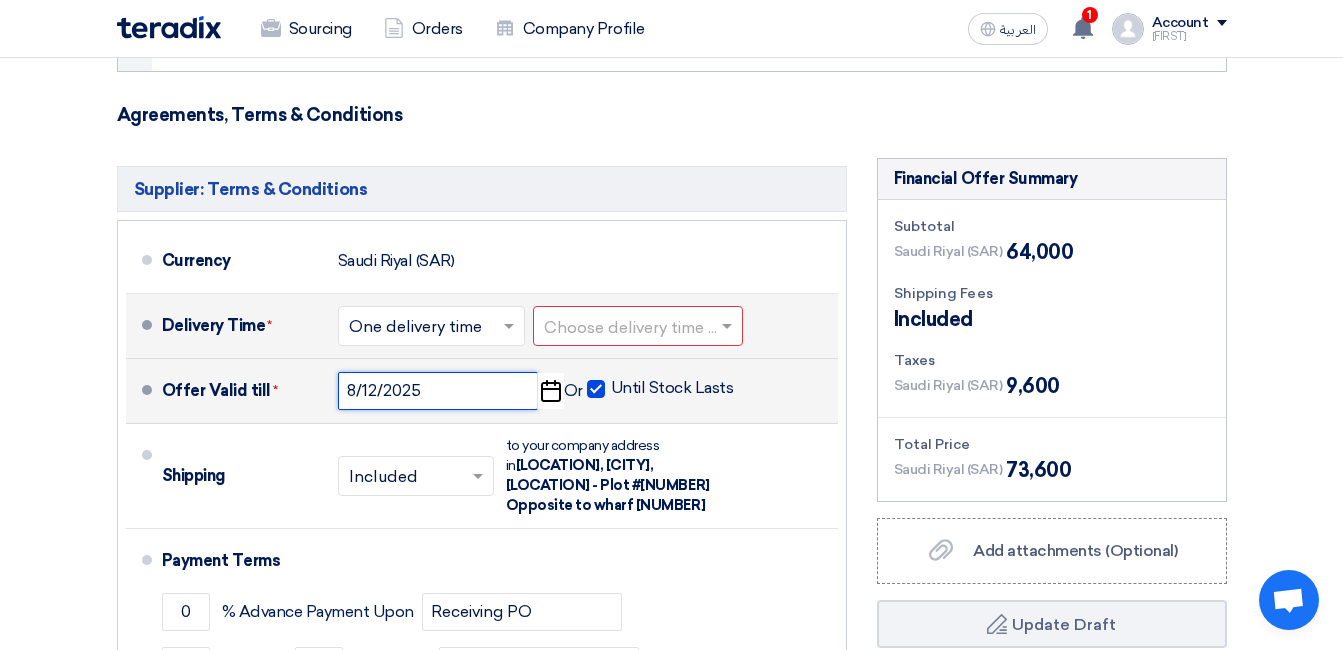 drag, startPoint x: 421, startPoint y: 390, endPoint x: 366, endPoint y: 391, distance: 55.00909 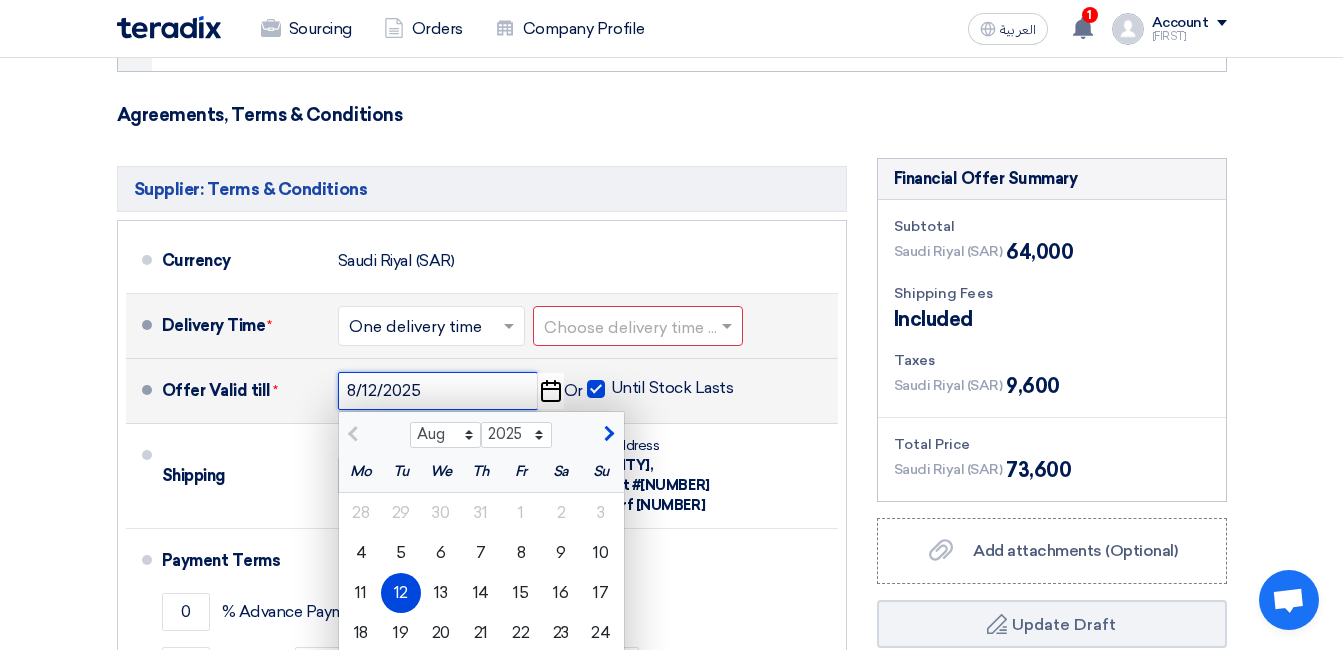 drag, startPoint x: 348, startPoint y: 392, endPoint x: 449, endPoint y: 392, distance: 101 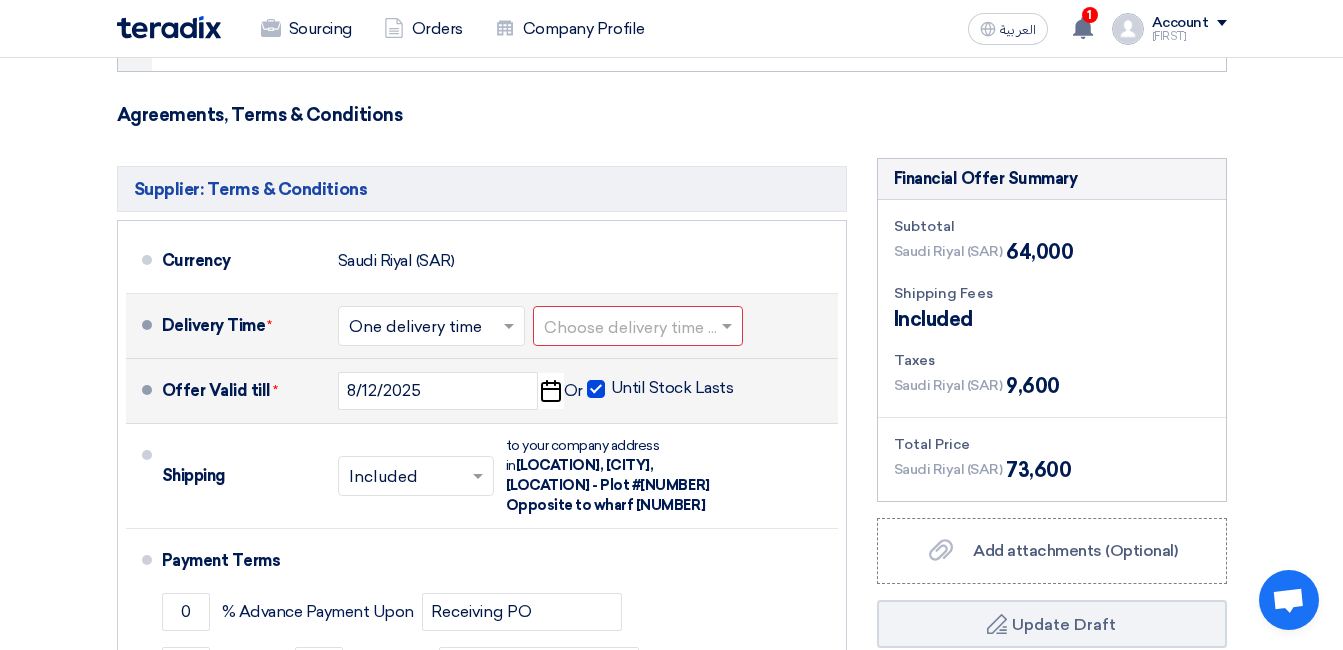 drag, startPoint x: 449, startPoint y: 392, endPoint x: 739, endPoint y: 389, distance: 290.0155 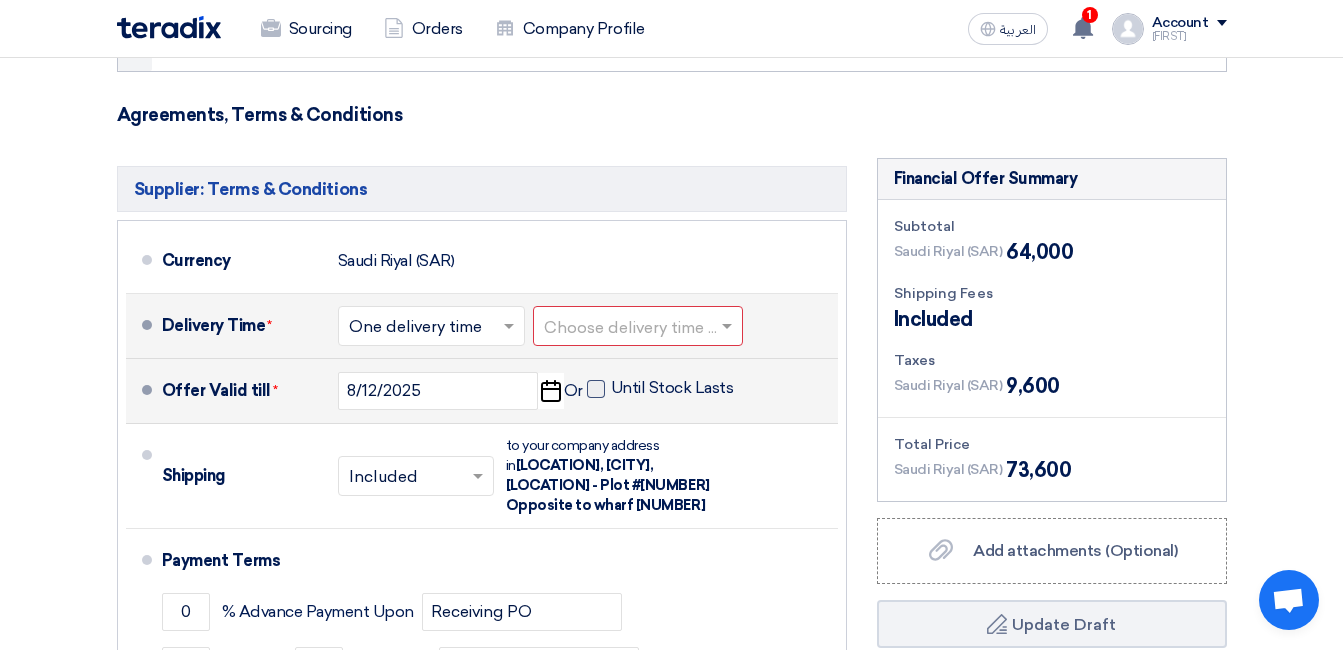 click 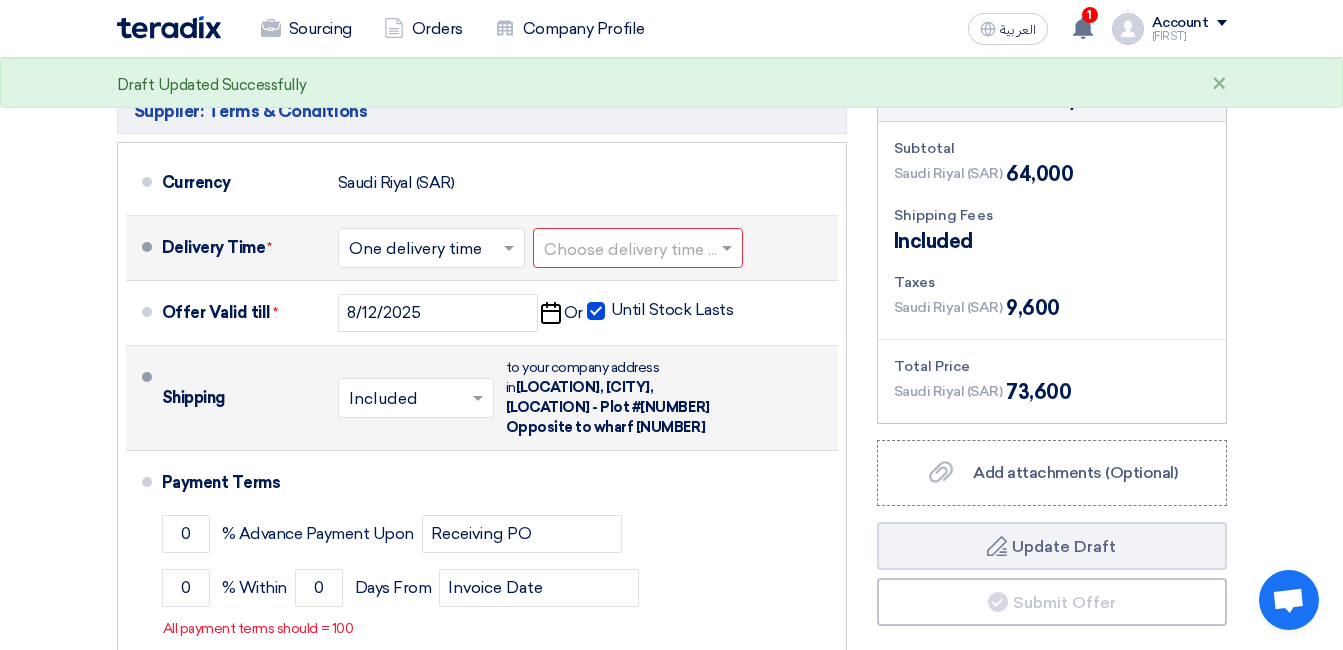 scroll, scrollTop: 500, scrollLeft: 0, axis: vertical 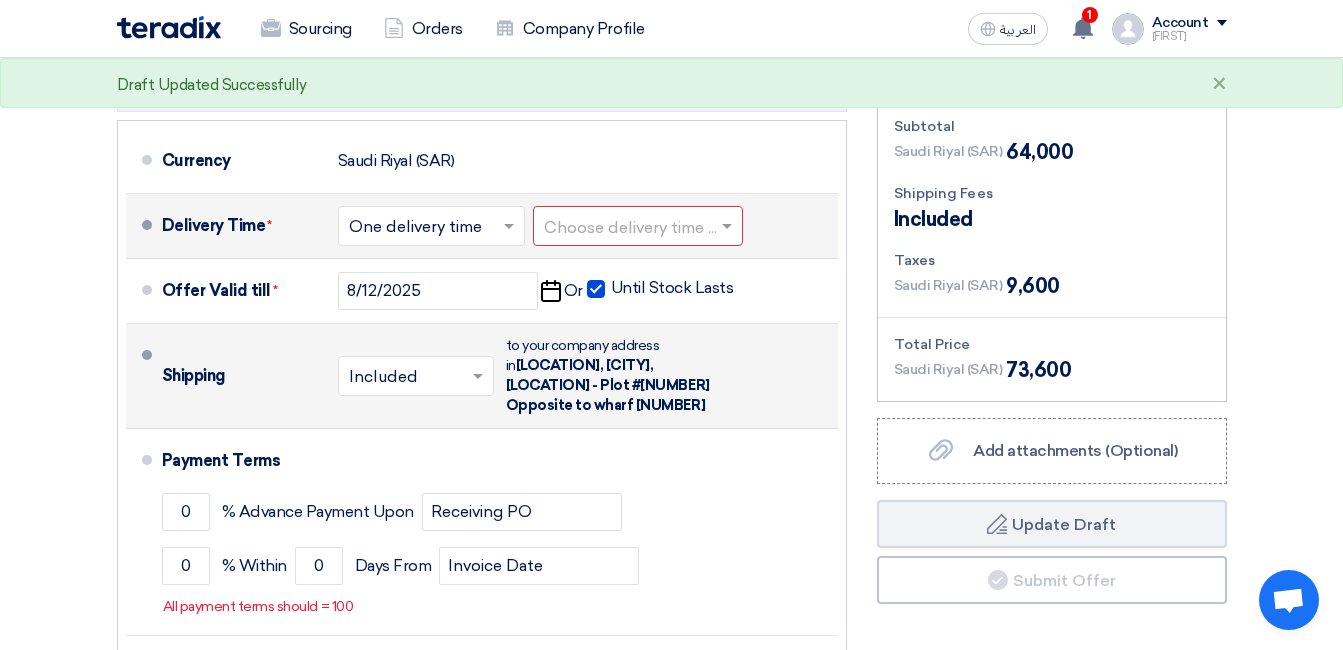 click 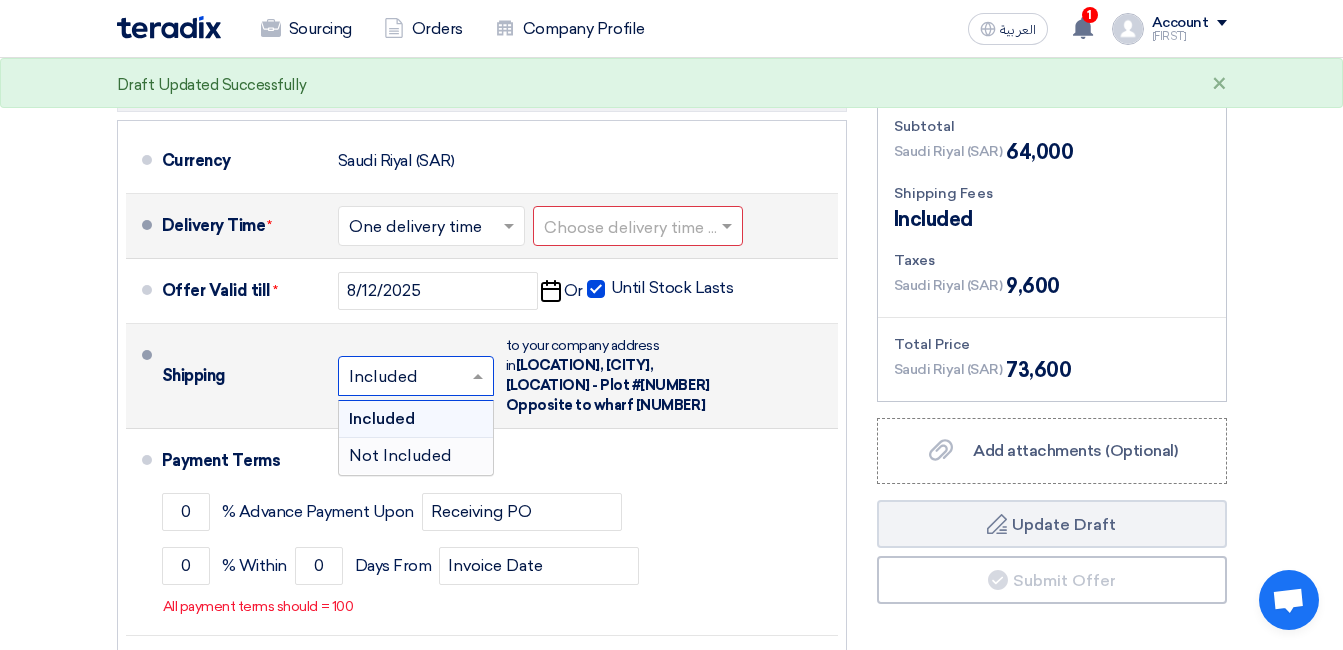 click on "Not Included" at bounding box center [400, 455] 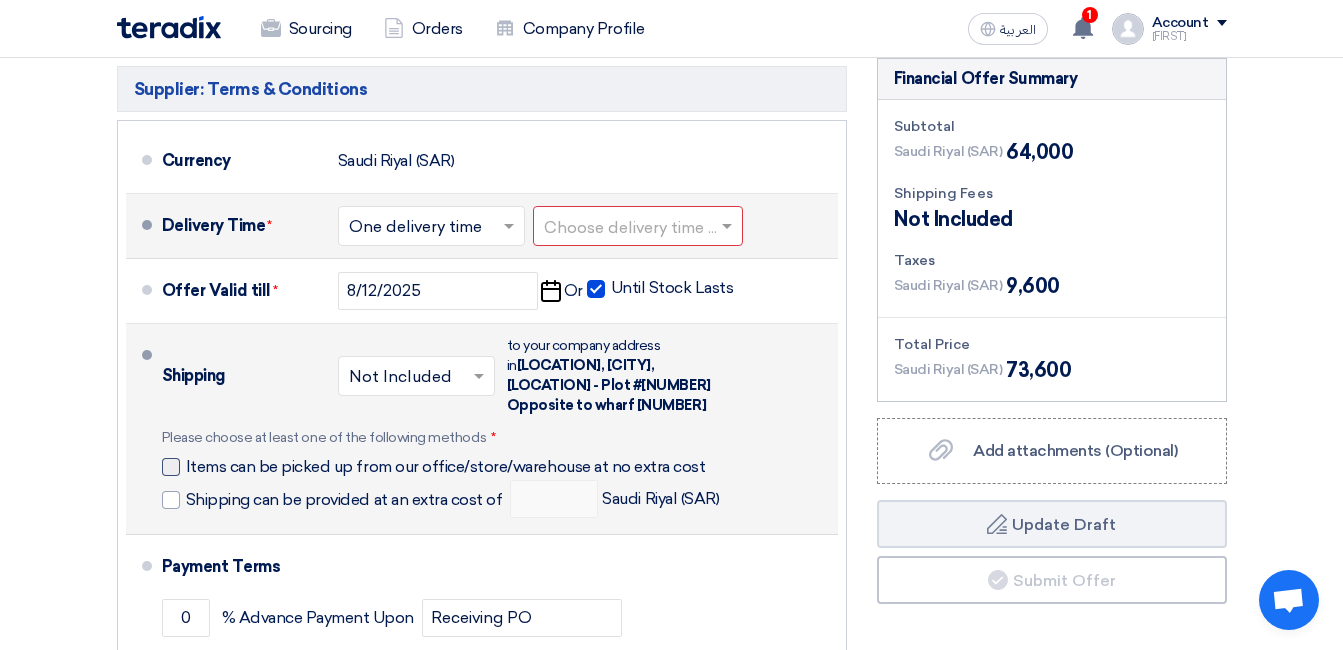 click 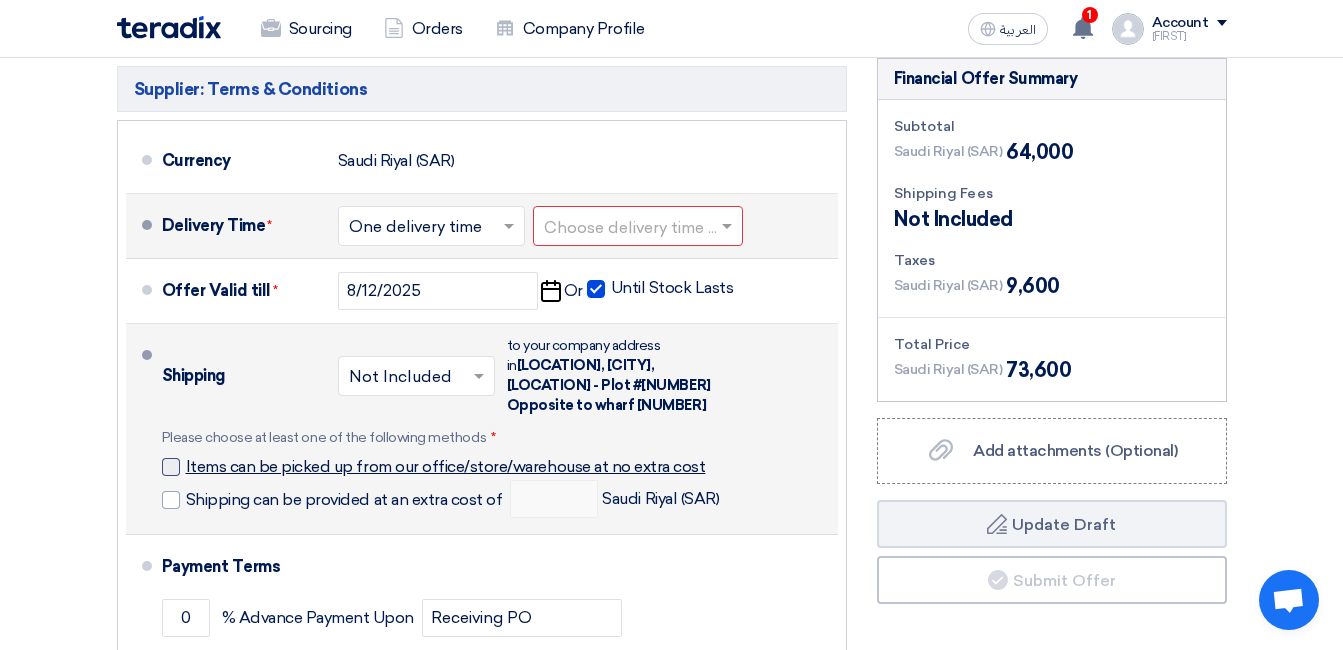 click on "Items can be picked up from our office/store/warehouse at no extra cost" 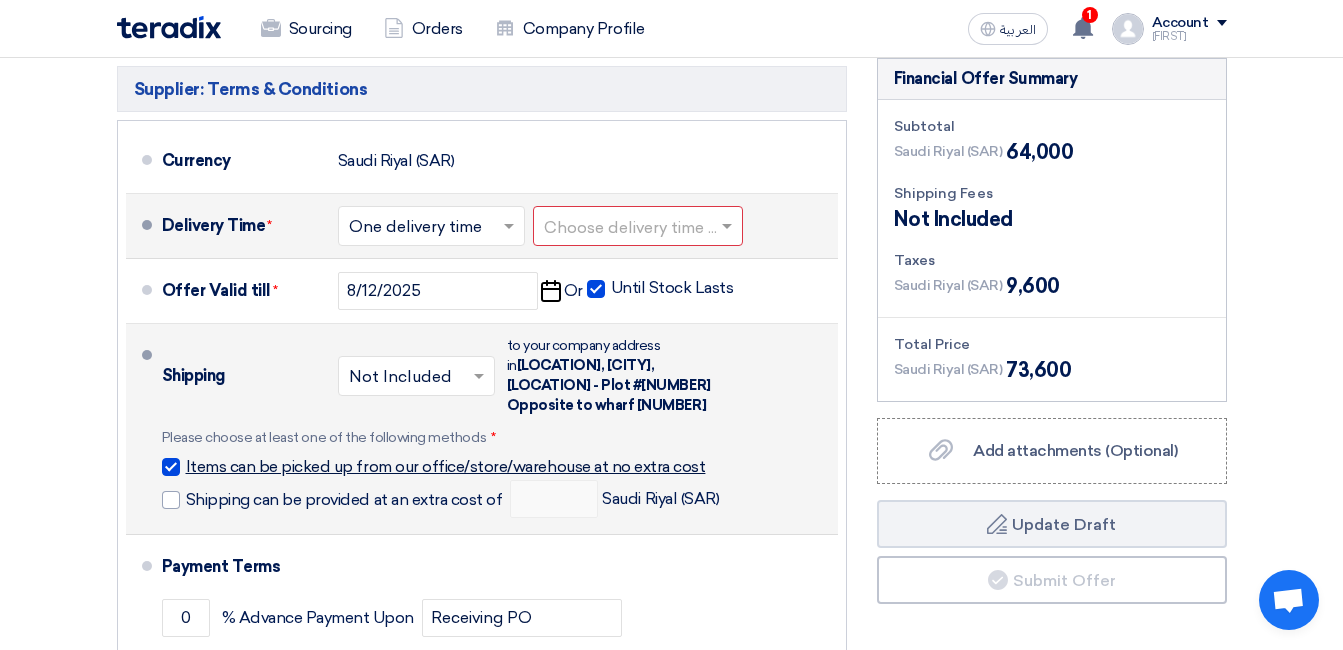 checkbox on "true" 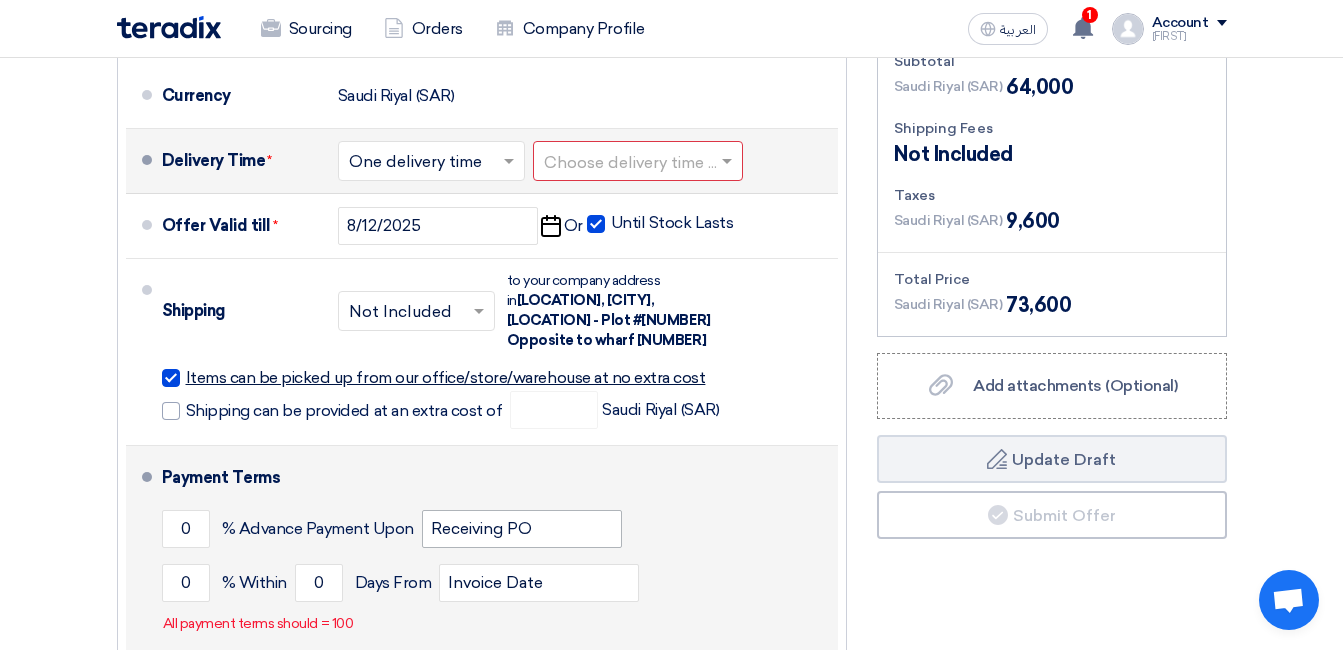 scroll, scrollTop: 600, scrollLeft: 0, axis: vertical 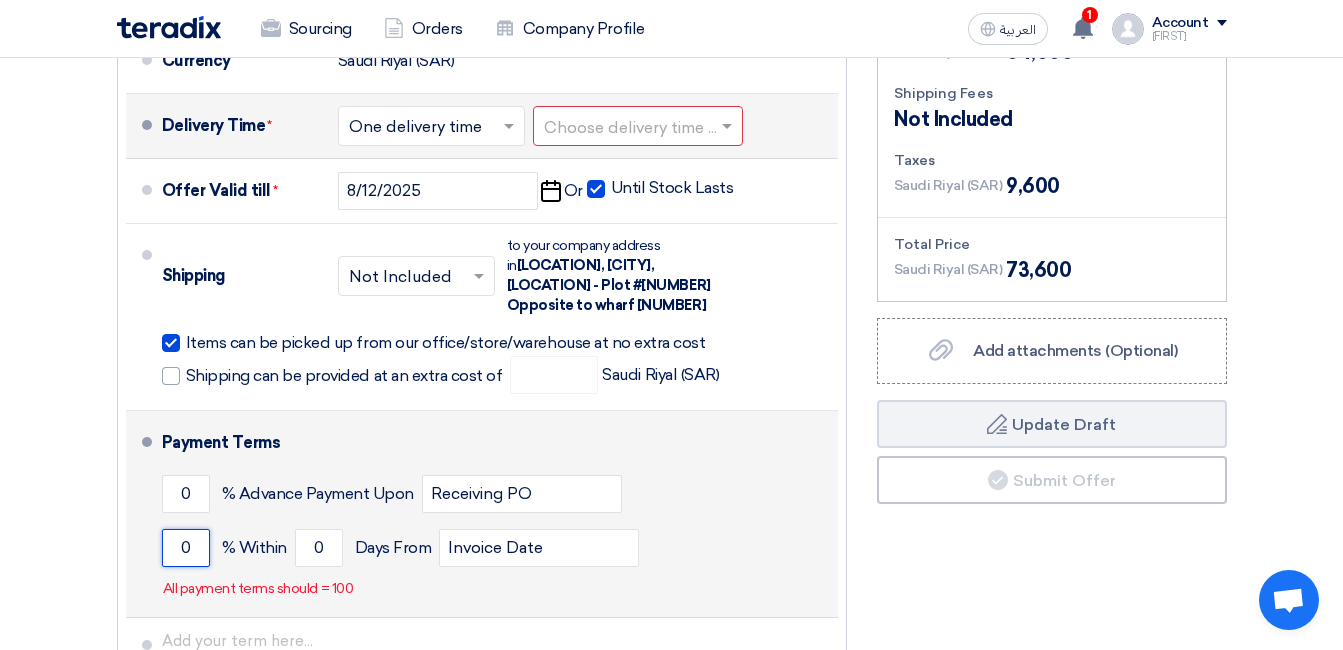 click on "0" 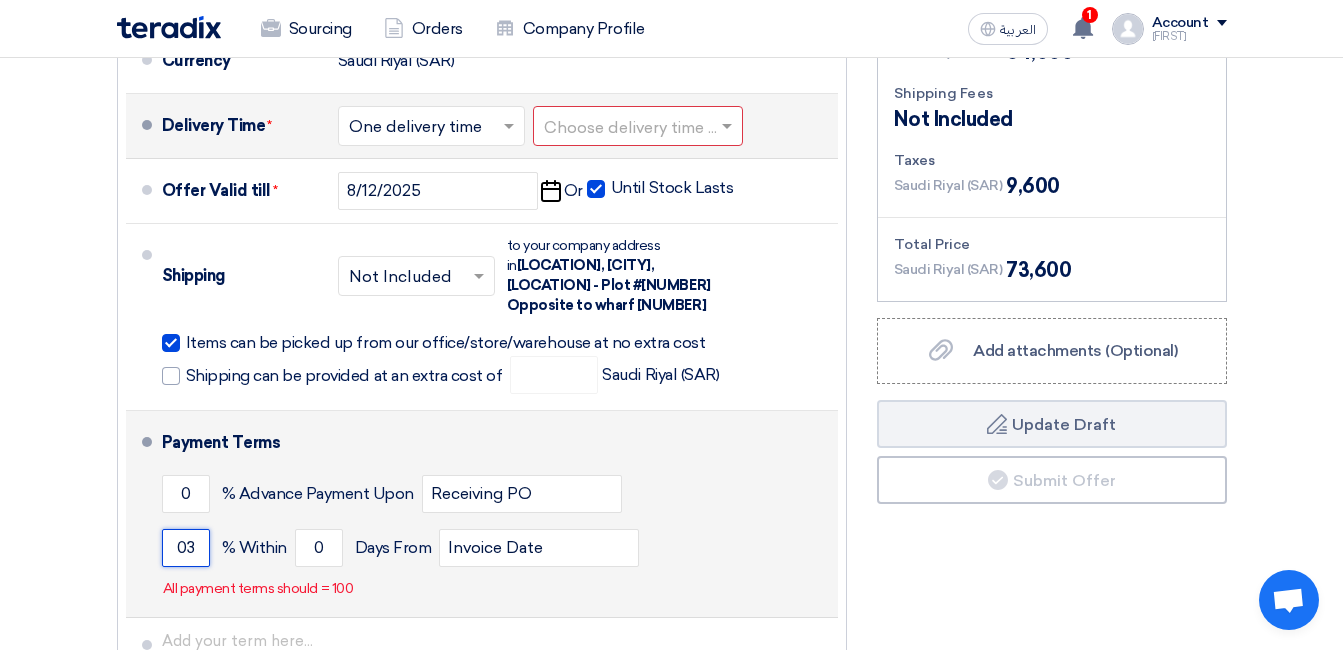 type on "0" 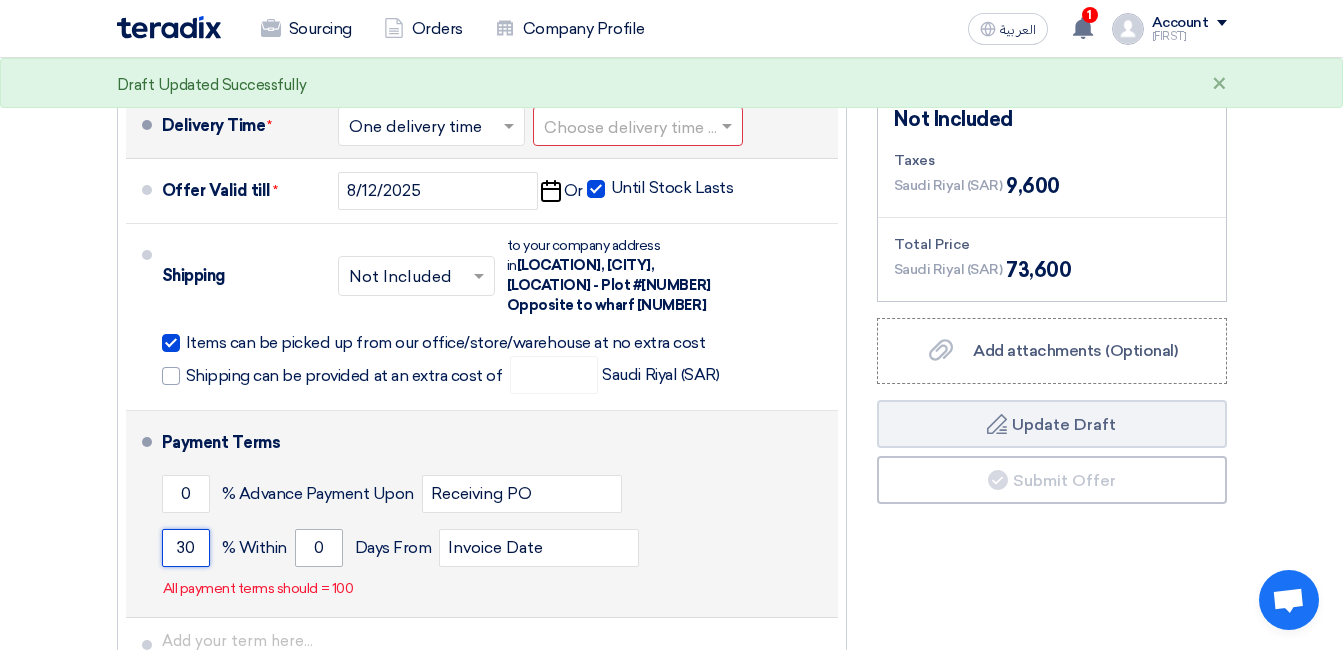 type on "30" 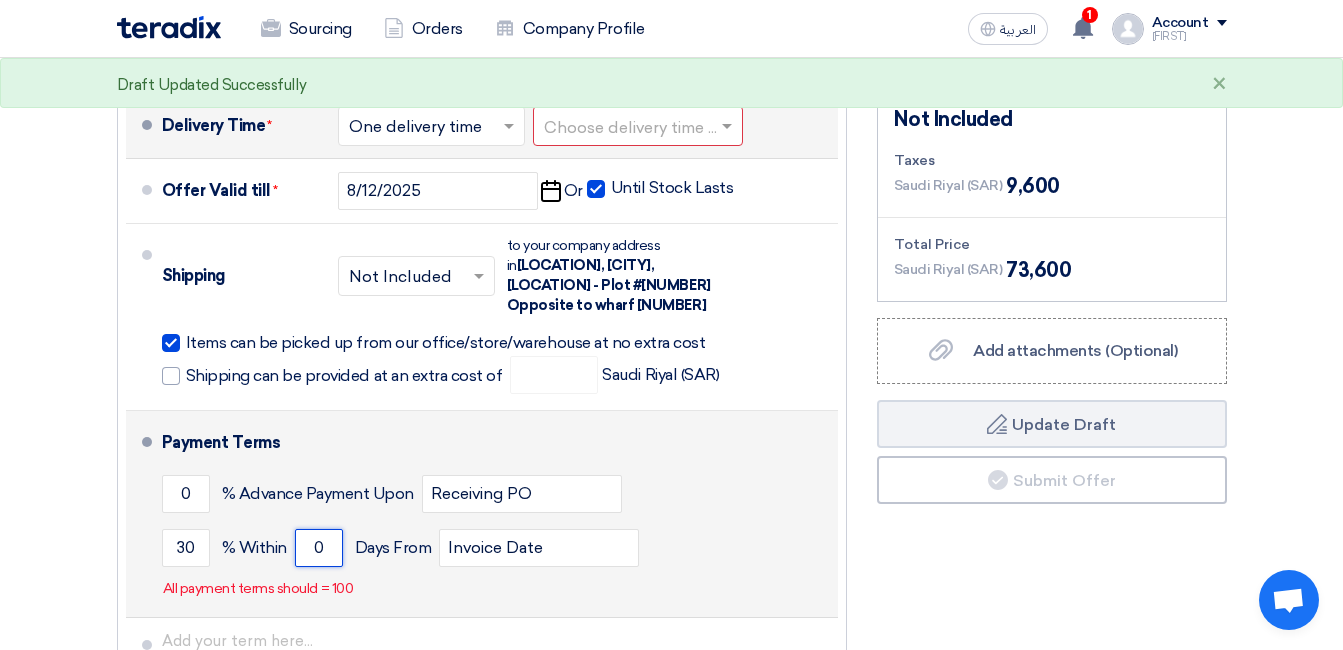 click on "0" 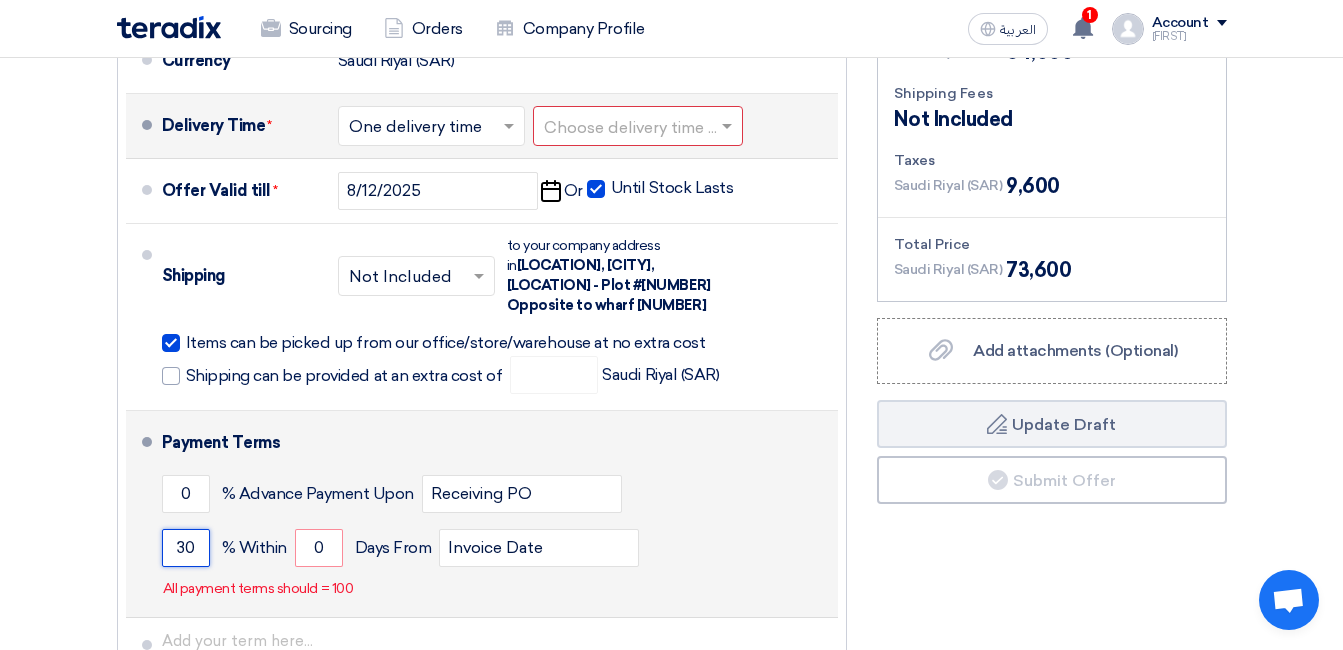 drag, startPoint x: 202, startPoint y: 543, endPoint x: 173, endPoint y: 543, distance: 29 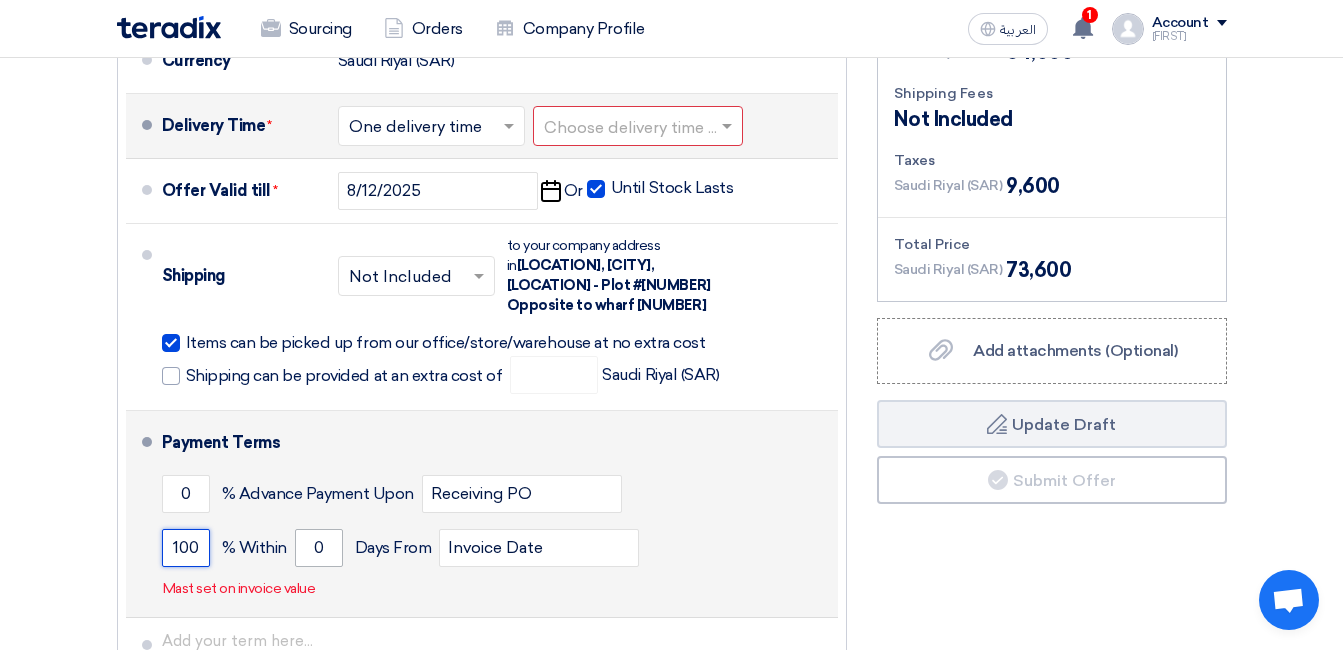 type on "100" 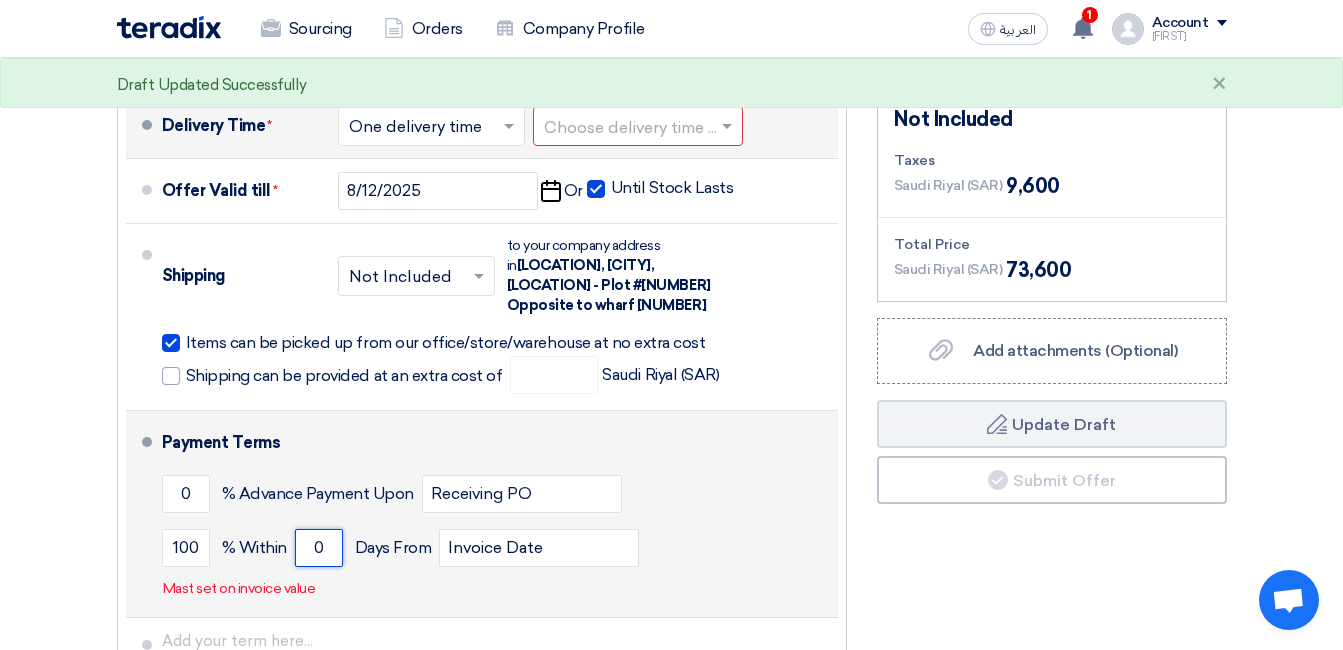 click on "0" 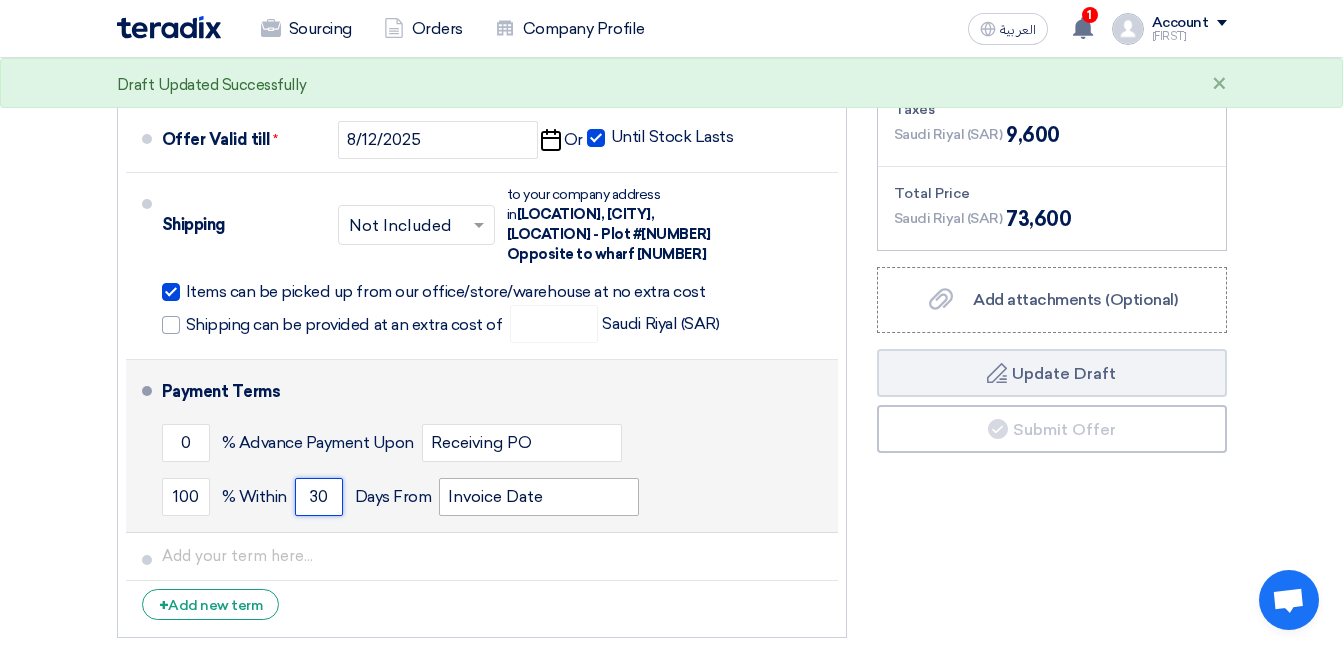 scroll, scrollTop: 700, scrollLeft: 0, axis: vertical 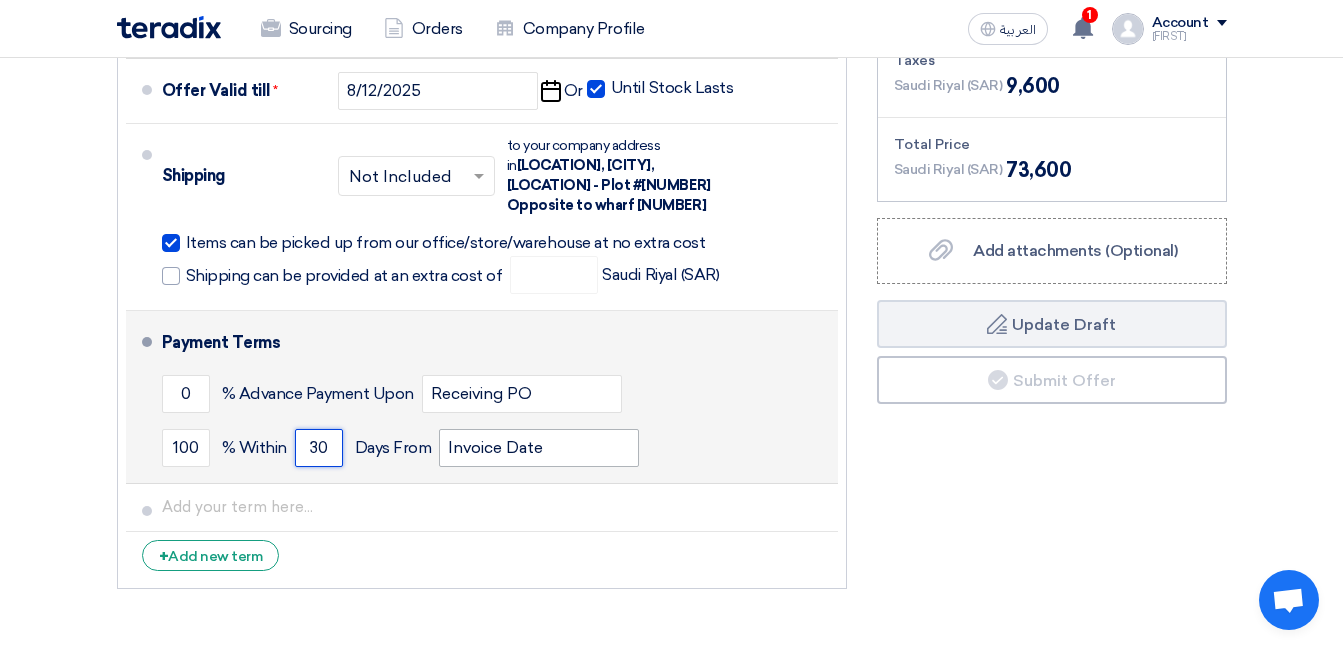 type on "30" 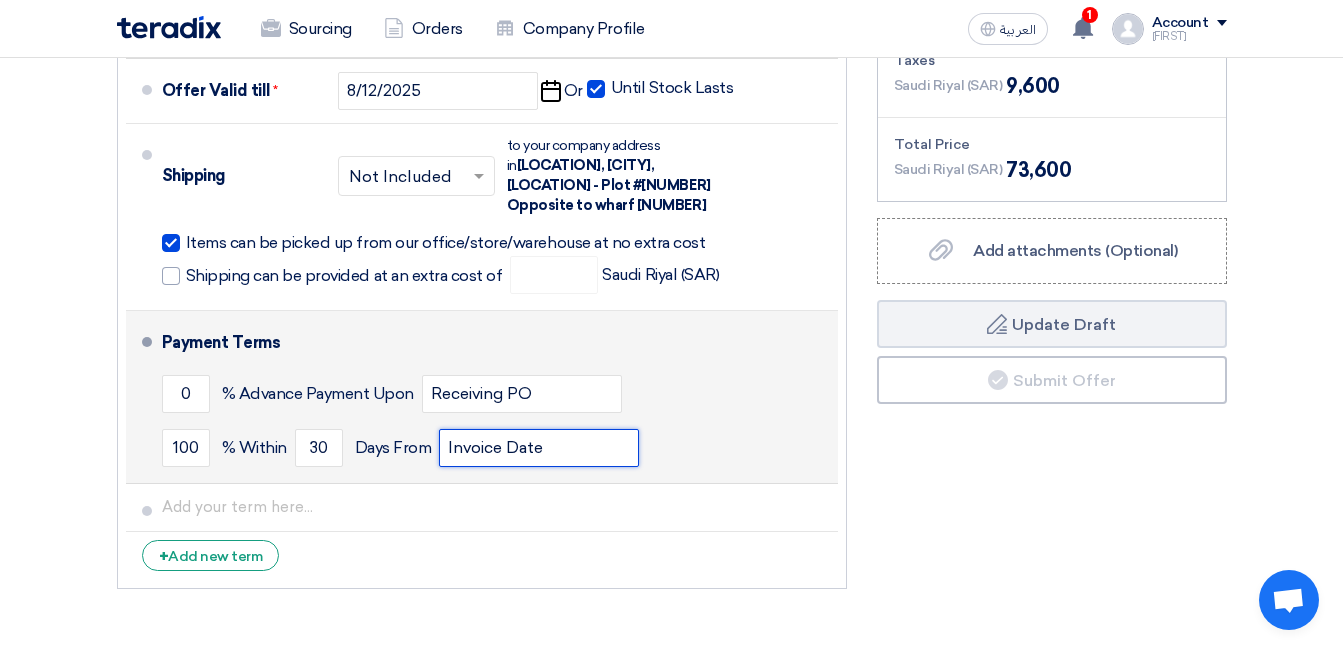 click on "Invoice Date" 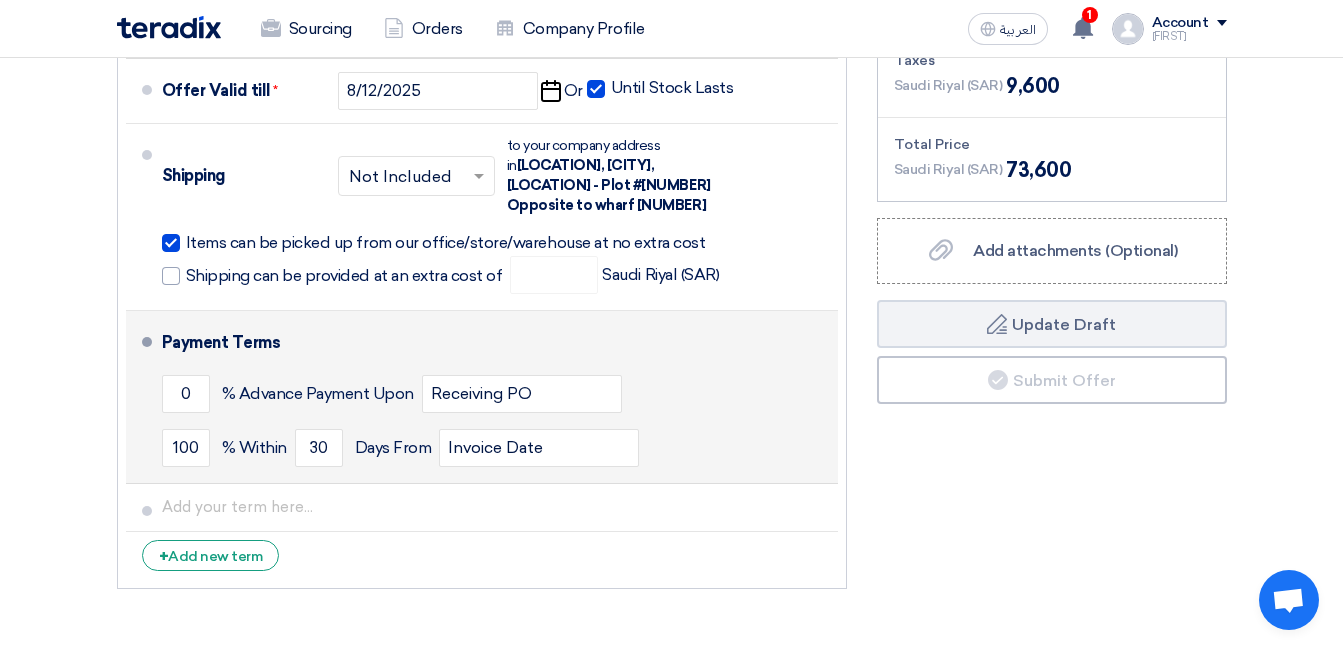 click on "100
% Within
30
Days From
Invoice Date" 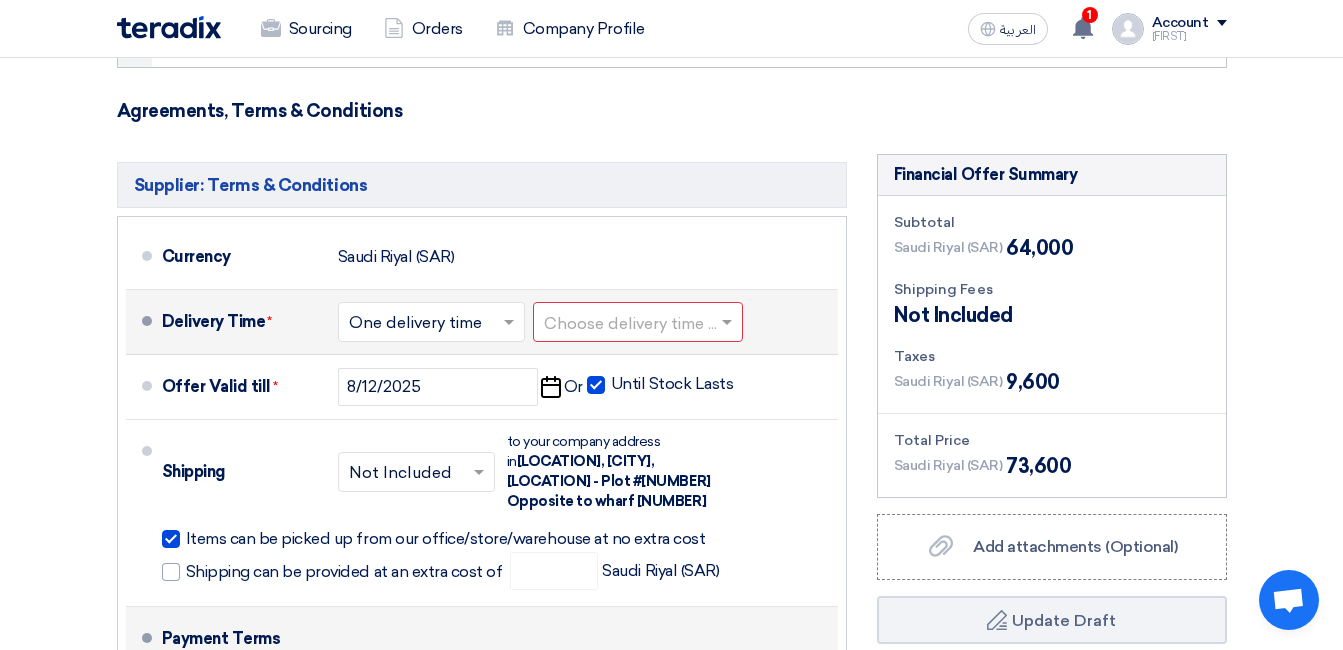 scroll, scrollTop: 400, scrollLeft: 0, axis: vertical 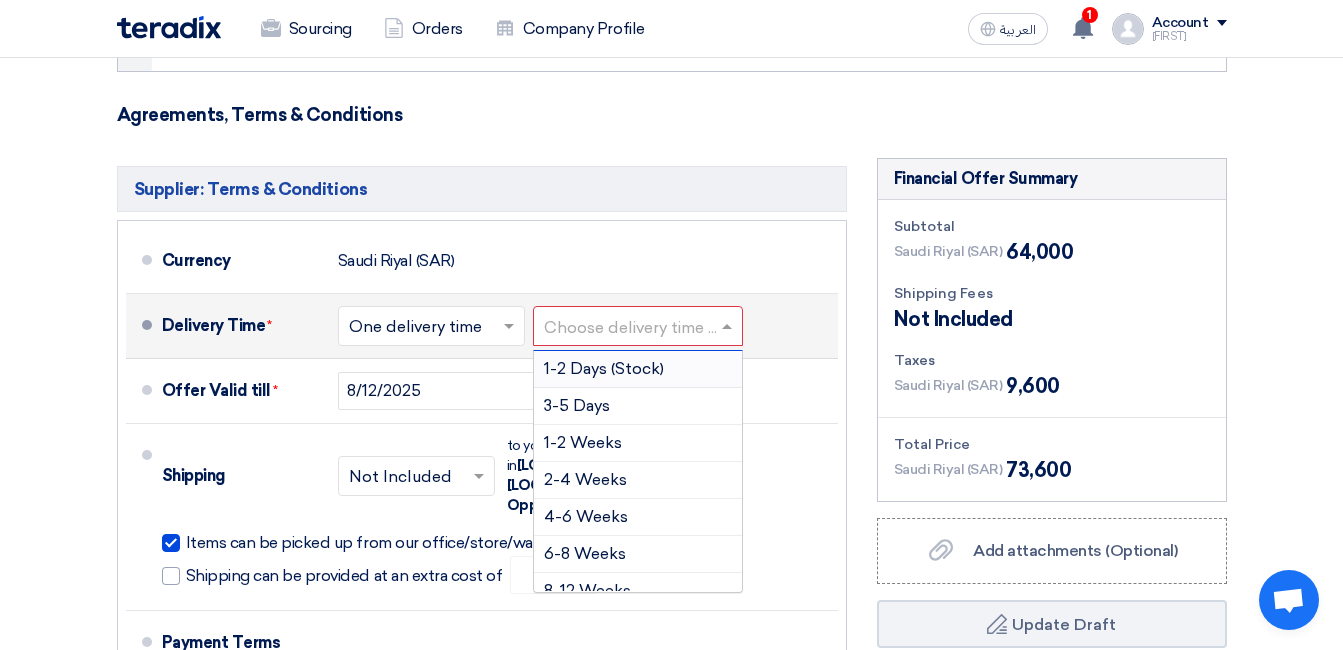 click 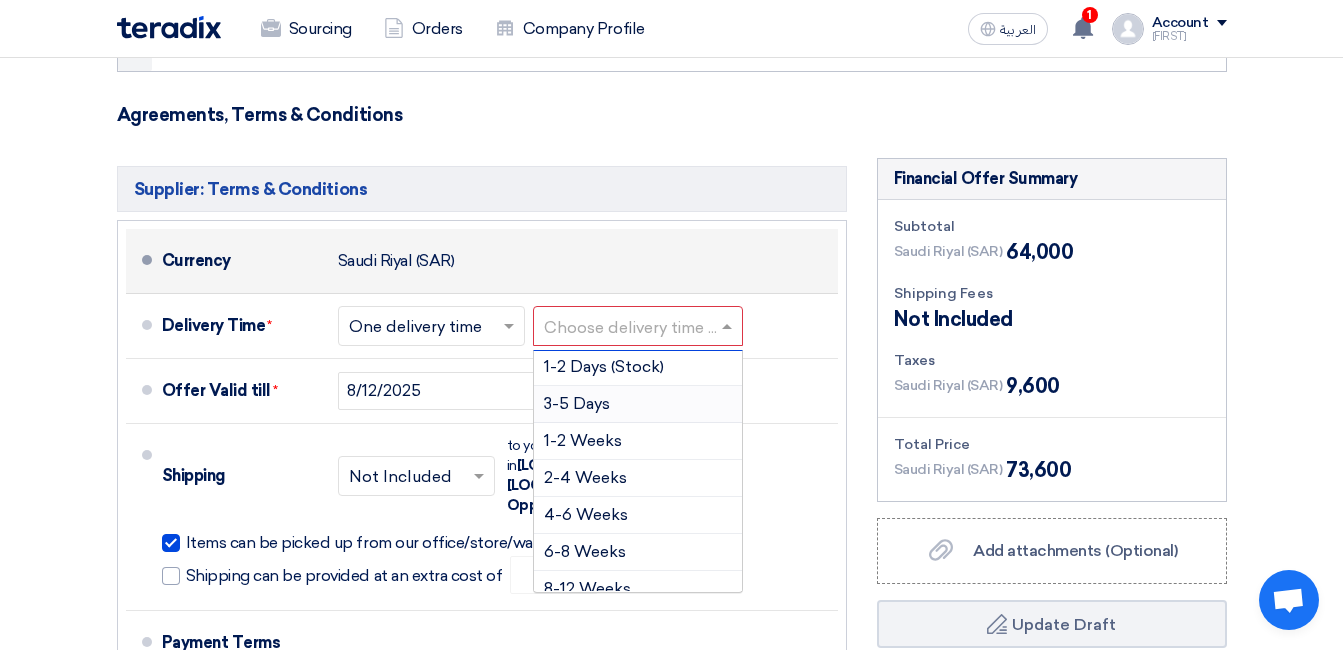 scroll, scrollTop: 0, scrollLeft: 0, axis: both 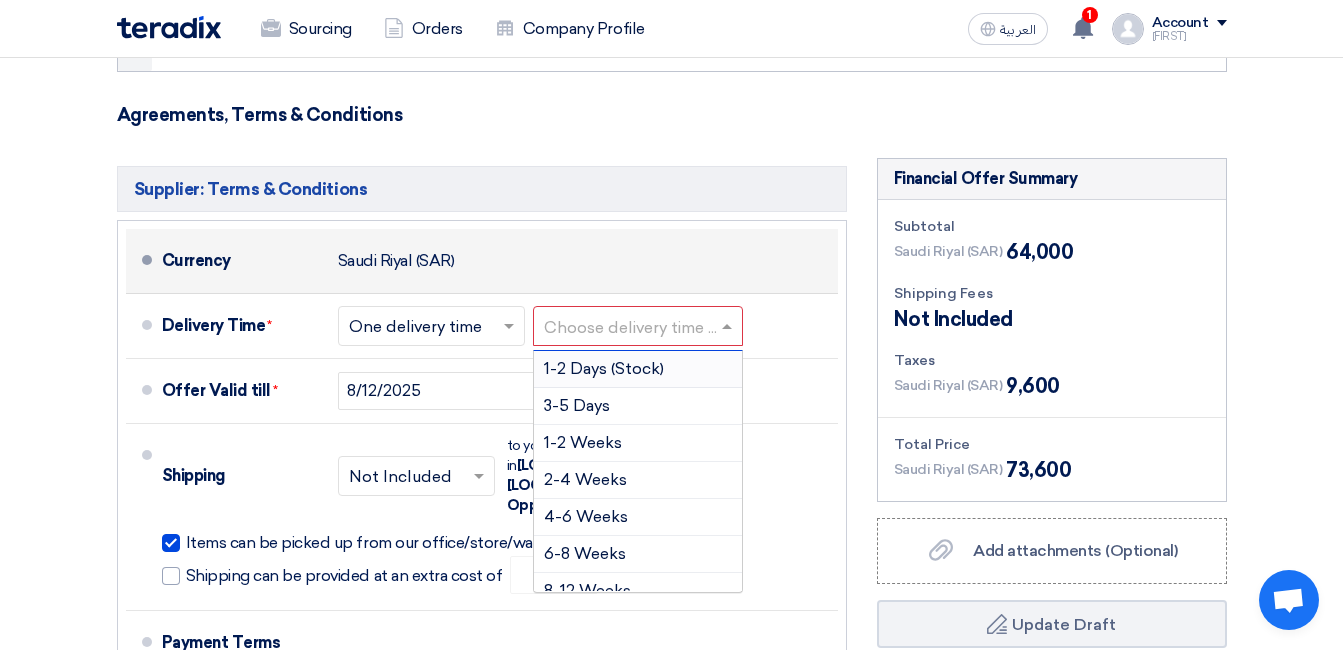 click on "Currency
Saudi Riyal (SAR)" 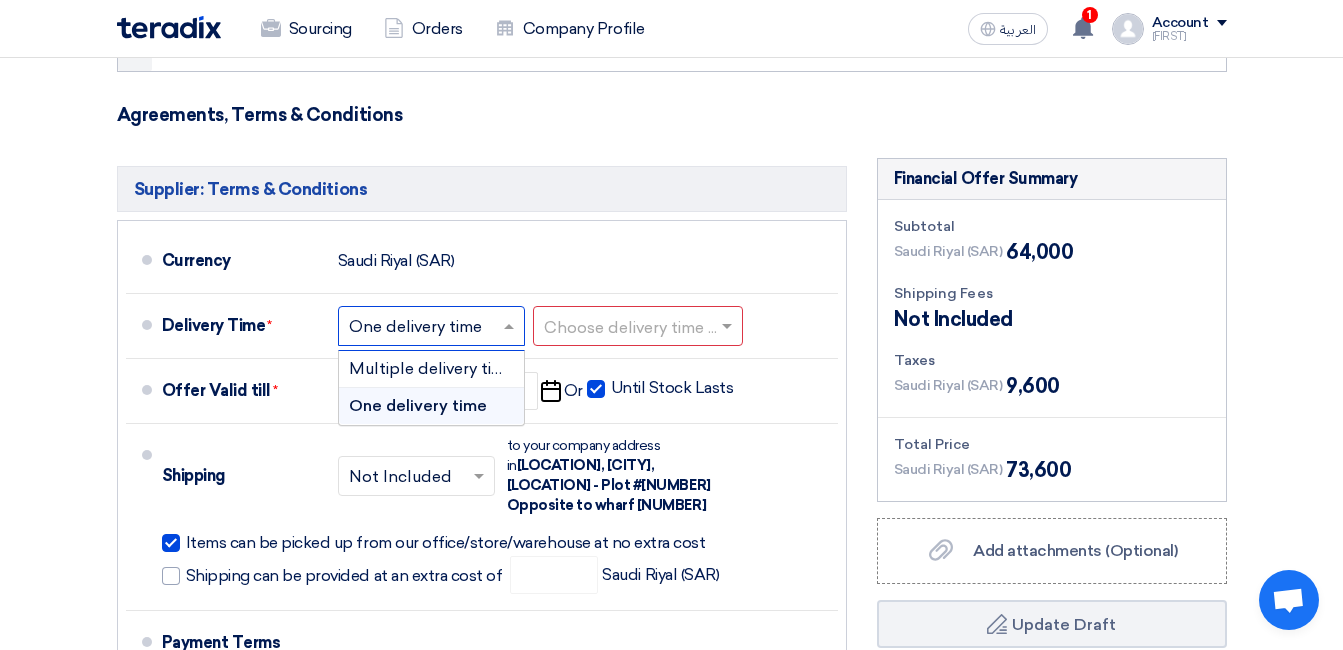 click 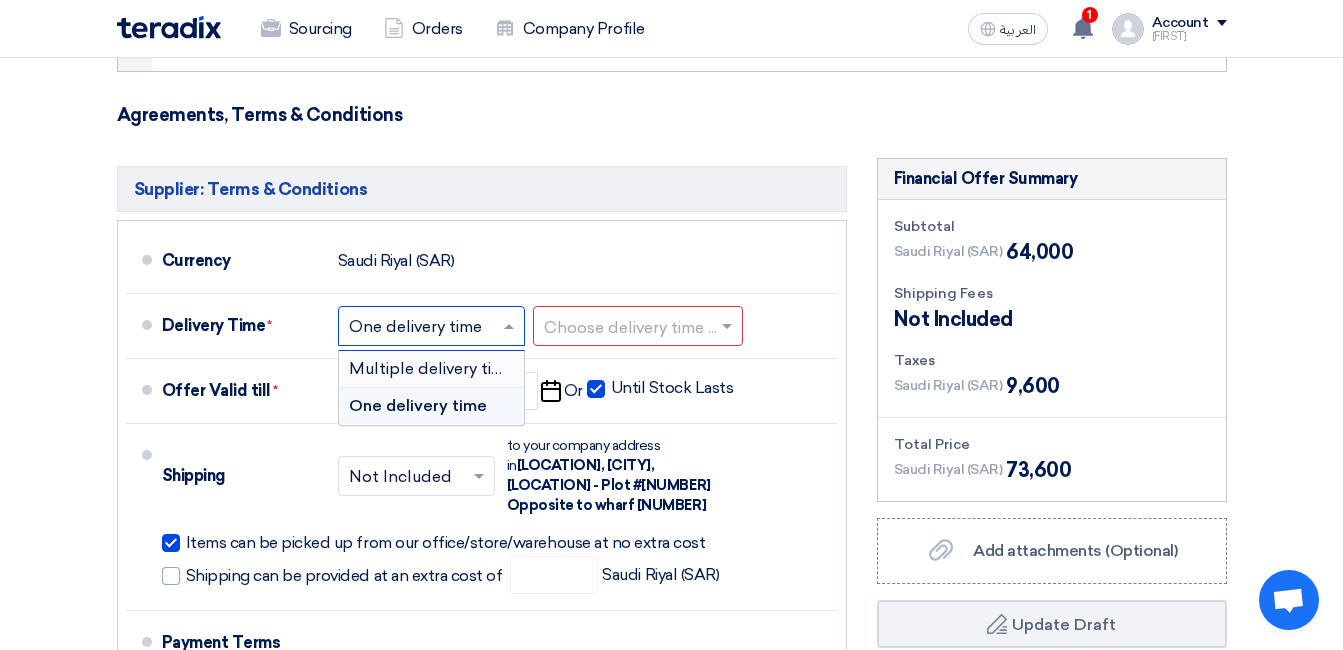 click on "Multiple delivery times" at bounding box center [435, 368] 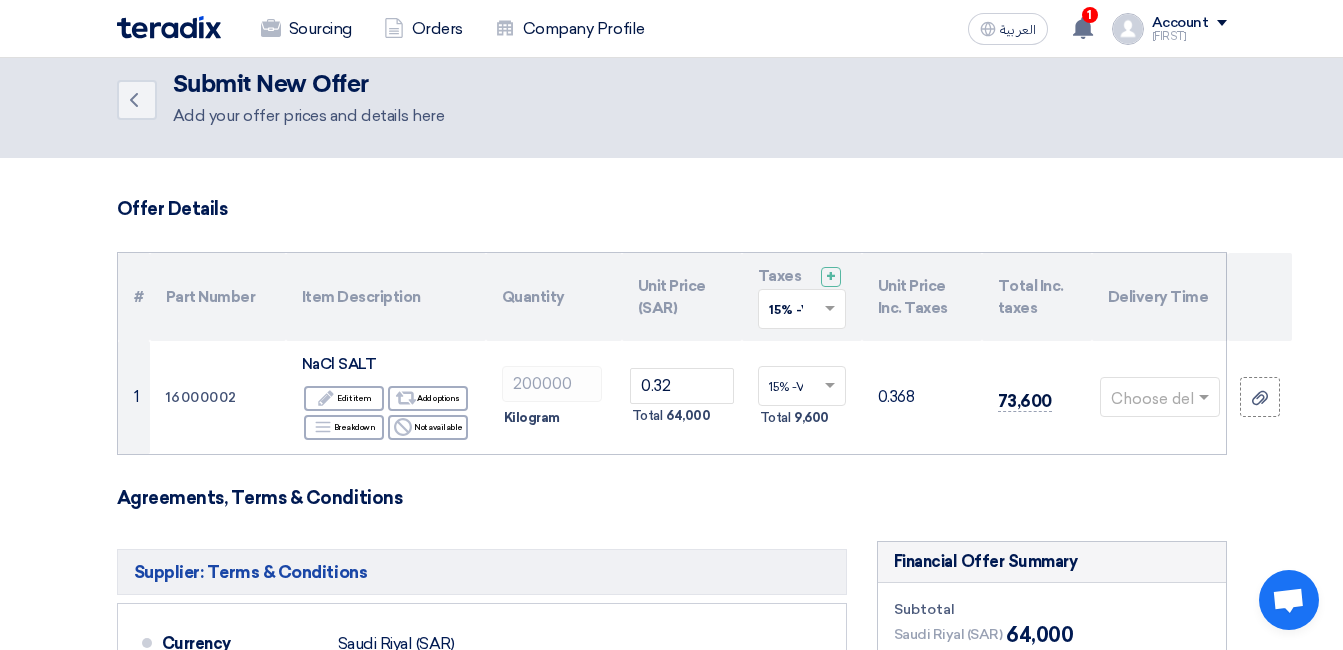 scroll, scrollTop: 0, scrollLeft: 0, axis: both 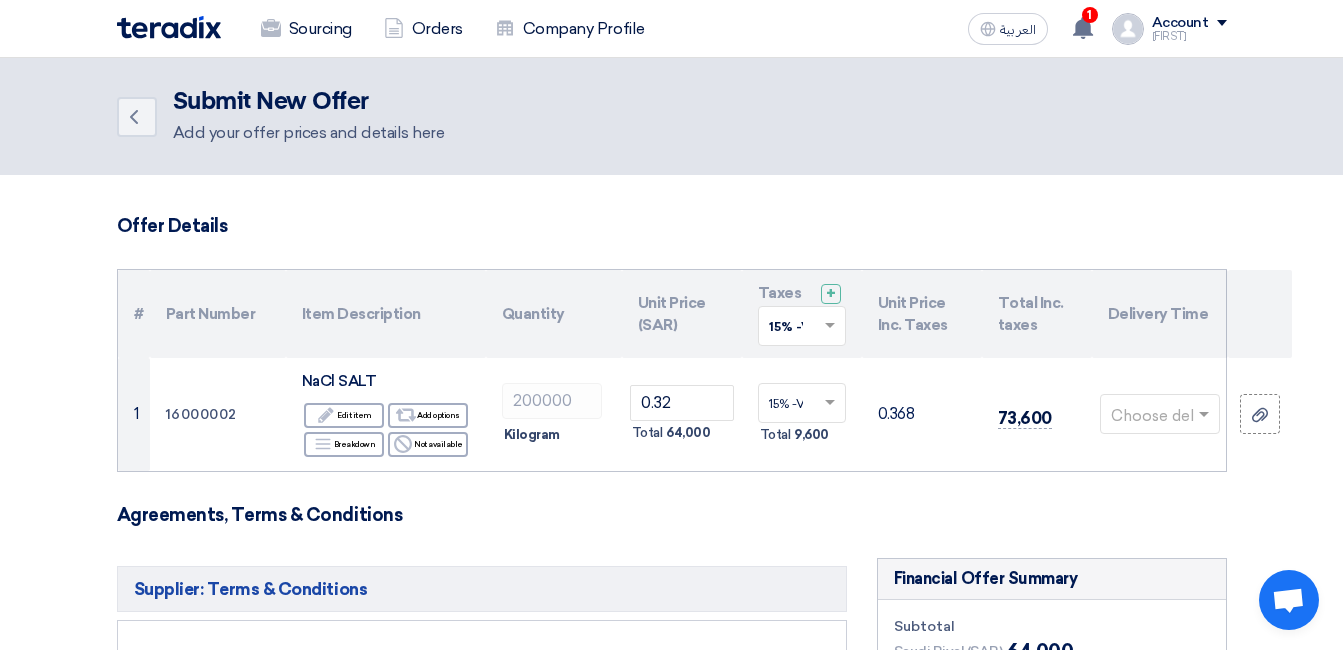 click on "Submit New Offer" 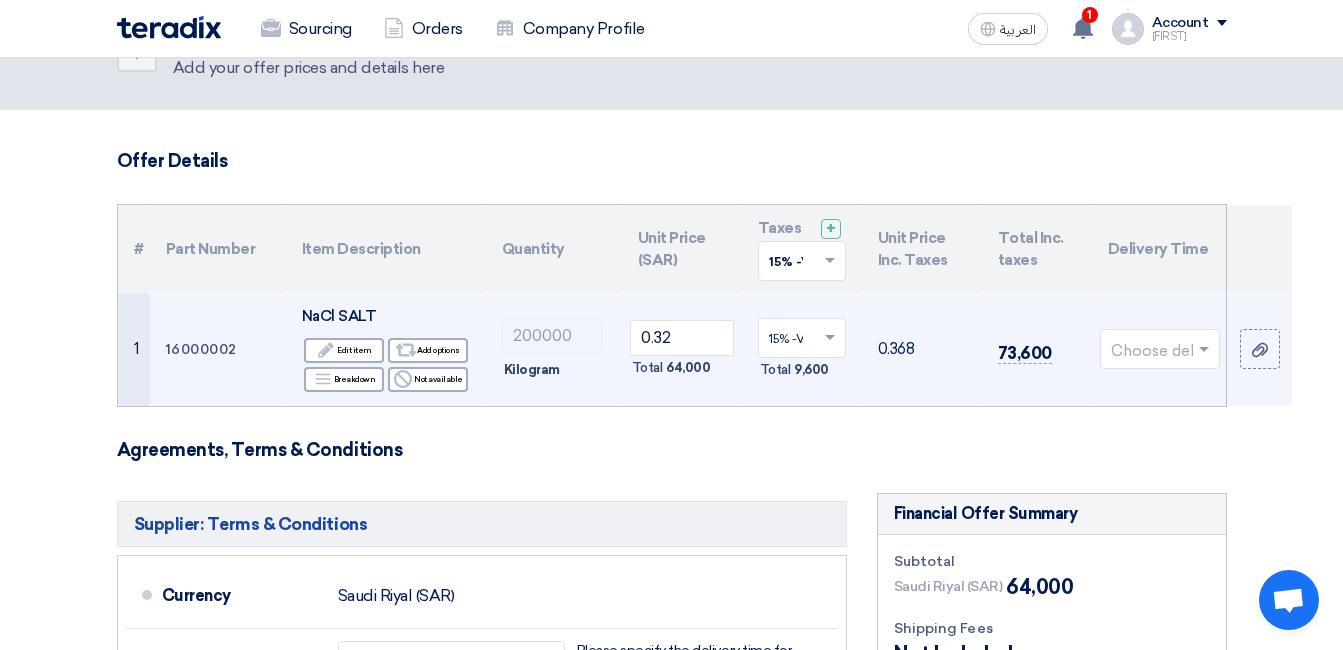 scroll, scrollTop: 100, scrollLeft: 0, axis: vertical 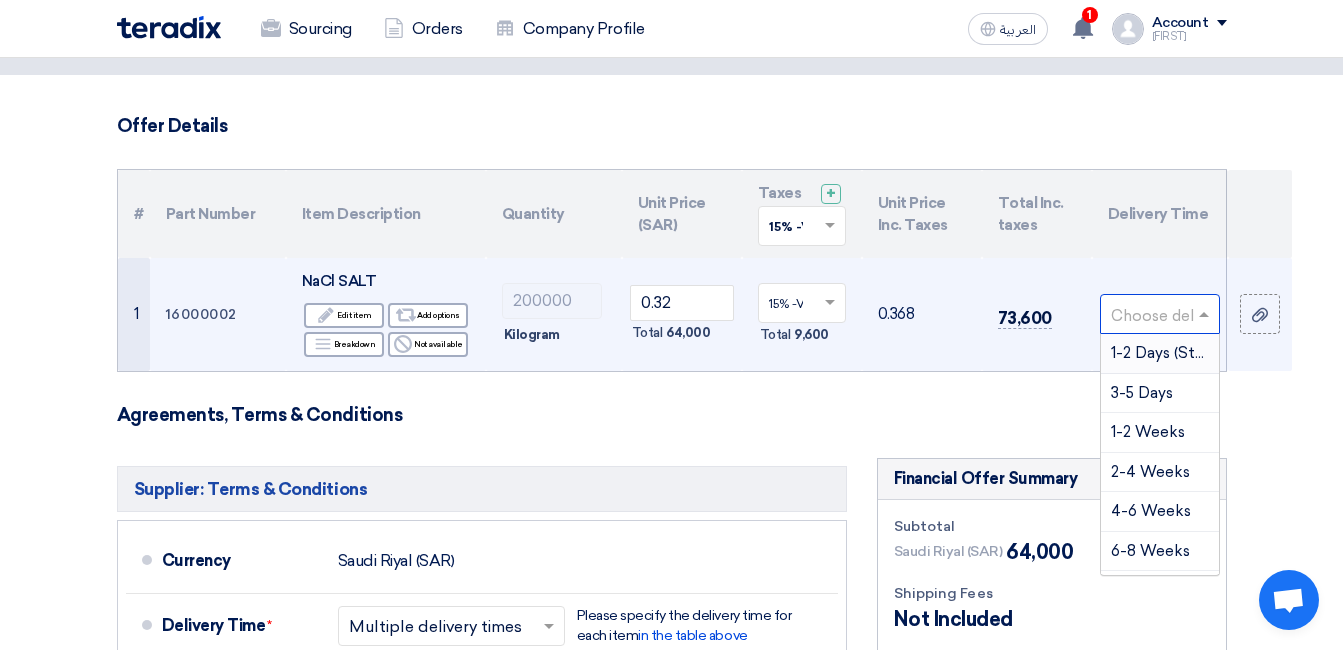 click 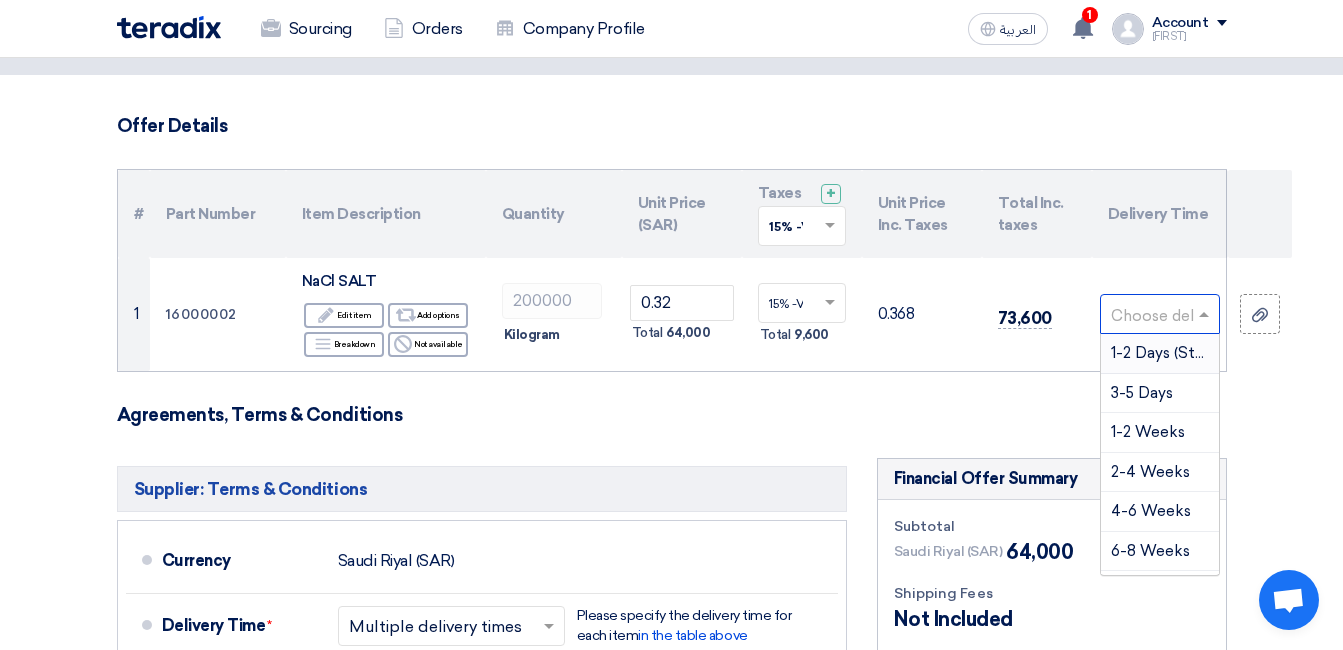 click on "Agreements, Terms & Conditions" 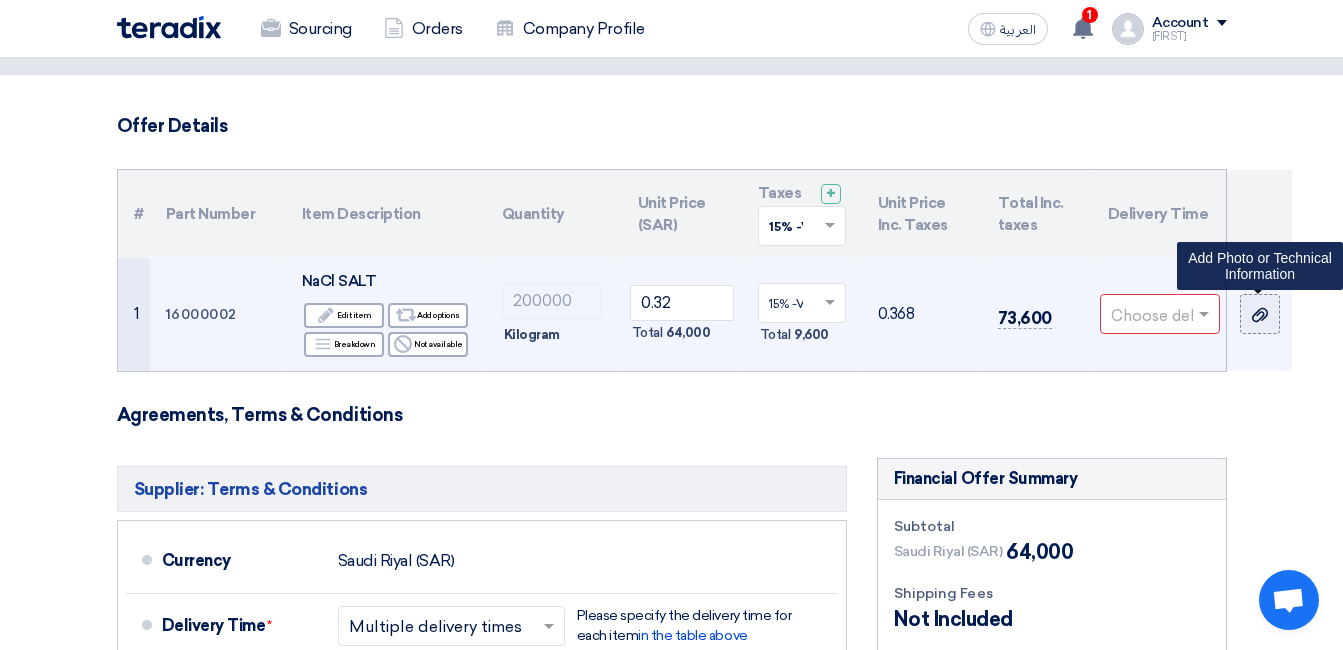 click 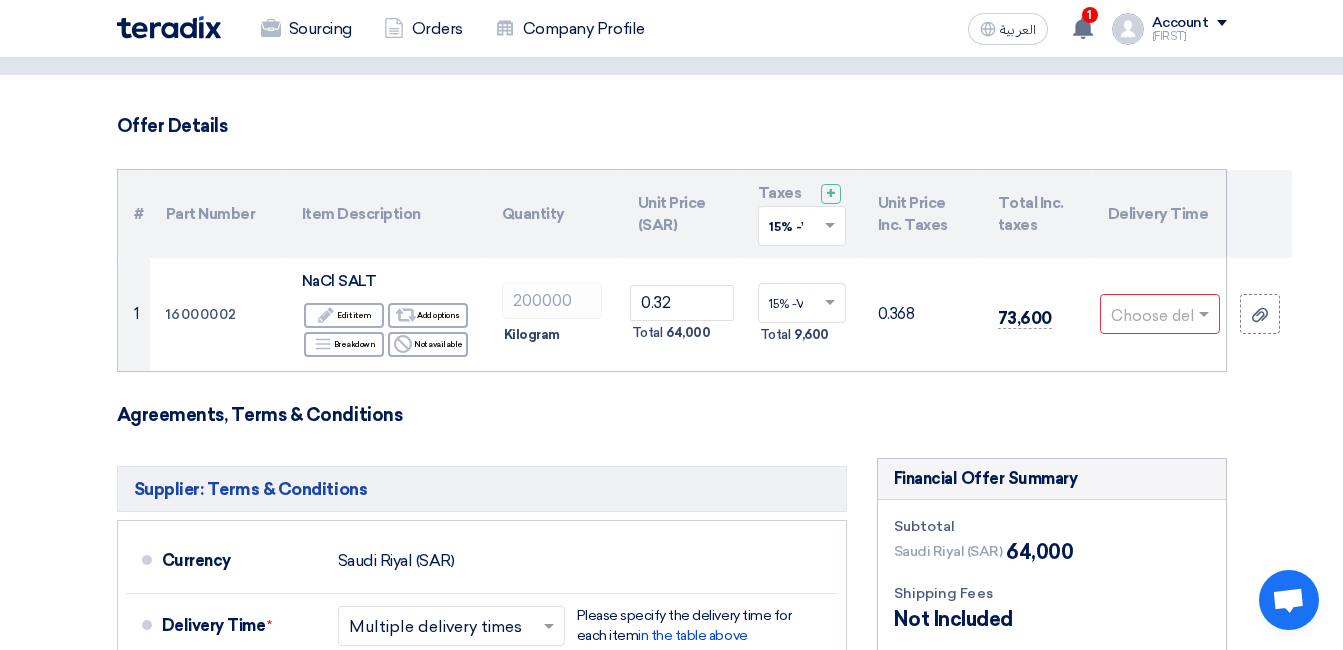 click on "Offer Details
#
Part Number
Item Description
Quantity
Unit Price (SAR)
Taxes
+
'Select taxes...
15% -VAT
×" 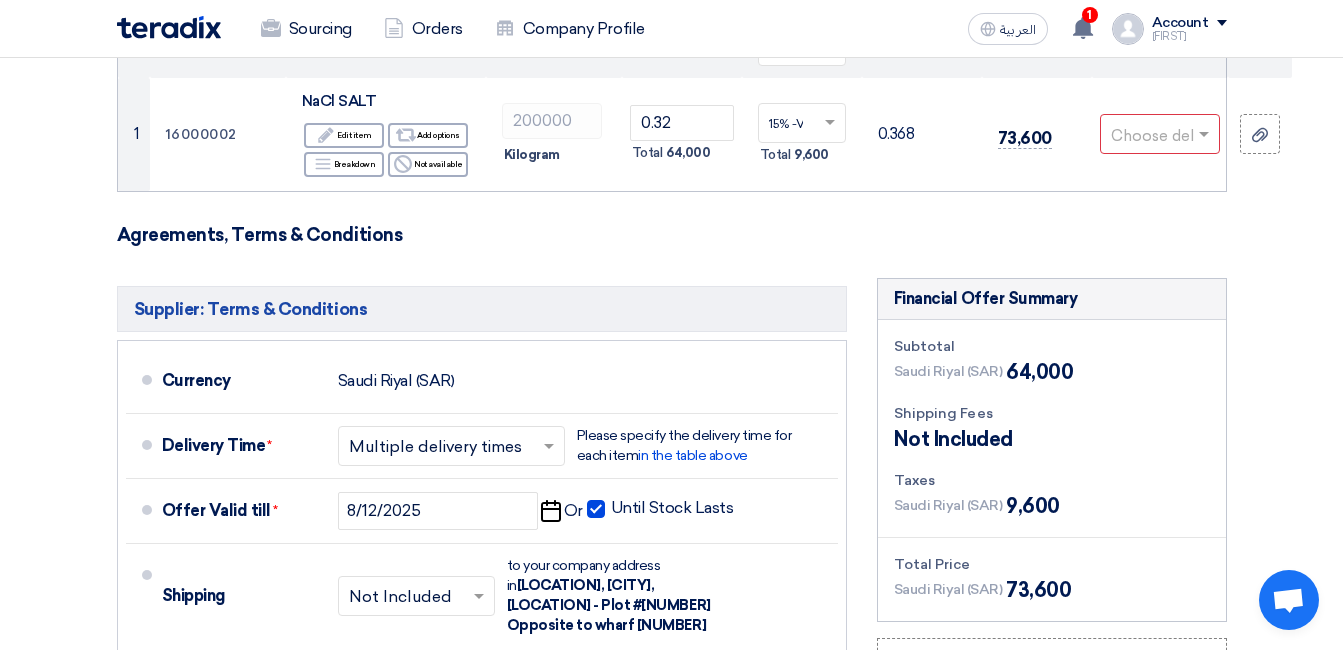 scroll, scrollTop: 100, scrollLeft: 0, axis: vertical 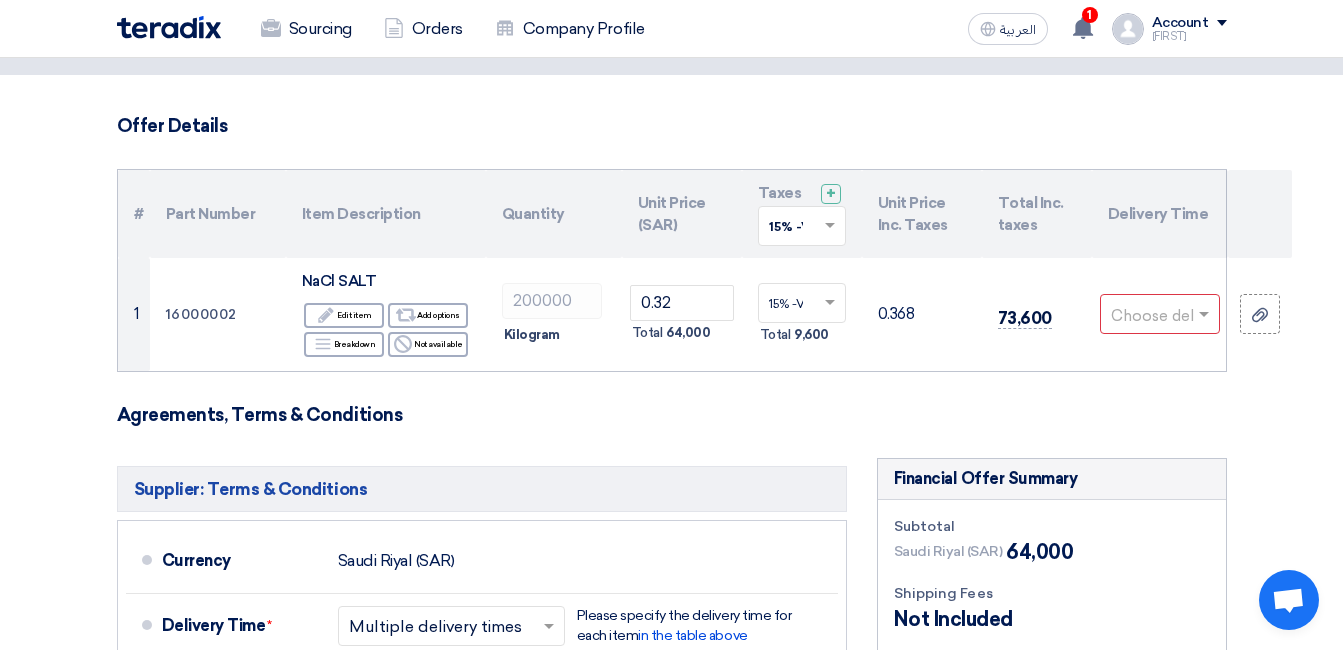 click on "Offer Details
#
Part Number
Item Description
Quantity
Unit Price (SAR)
Taxes
+
'Select taxes...
15% -VAT
×" 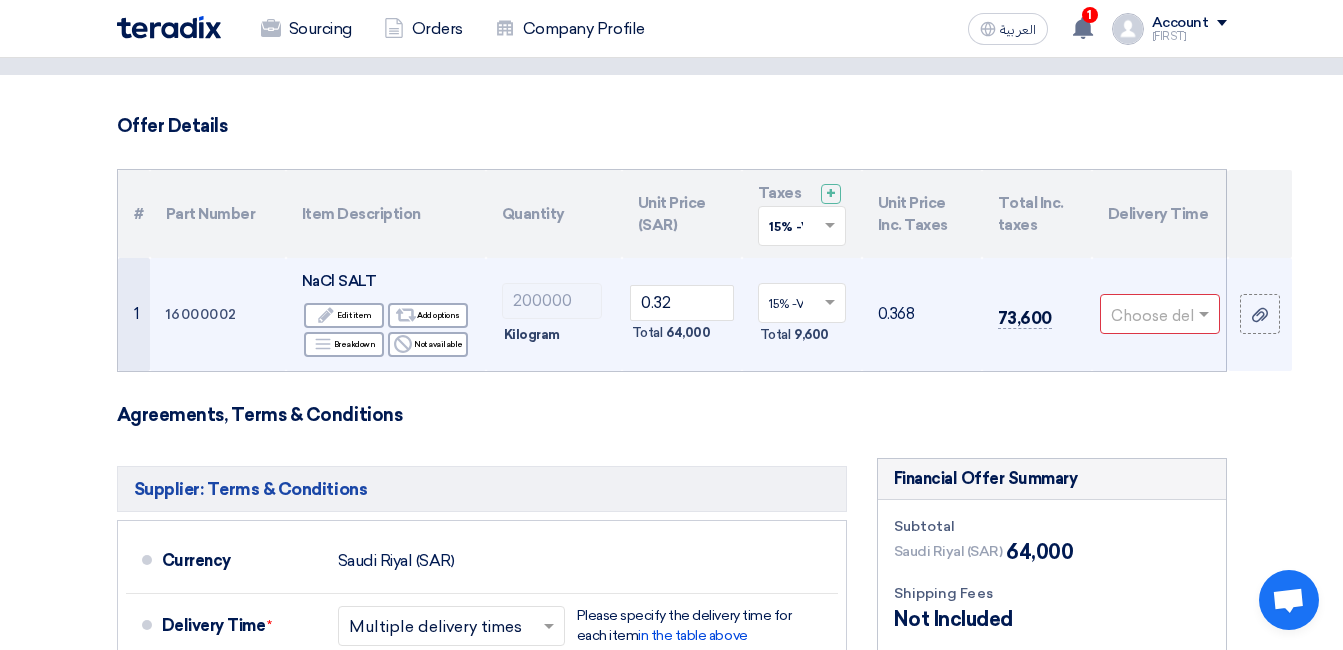 click 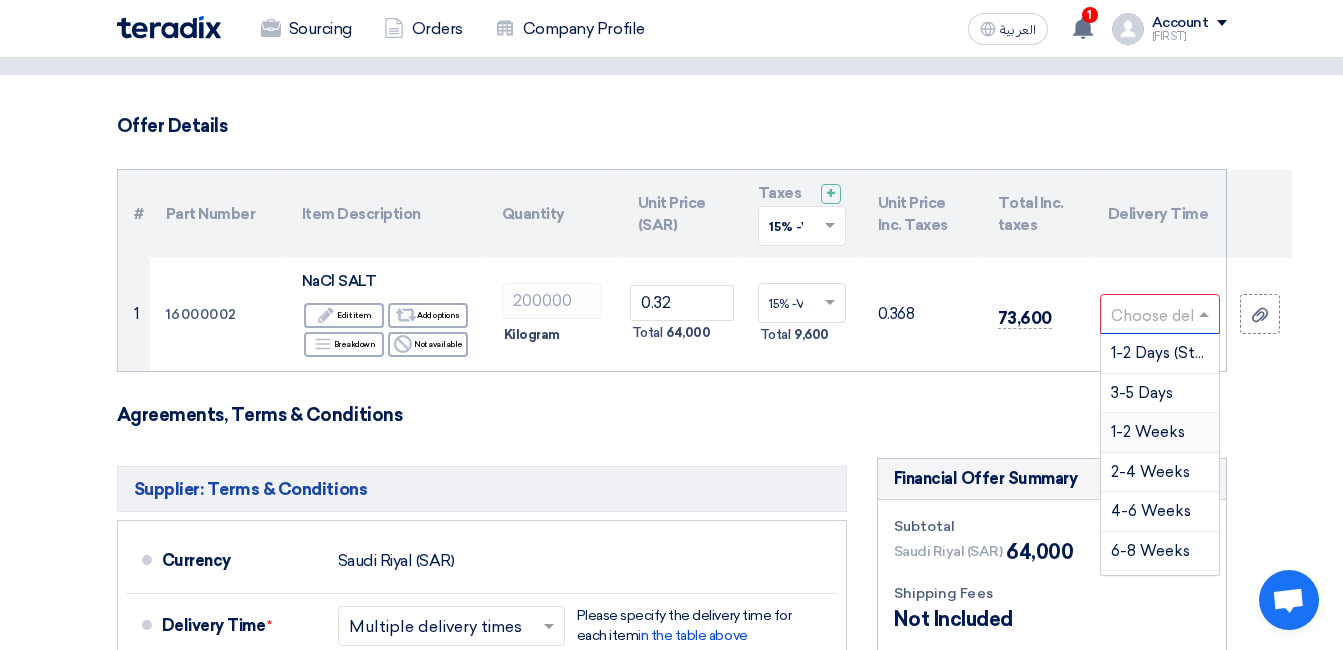 click on "Agreements, Terms & Conditions" 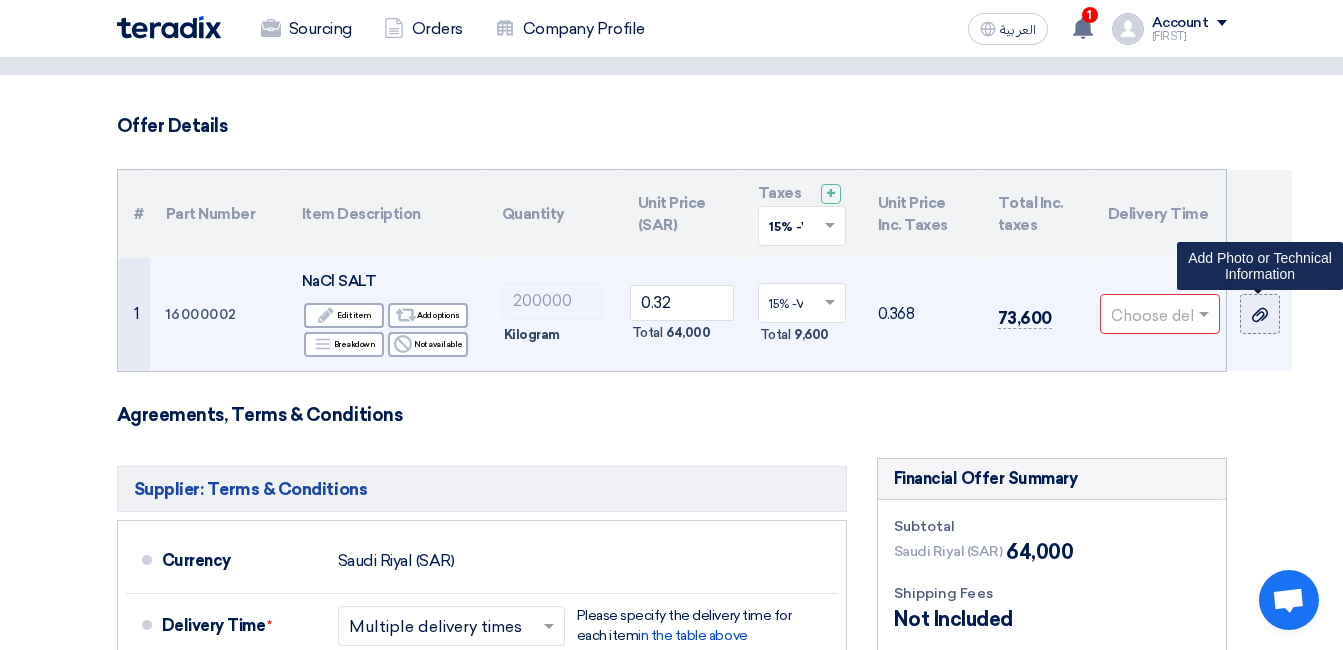 click 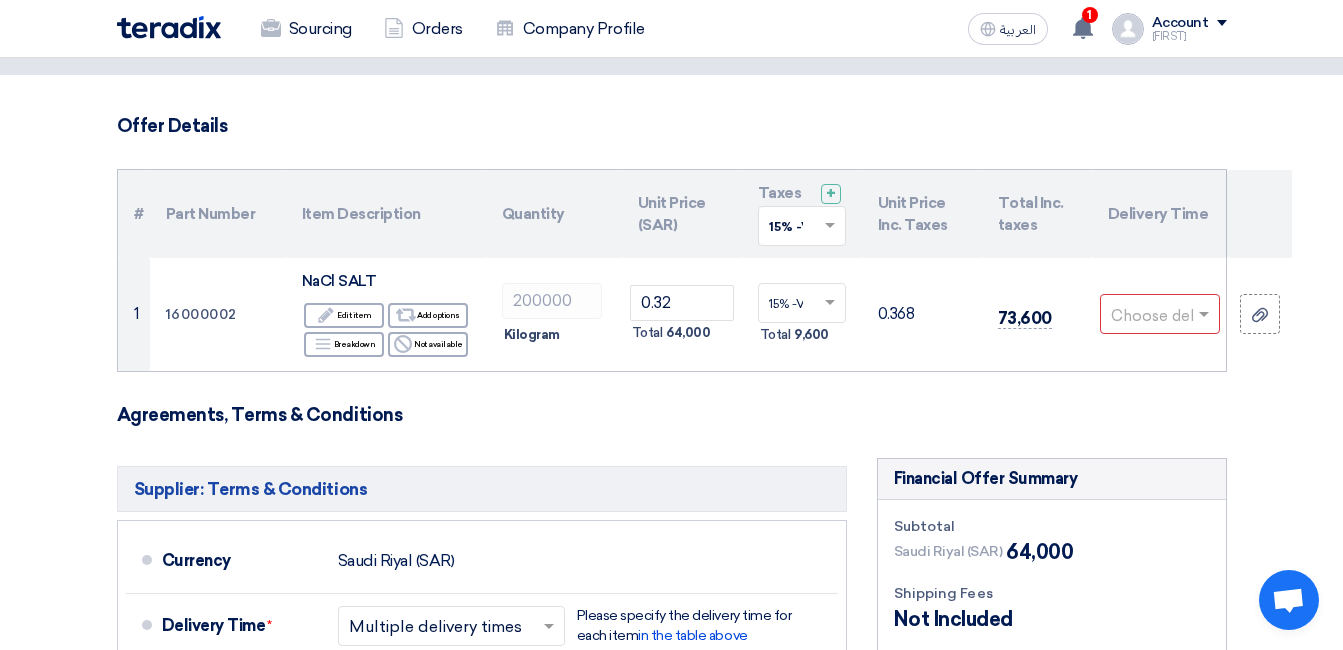 click on "Offer Details
#
Part Number
Item Description
Quantity
Unit Price (SAR)
Taxes
+
'Select taxes...
15% -VAT
×" 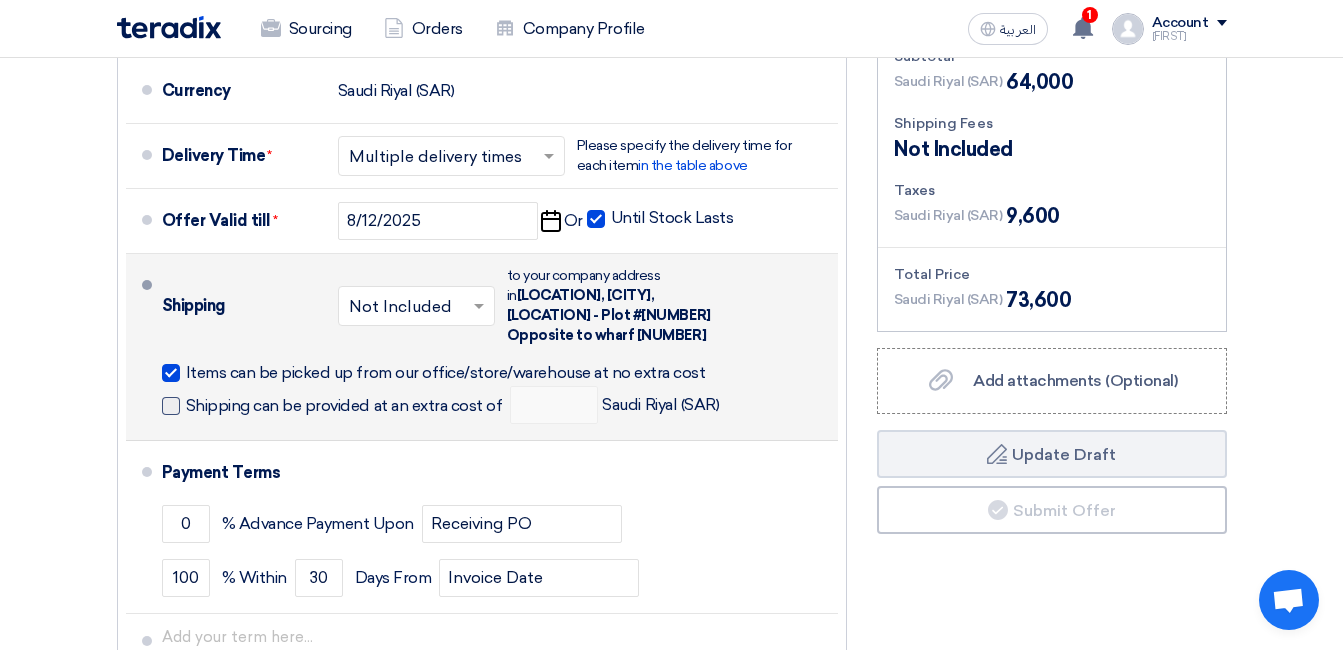scroll, scrollTop: 600, scrollLeft: 0, axis: vertical 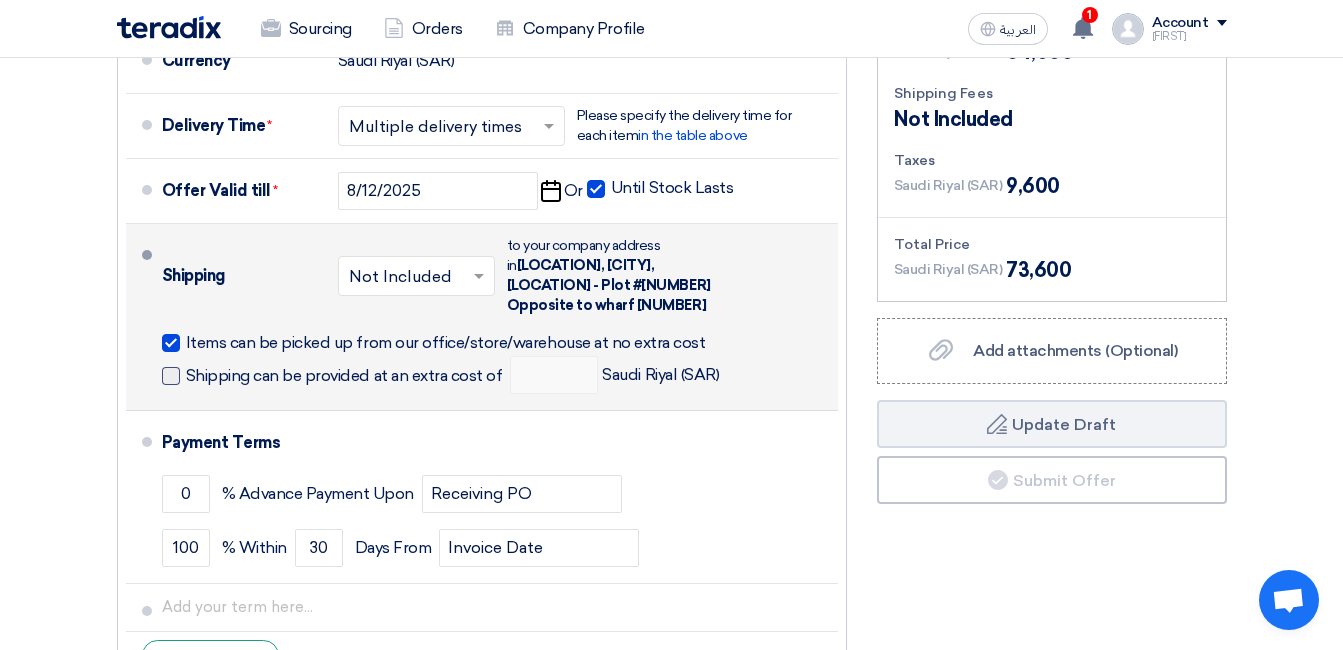 click 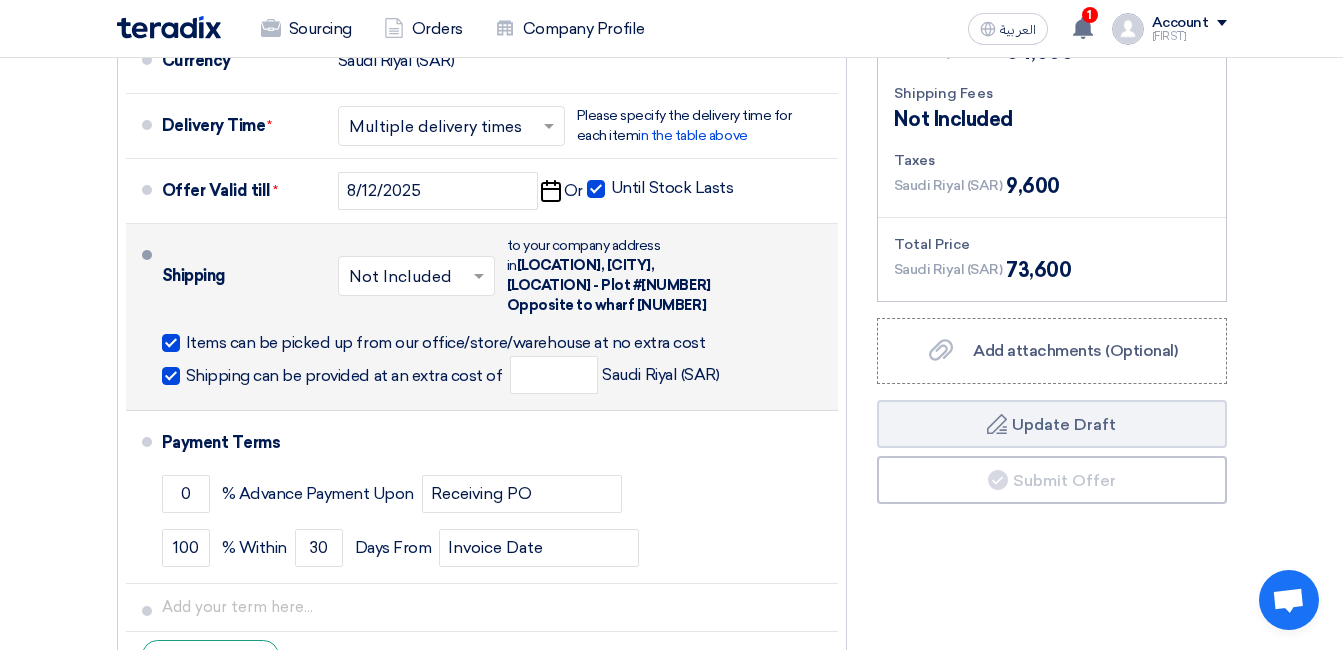 click 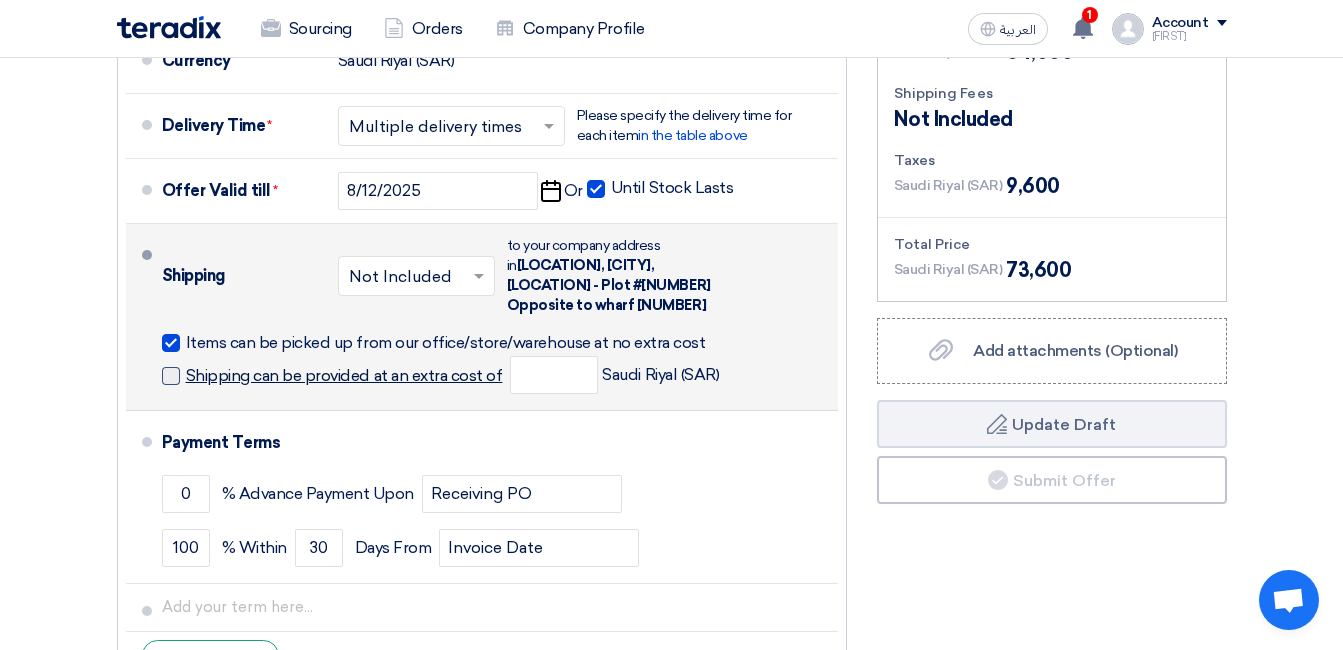 checkbox on "false" 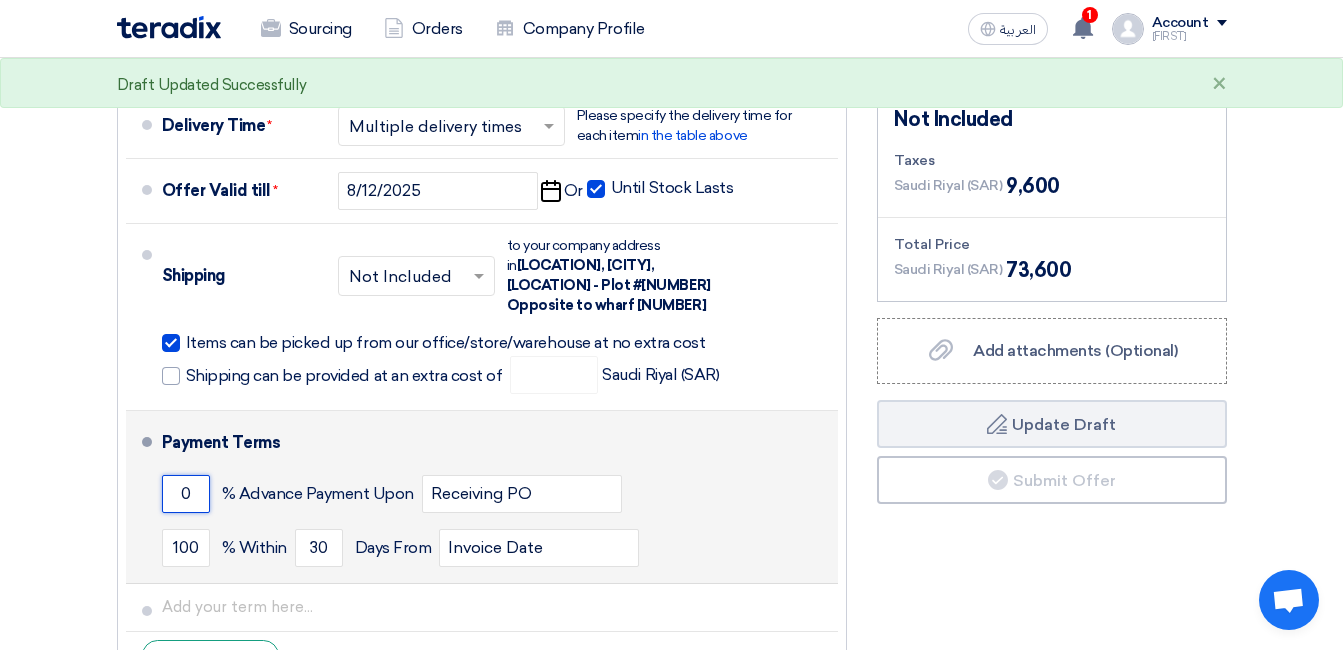 click on "0" 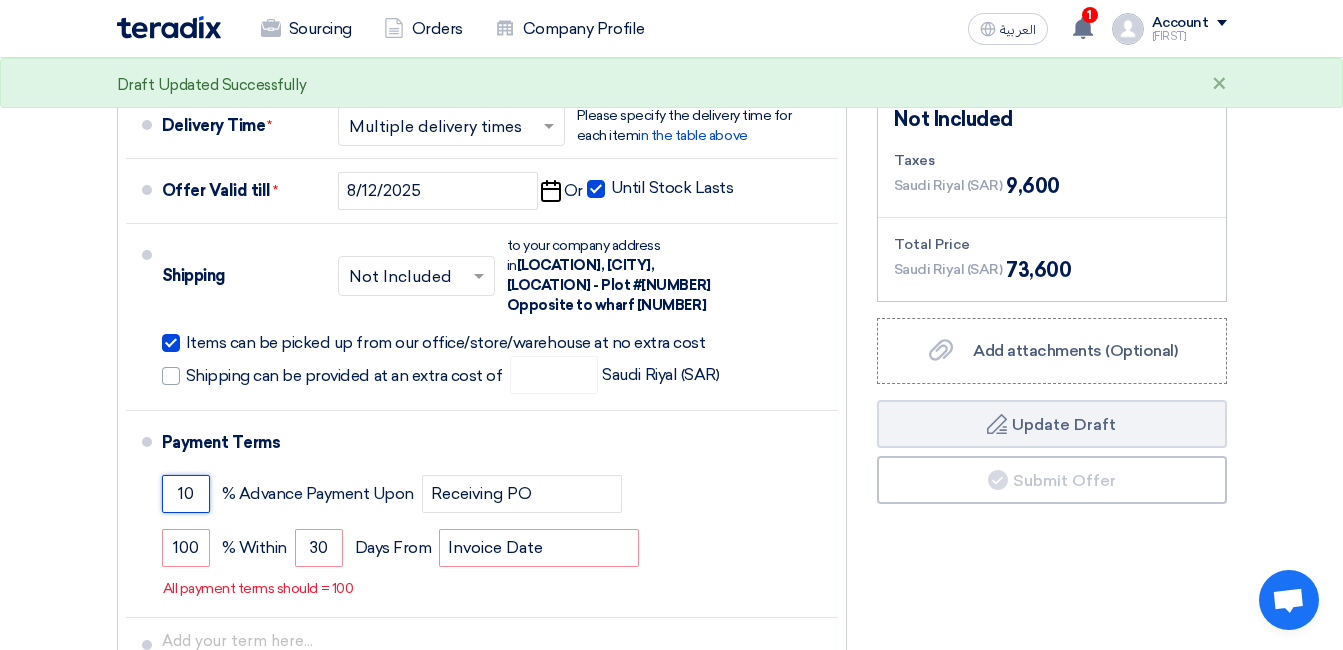 type on "1" 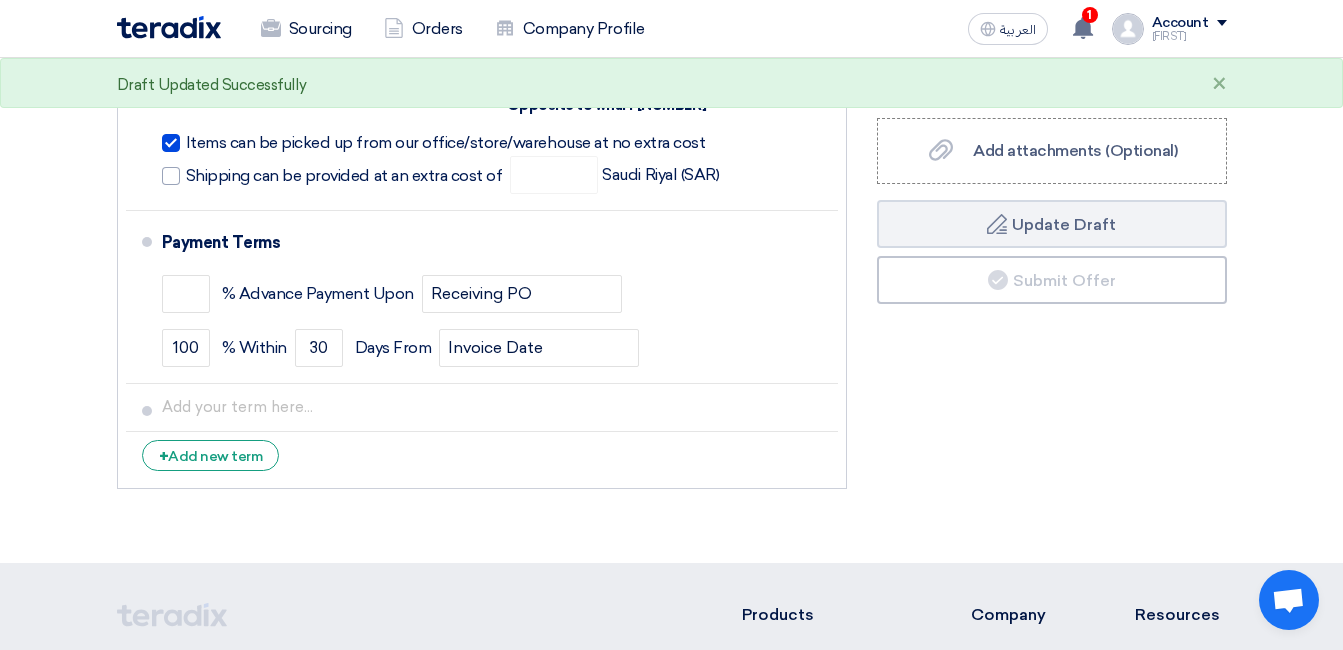 click on "+
Add new term" 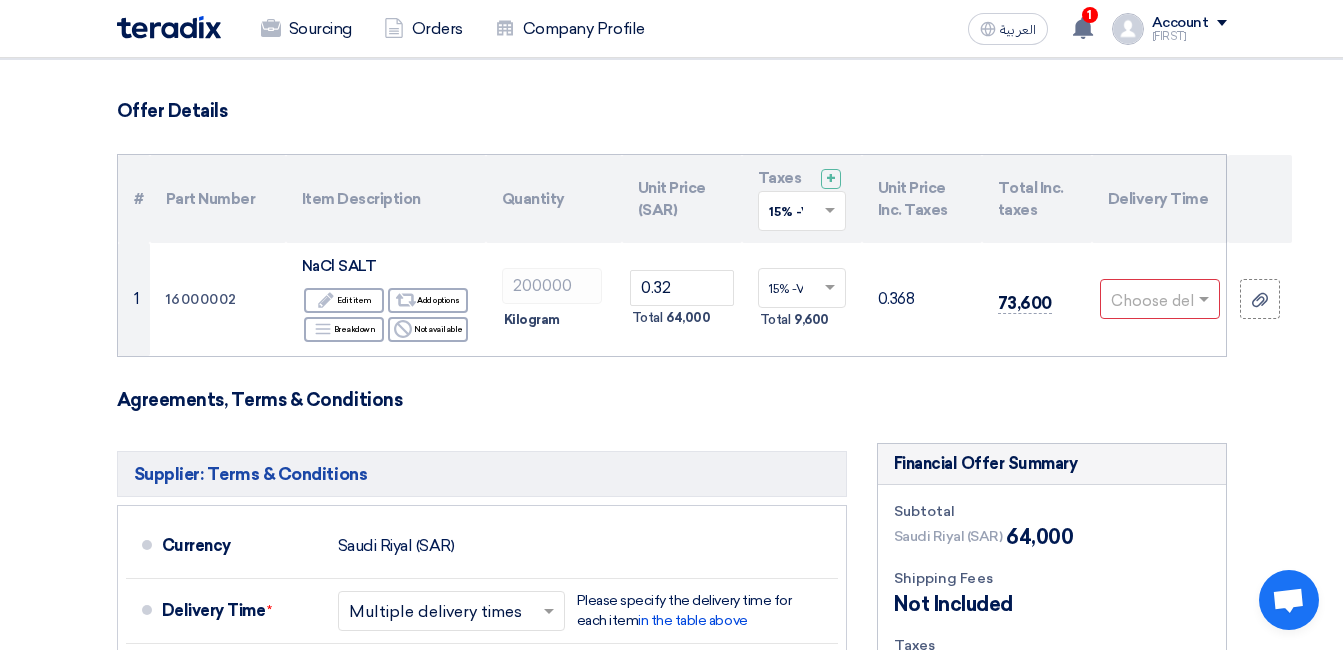 scroll, scrollTop: 0, scrollLeft: 0, axis: both 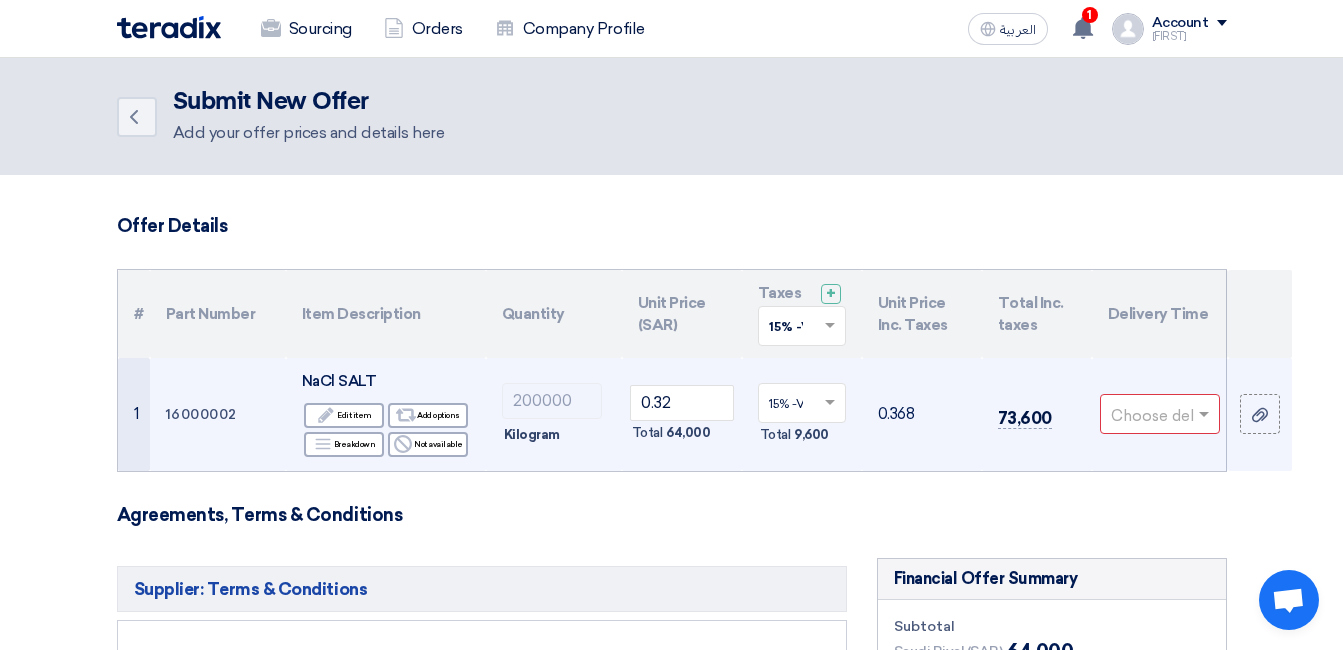 click 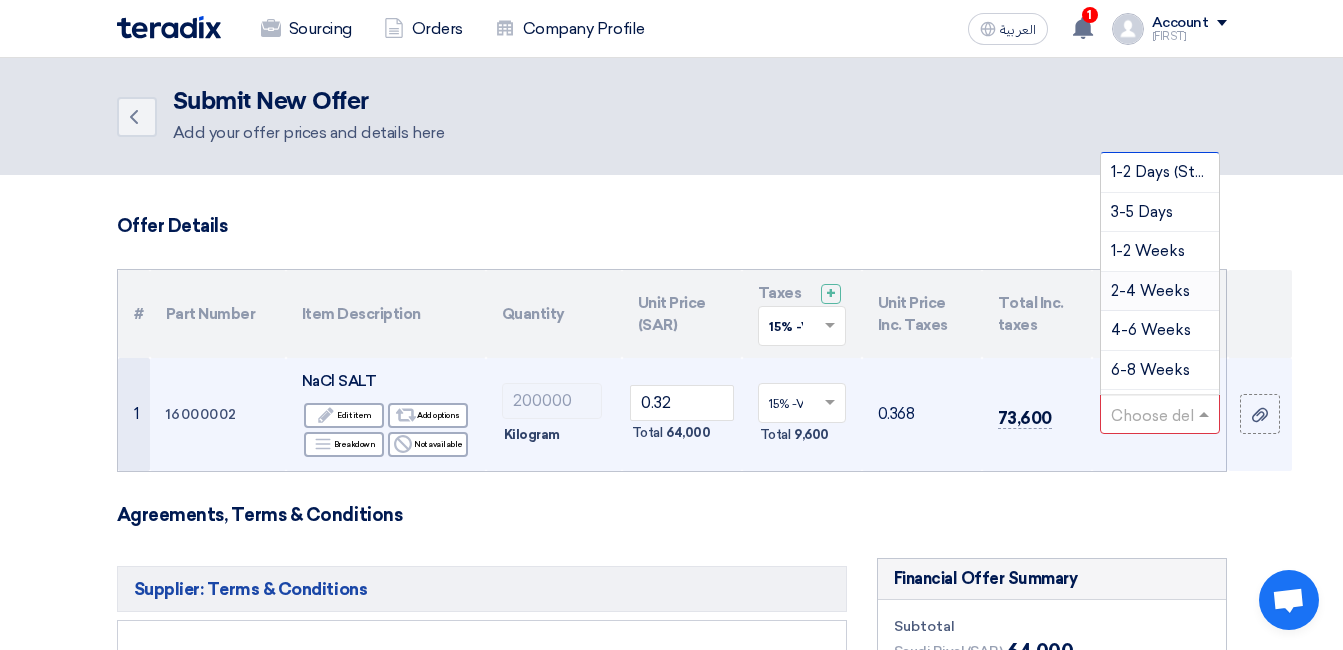 click on "2-4 Weeks" at bounding box center [1150, 291] 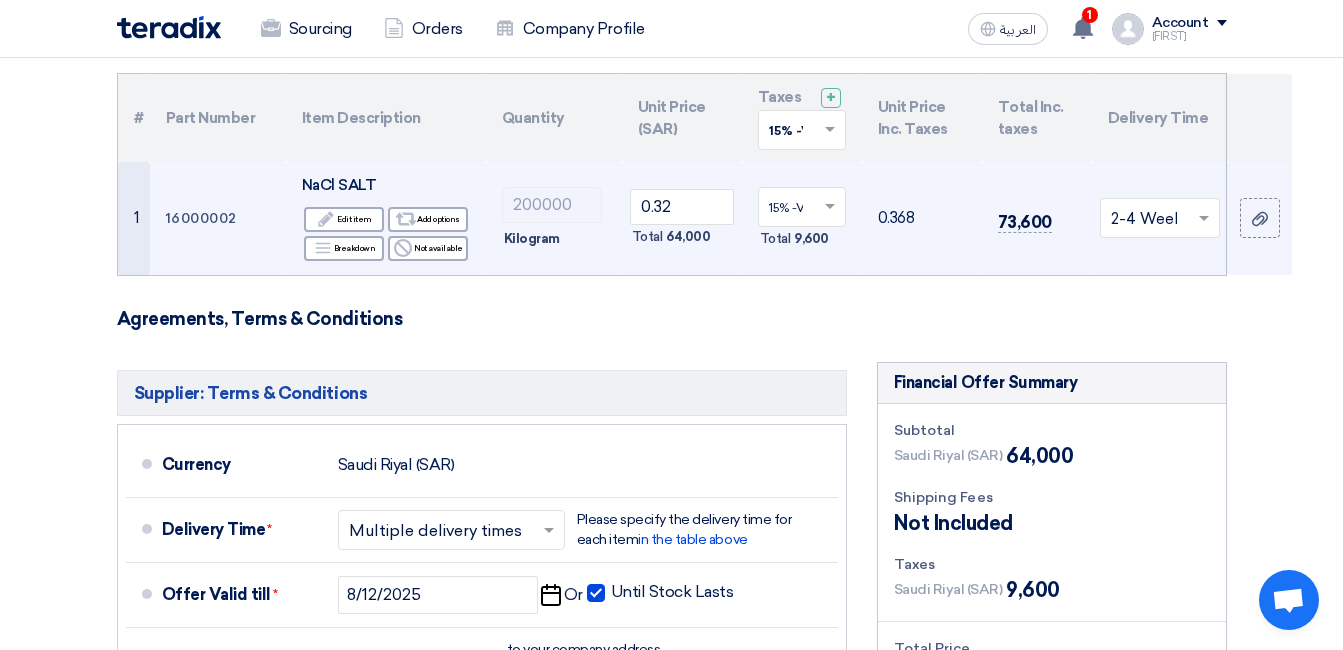 scroll, scrollTop: 200, scrollLeft: 0, axis: vertical 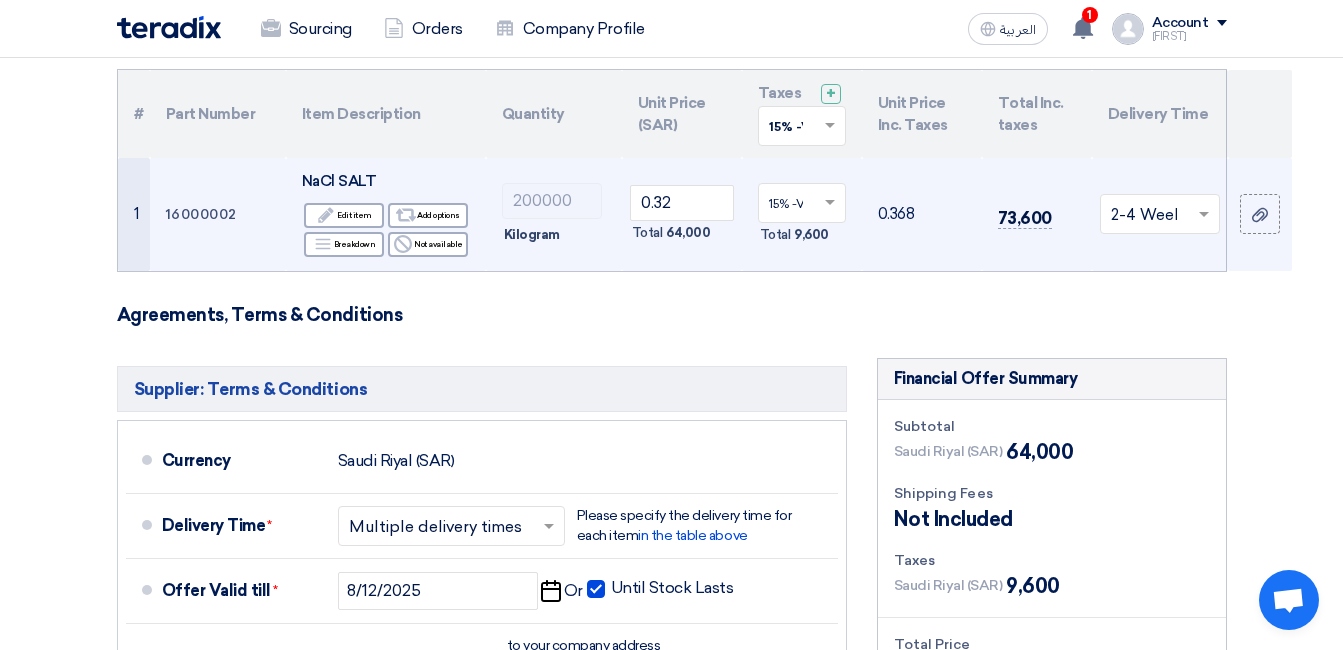 click 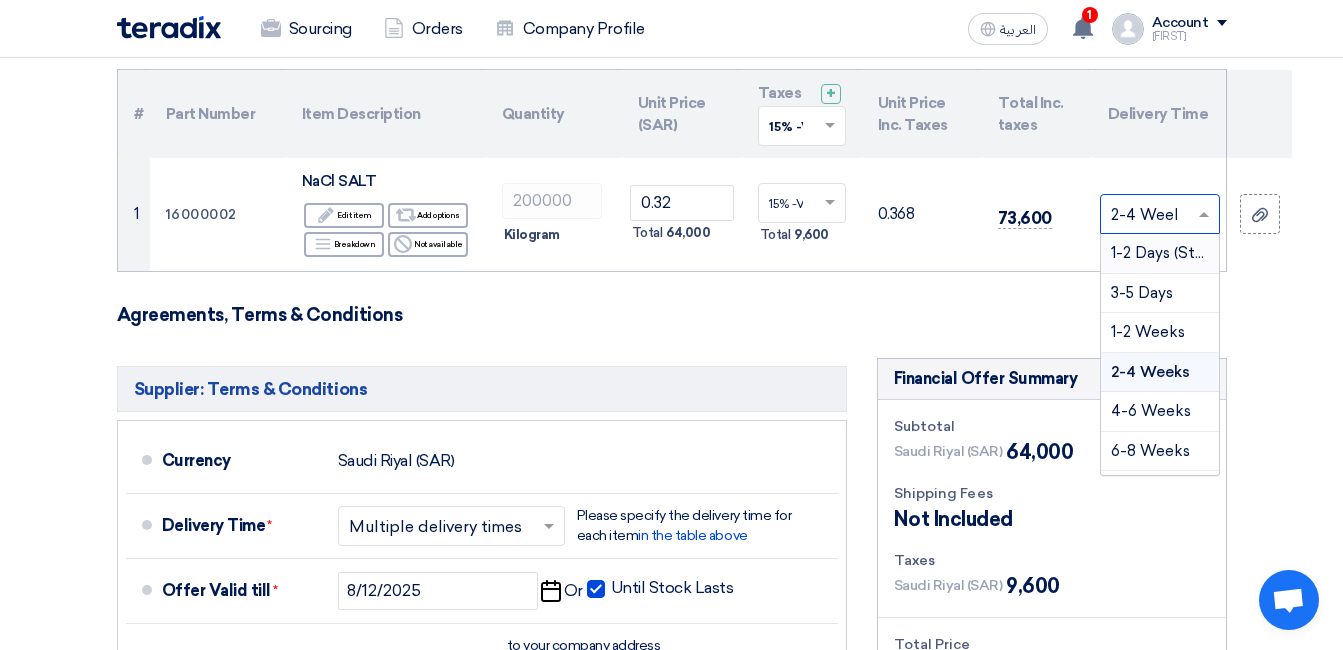 click on "Offer Details
#
Part Number
Item Description
Quantity
Unit Price (SAR)
Taxes
+
'Select taxes...
15% -VAT
×" 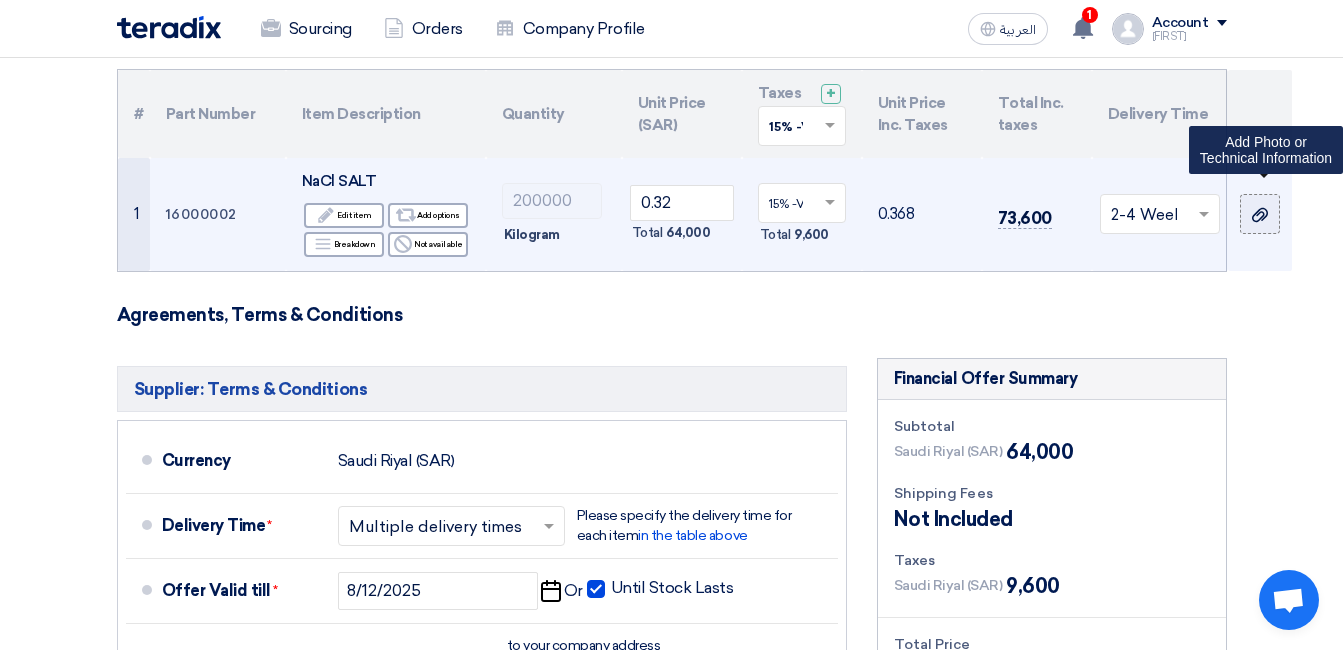 click 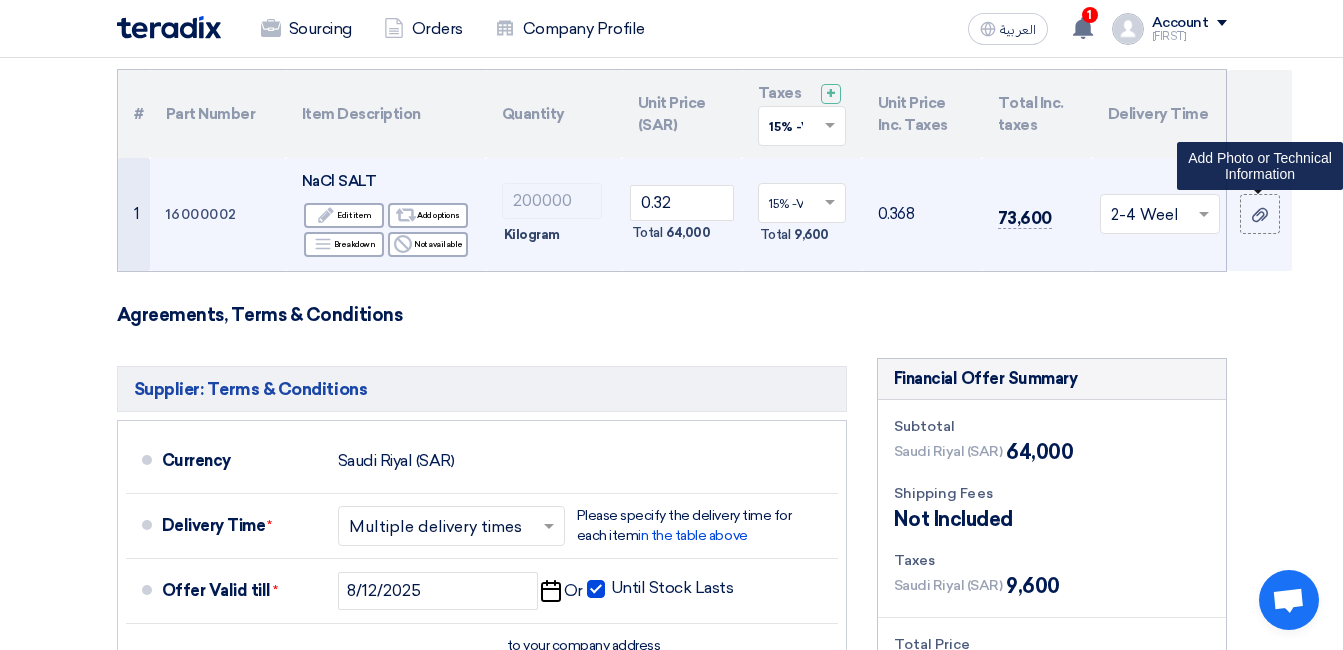 click 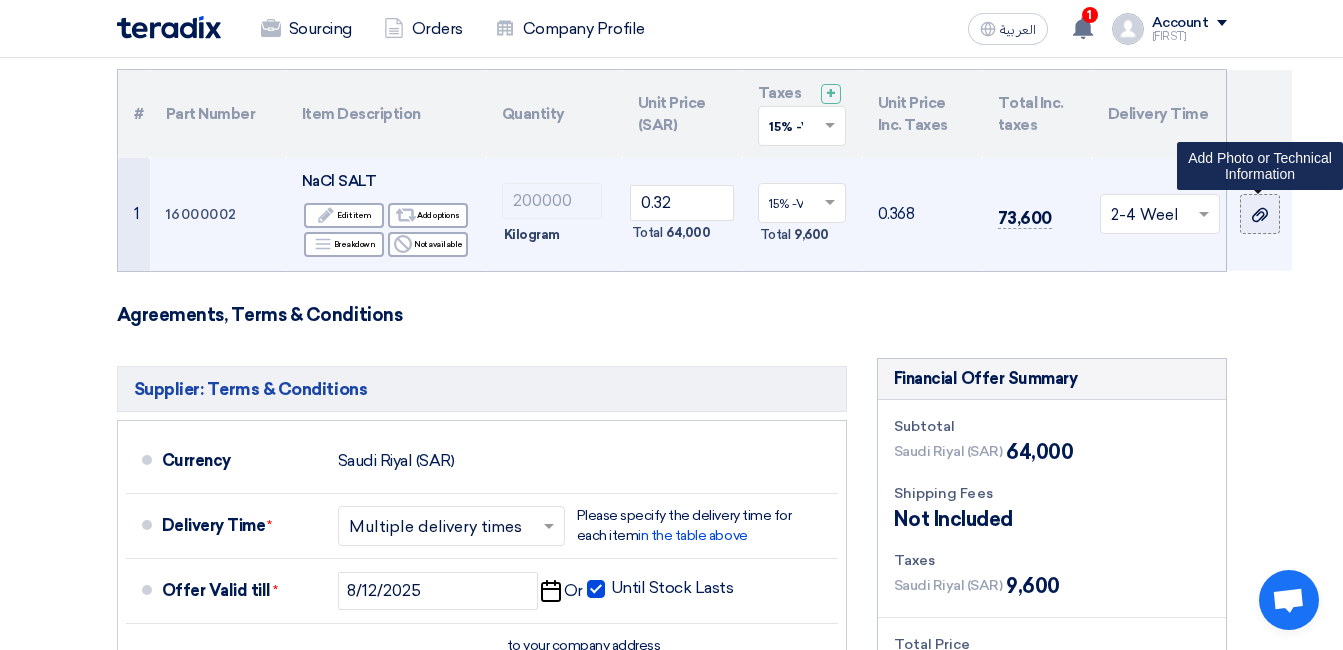 click 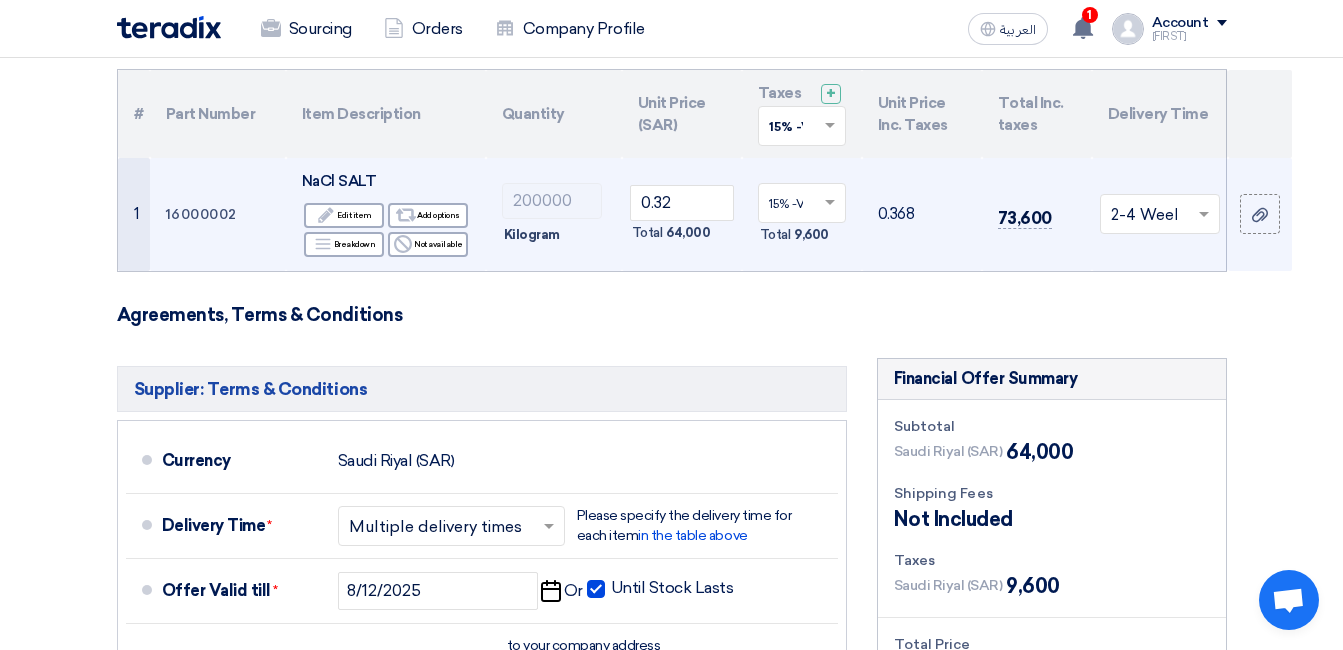 click 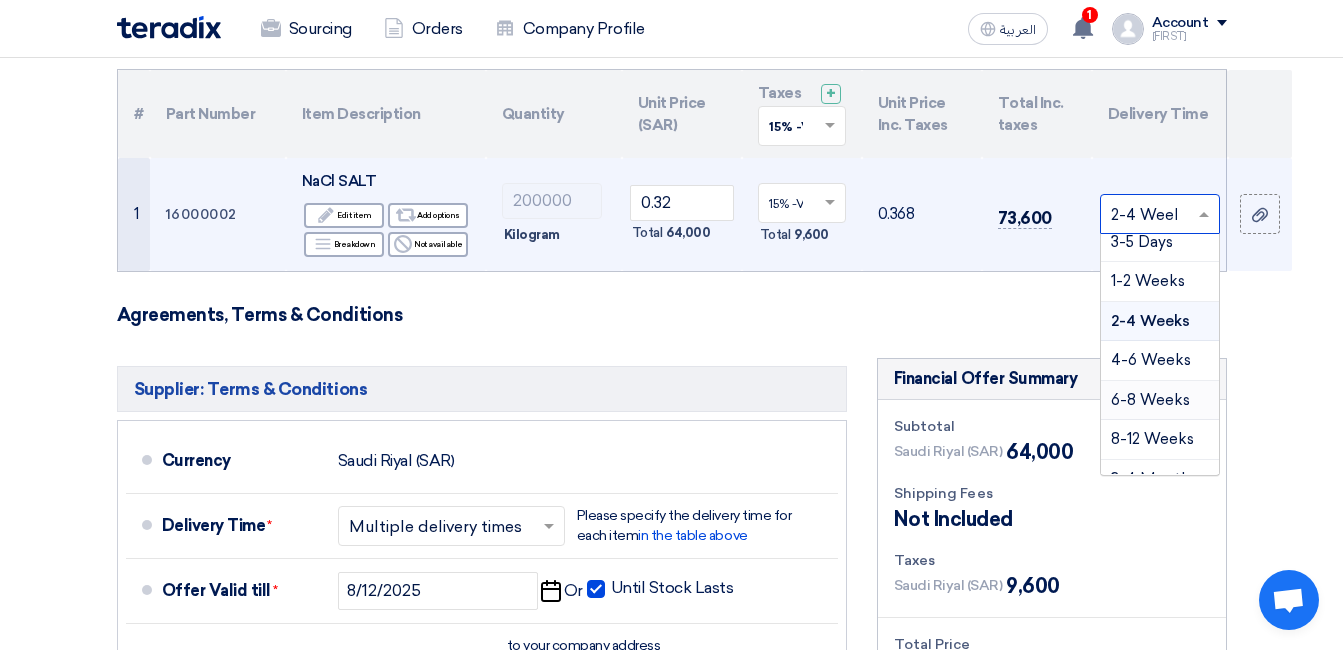 scroll, scrollTop: 100, scrollLeft: 0, axis: vertical 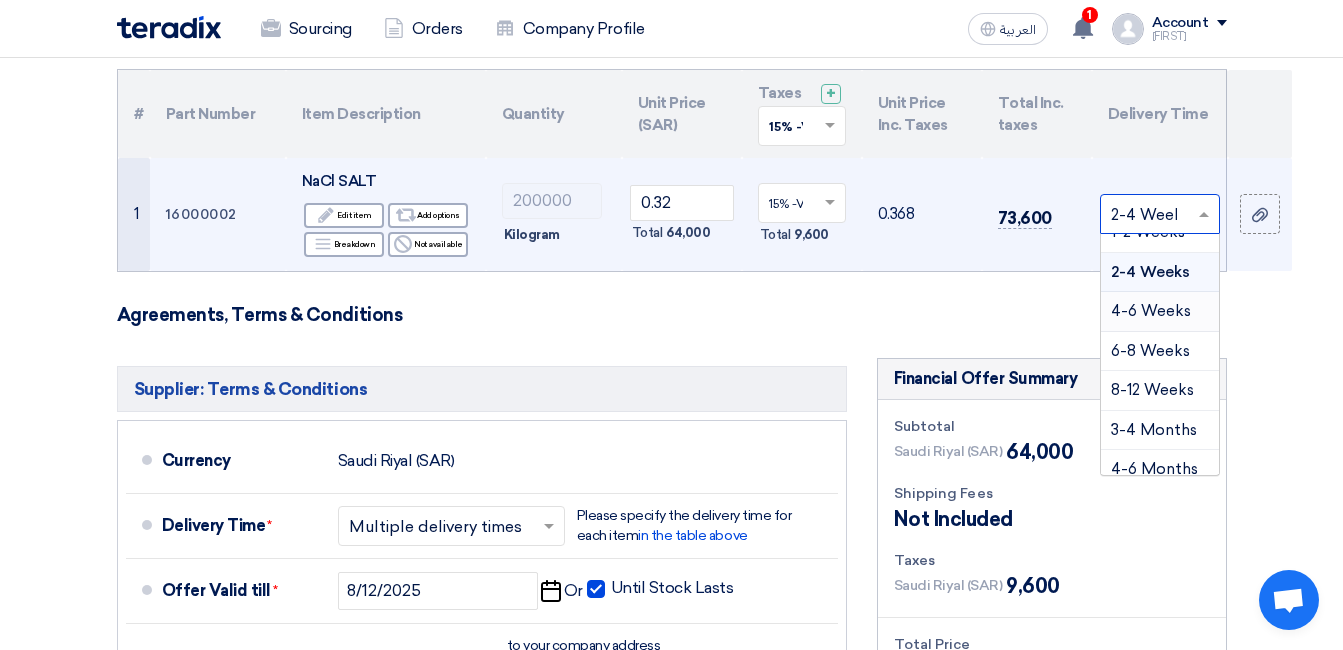 click on "4-6 Weeks" at bounding box center [1151, 311] 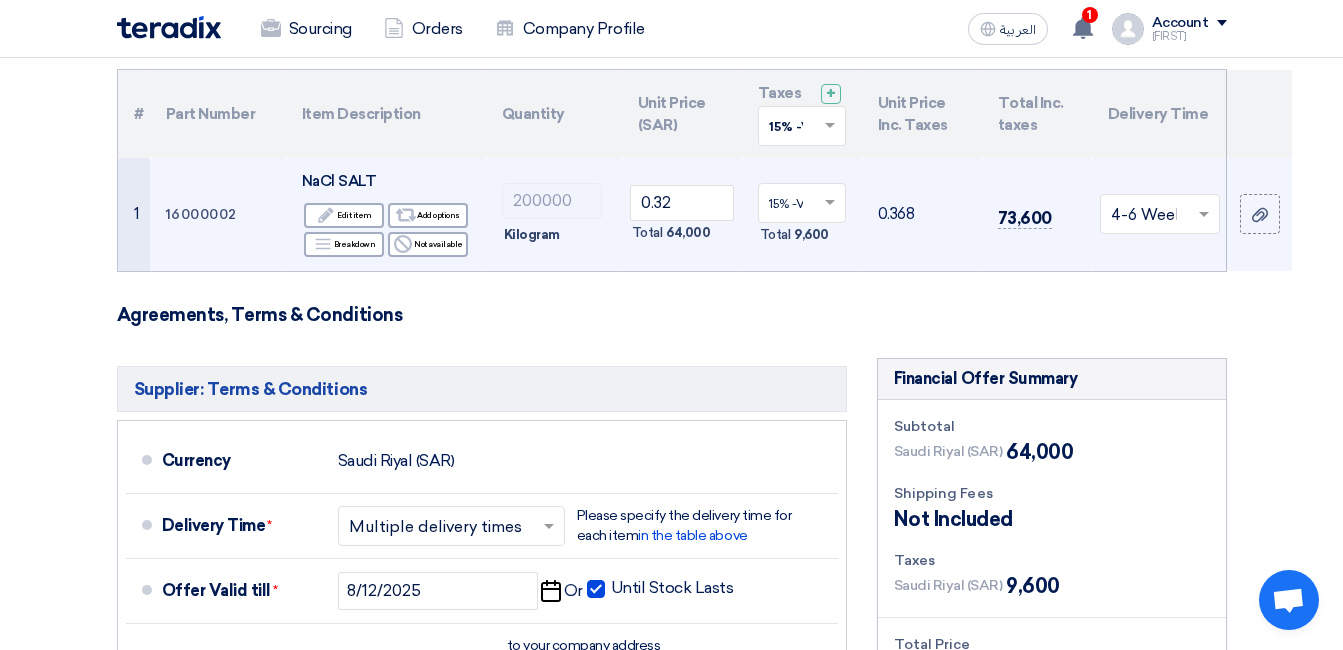 click on "Agreements, Terms & Conditions" 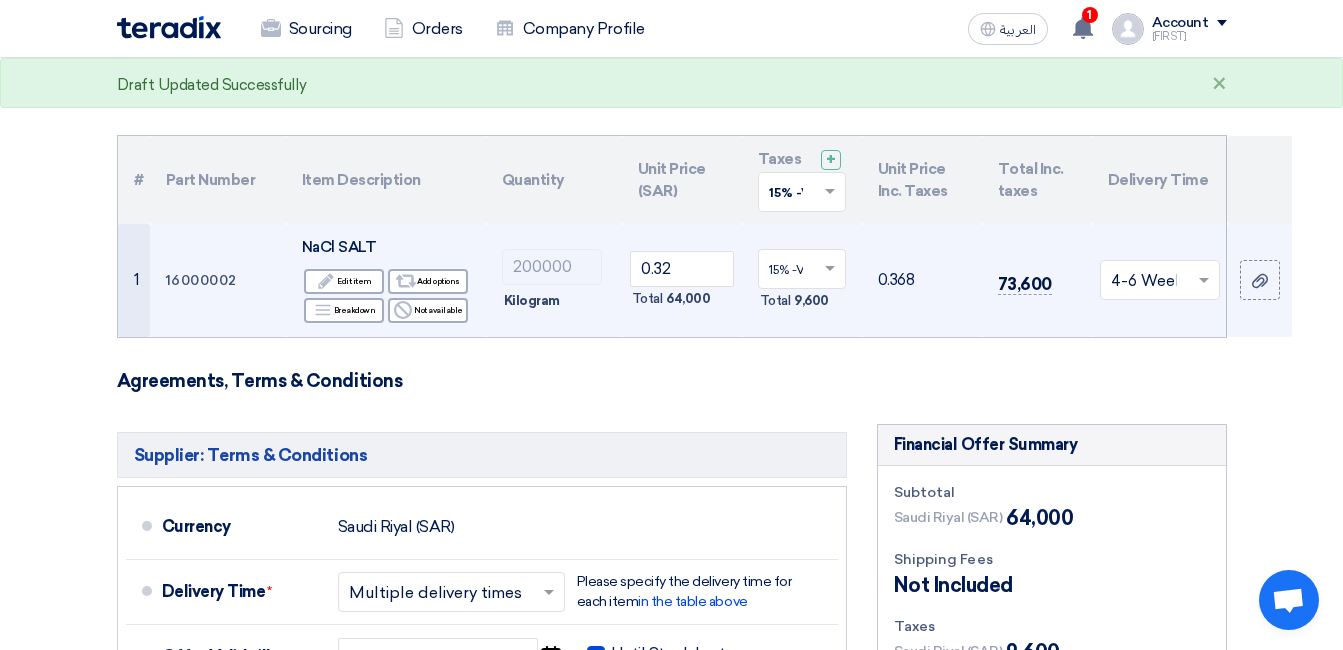 scroll, scrollTop: 100, scrollLeft: 0, axis: vertical 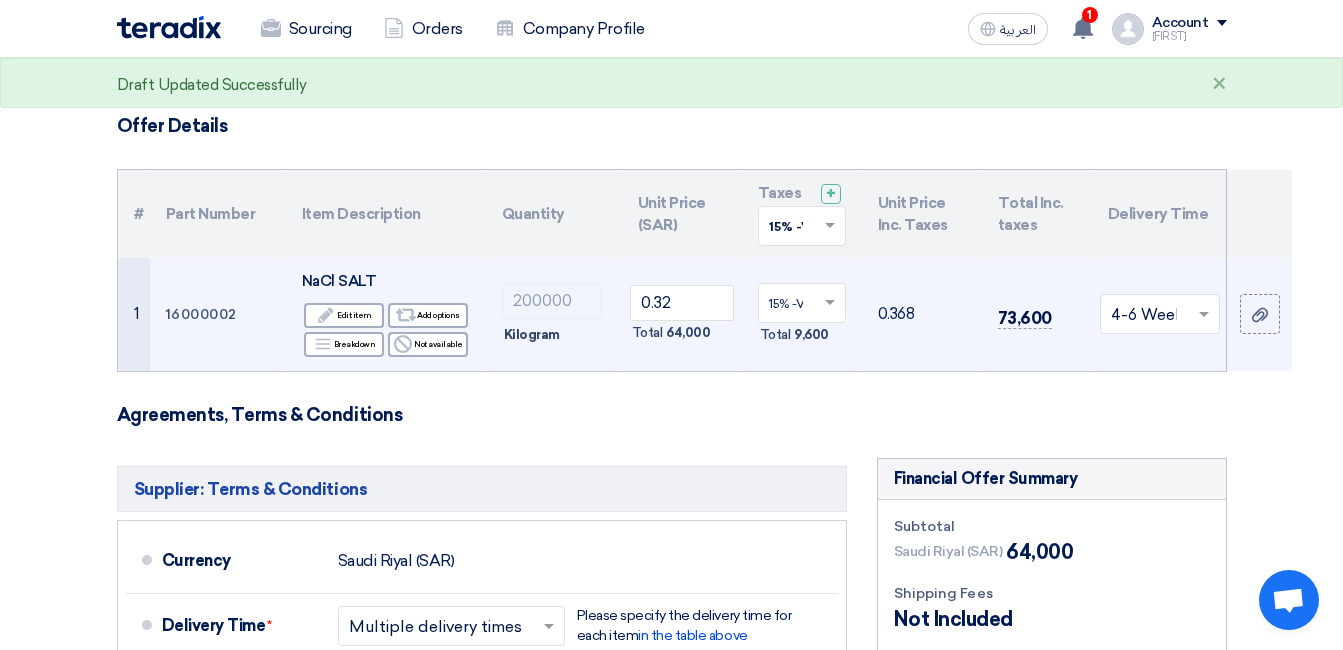 click on "Agreements, Terms & Conditions" 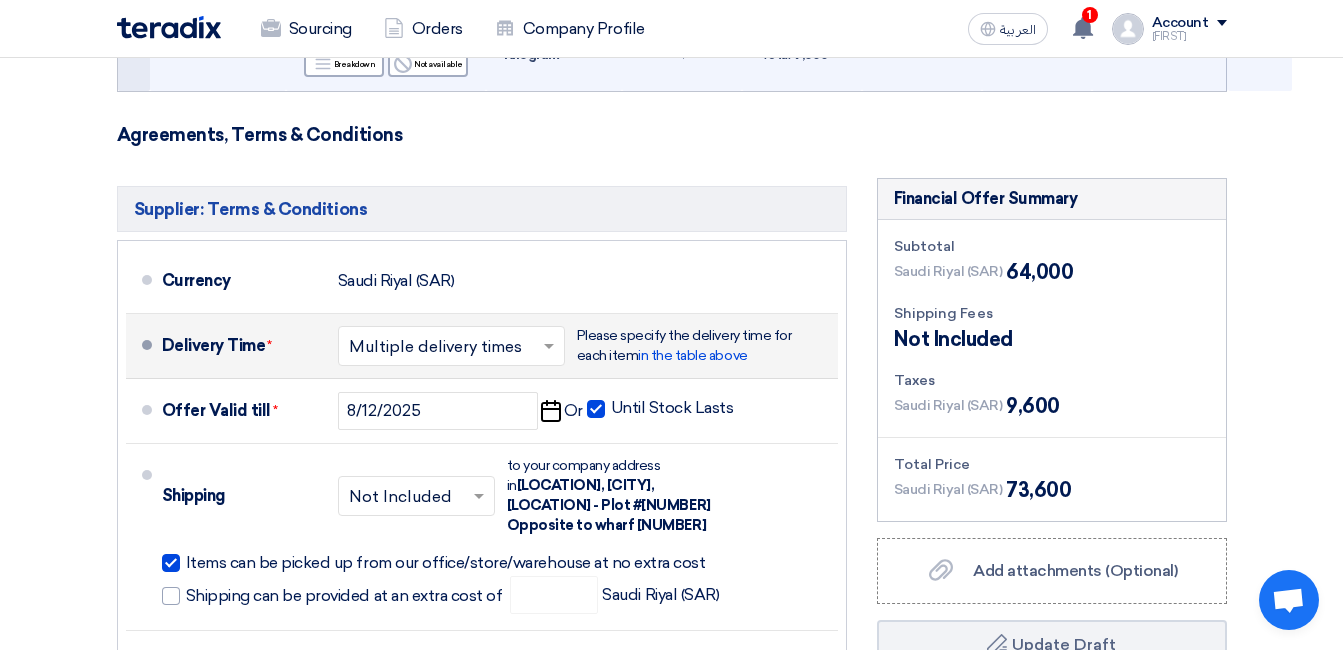 scroll, scrollTop: 400, scrollLeft: 0, axis: vertical 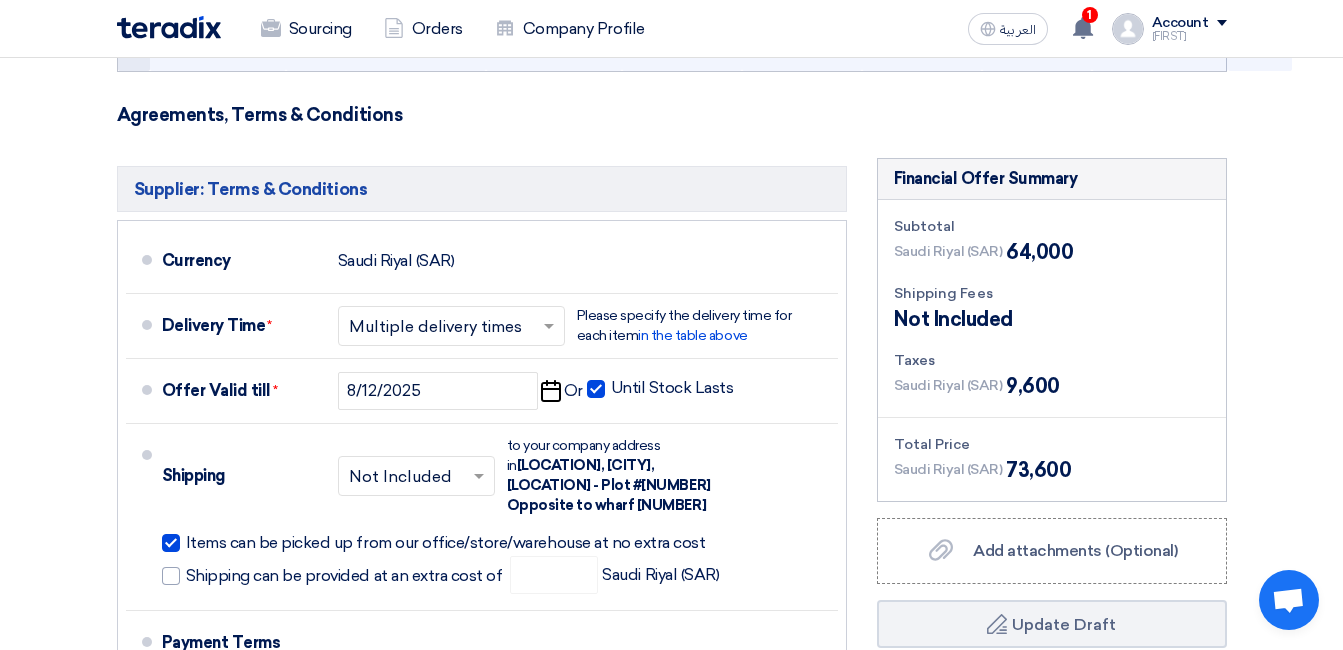 click 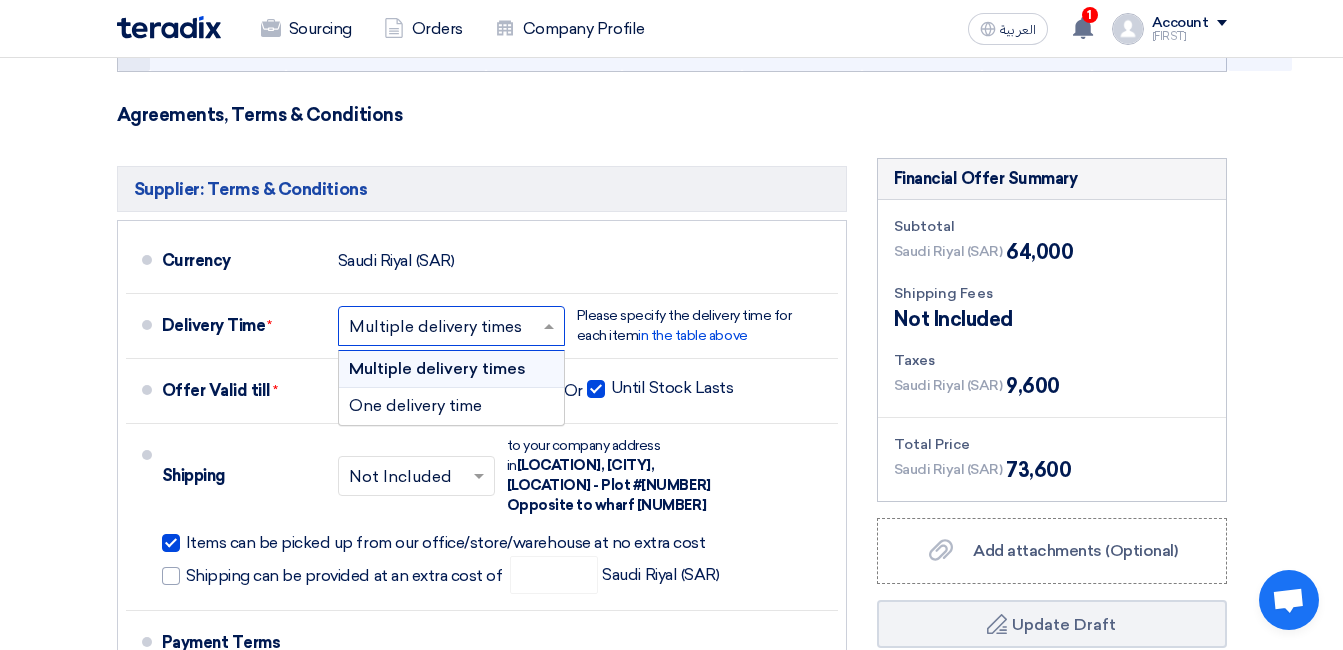click on "Multiple delivery times" at bounding box center [437, 368] 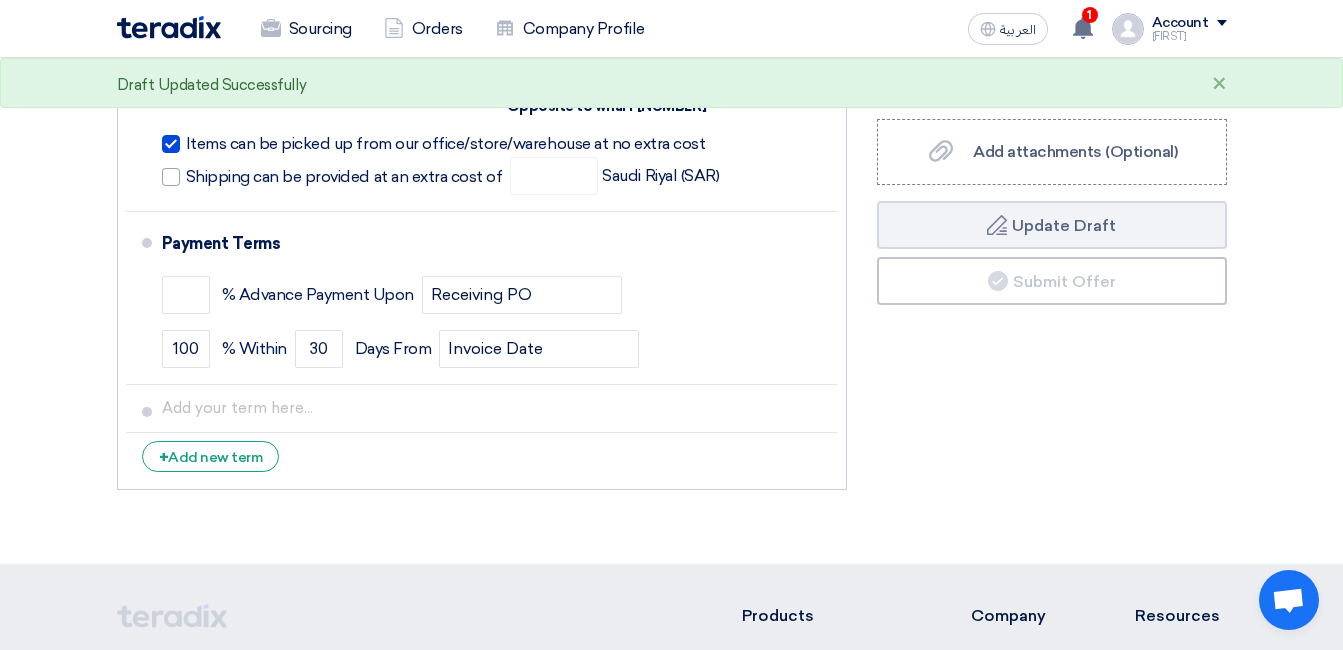 scroll, scrollTop: 800, scrollLeft: 0, axis: vertical 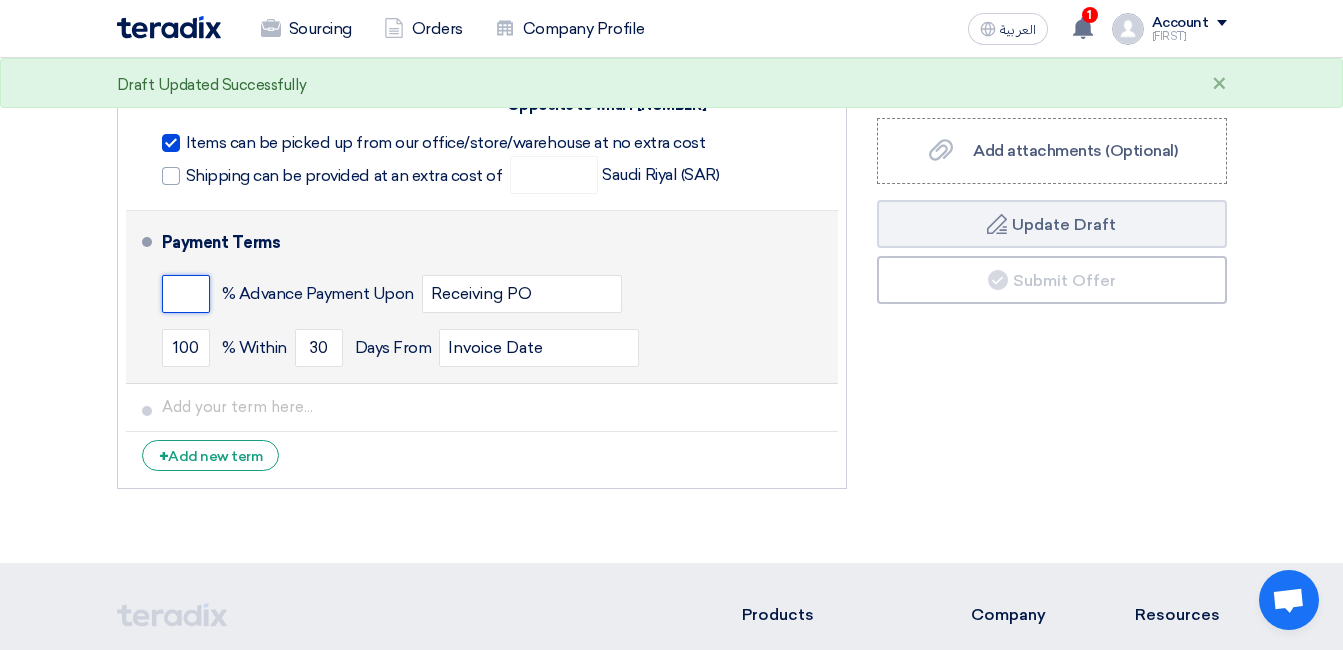 click 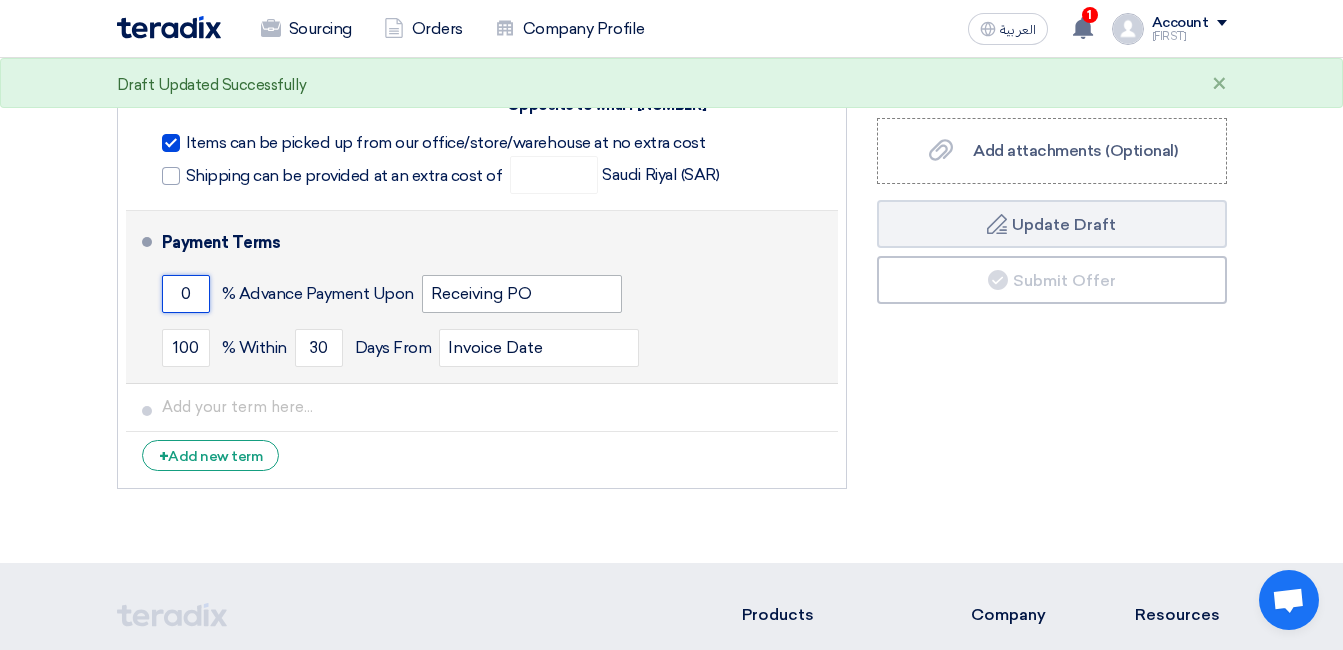 type on "0" 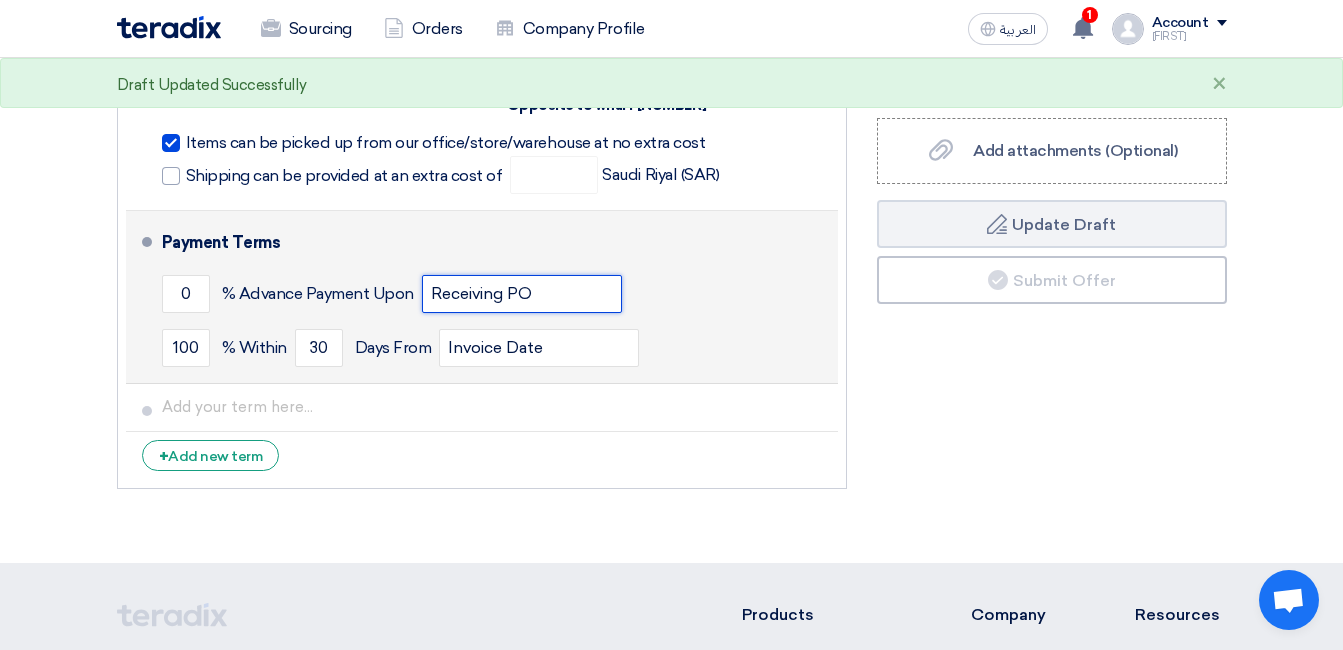 click on "Receiving PO" 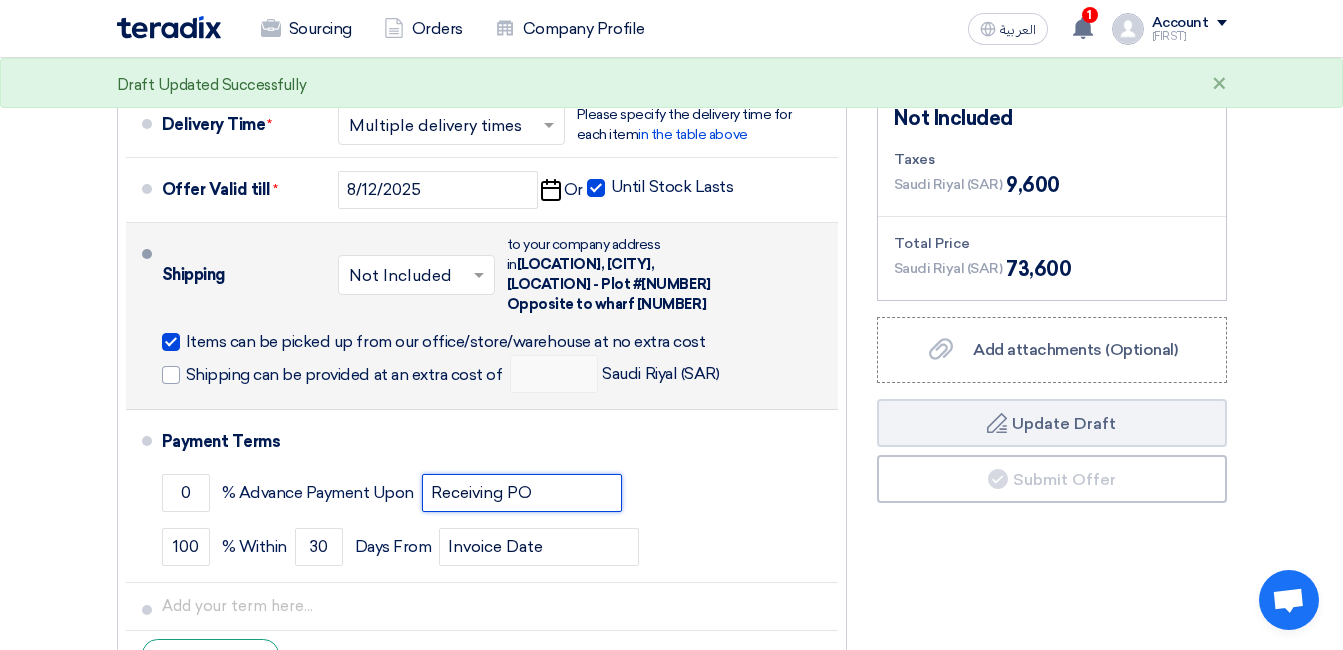 scroll, scrollTop: 600, scrollLeft: 0, axis: vertical 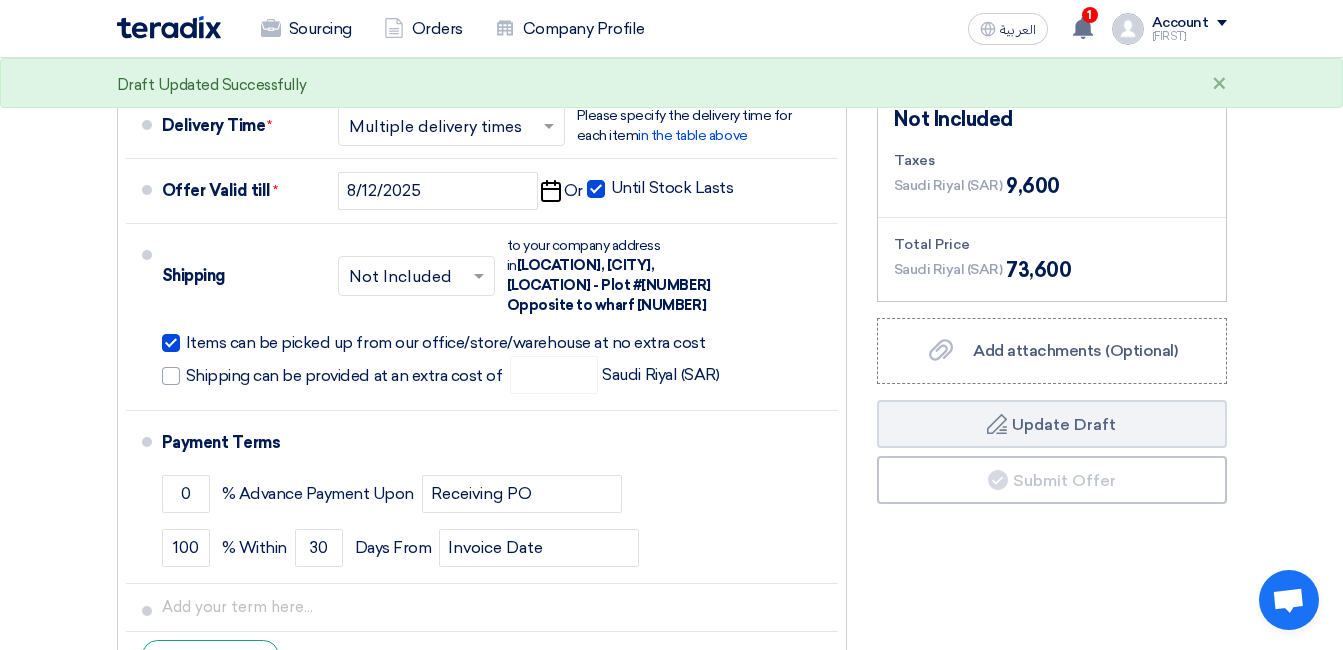 drag, startPoint x: 970, startPoint y: 527, endPoint x: 983, endPoint y: 511, distance: 20.615528 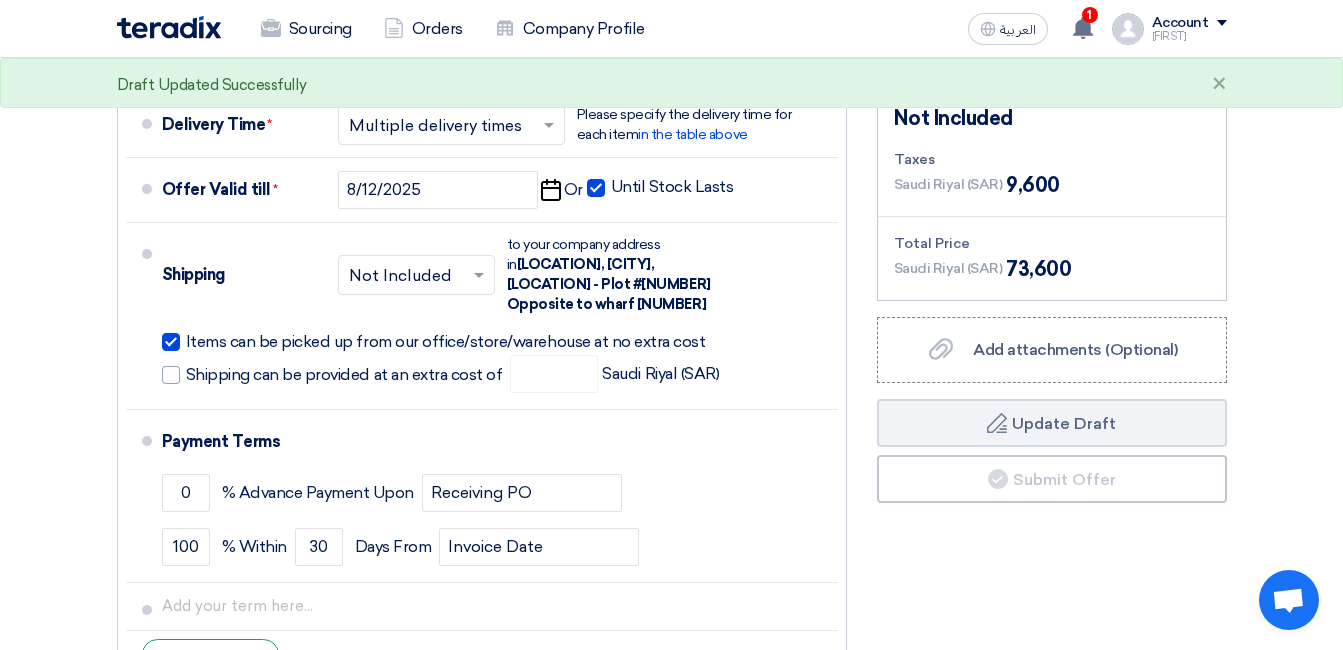 scroll, scrollTop: 700, scrollLeft: 0, axis: vertical 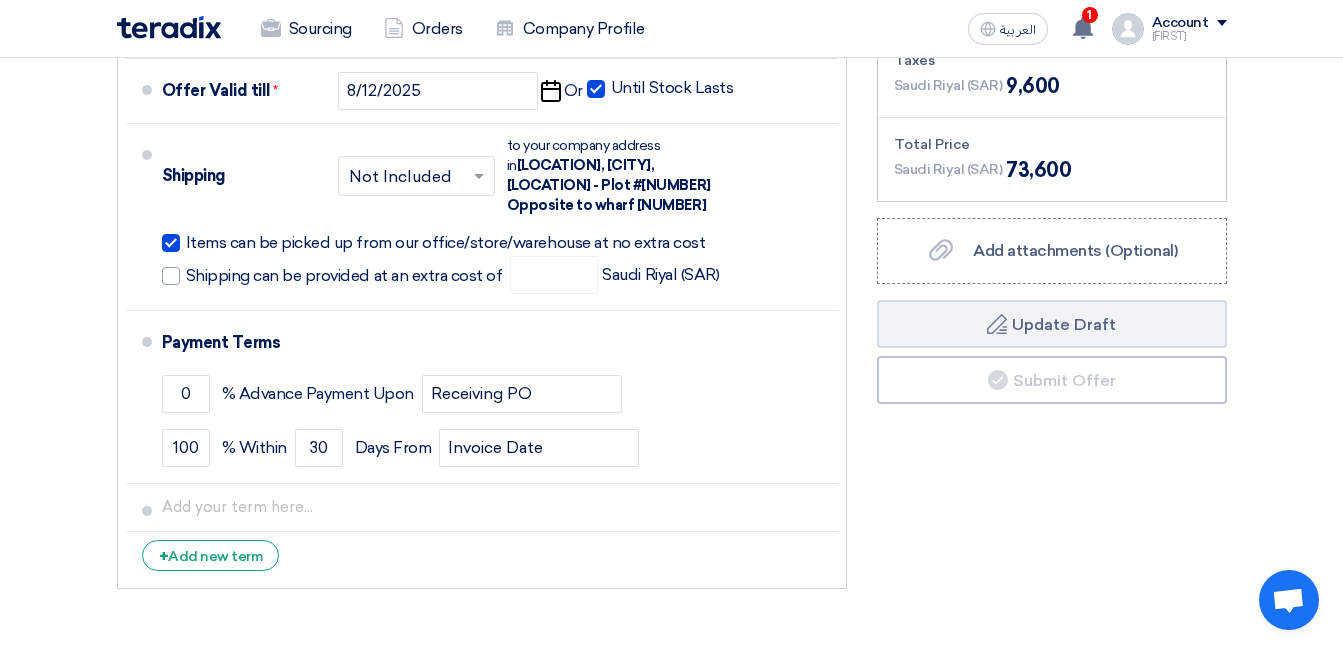 click on "+
Add new term" 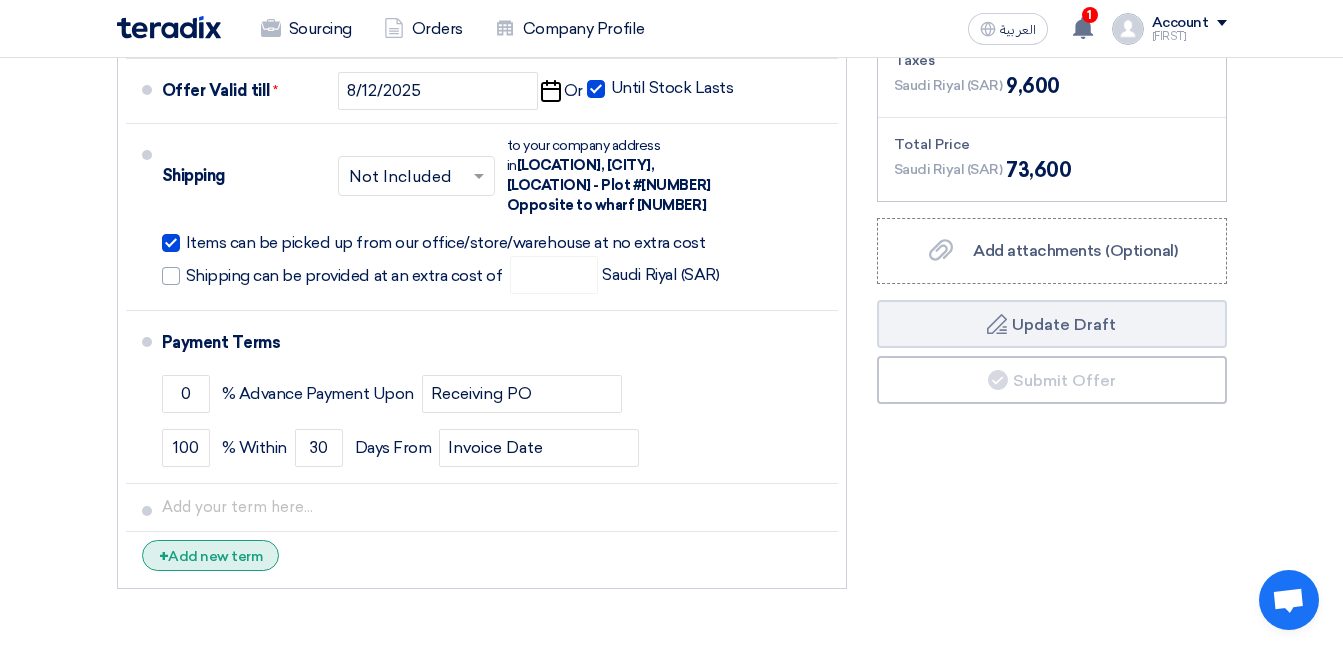 click on "+
Add new term" 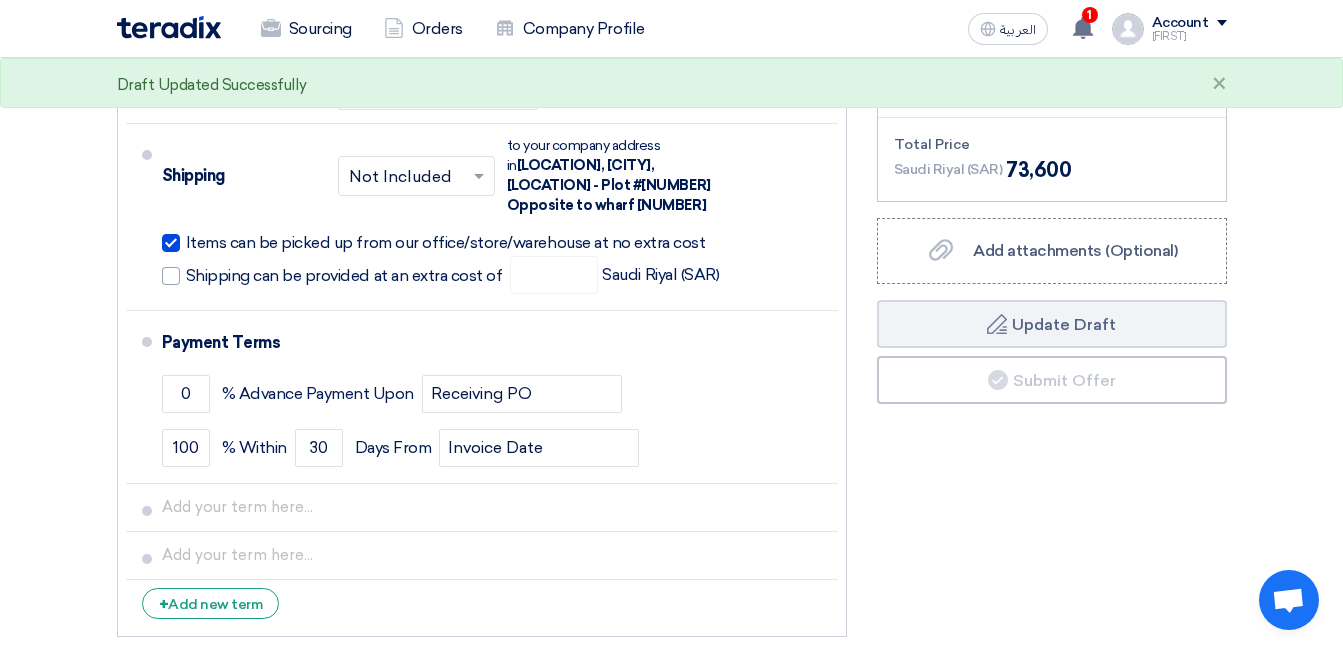 click on "Financial Offer Summary
Subtotal
Saudi Riyal (SAR)
64,000
Shipping Fees" 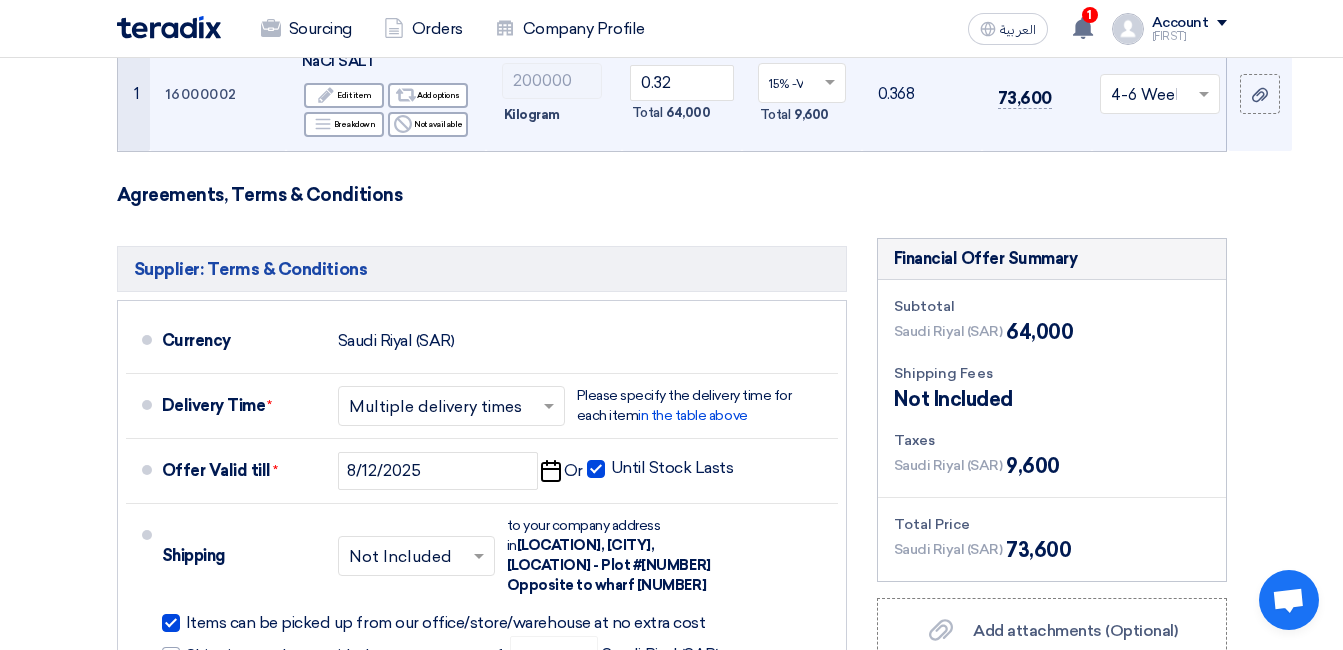scroll, scrollTop: 200, scrollLeft: 0, axis: vertical 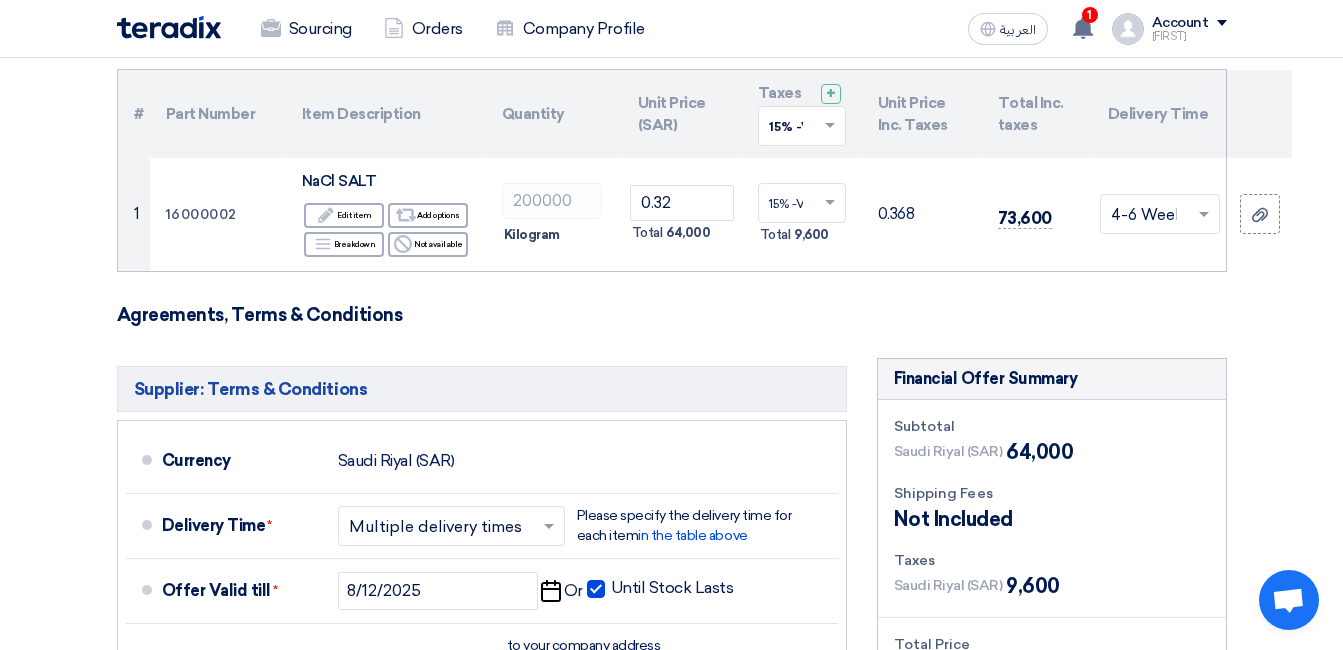 click on "Offer Details
#
Part Number
Item Description
Quantity
Unit Price (SAR)
Taxes
+
'Select taxes...
15% -VAT
×" 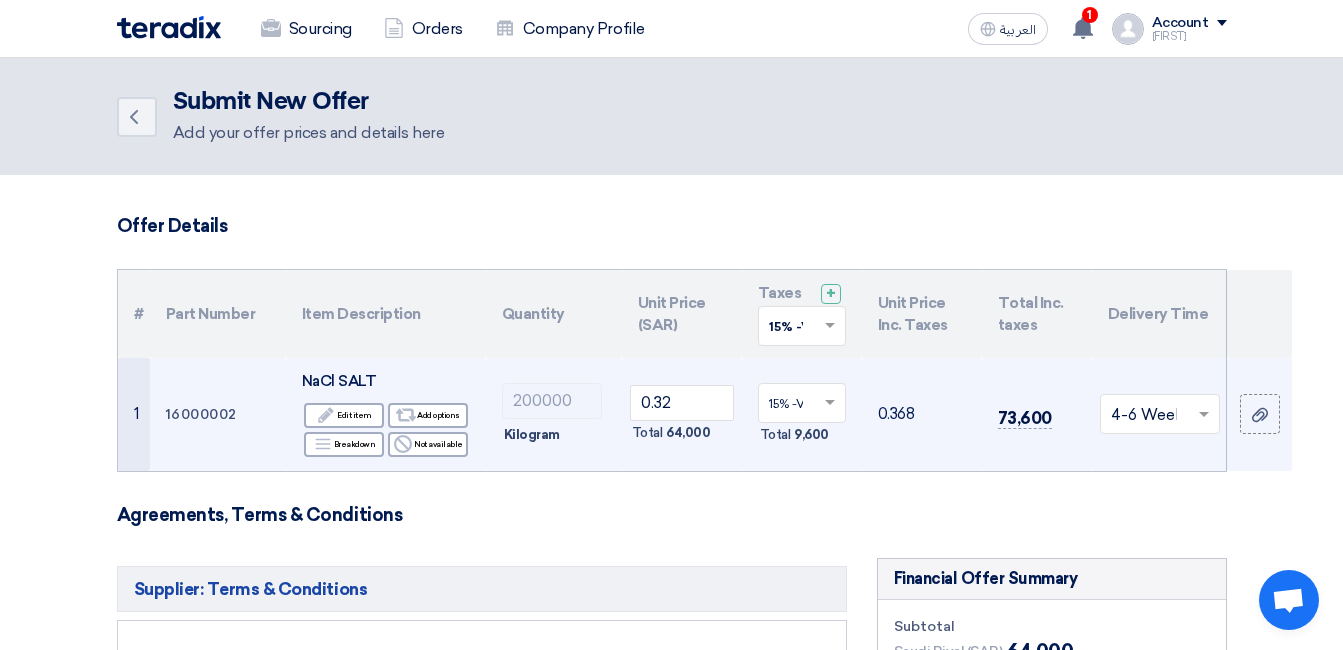 click on "Kilogram" 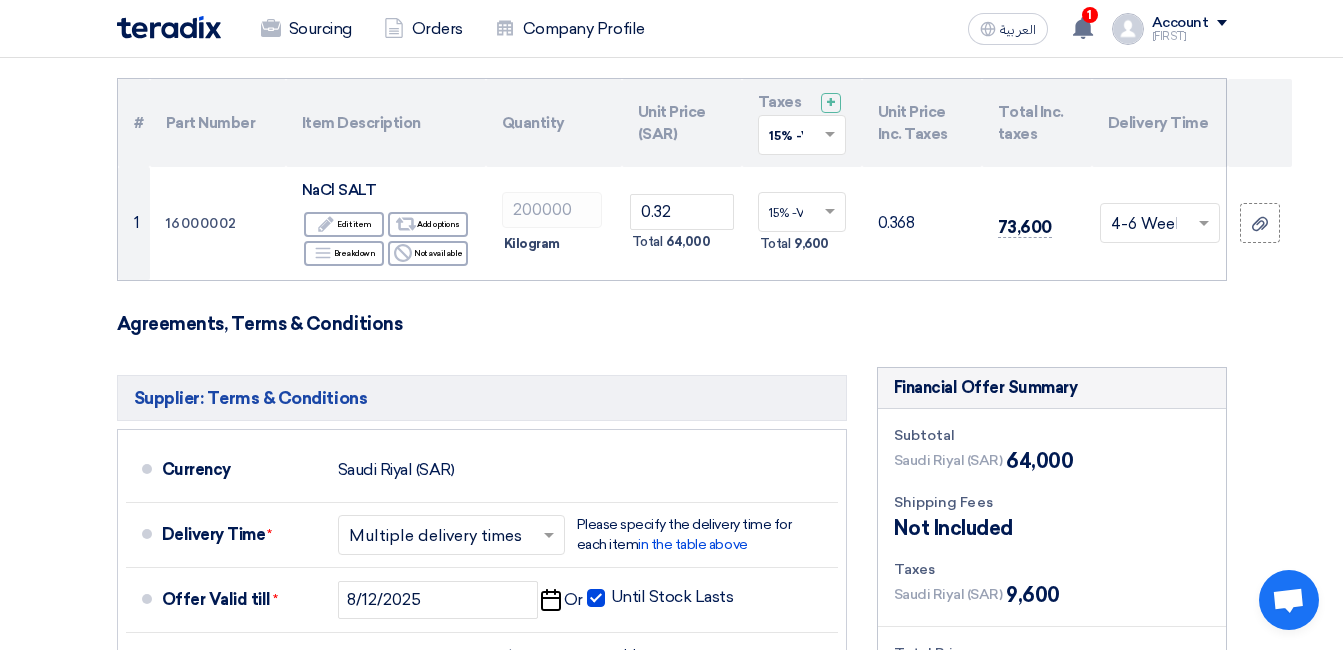 scroll, scrollTop: 0, scrollLeft: 0, axis: both 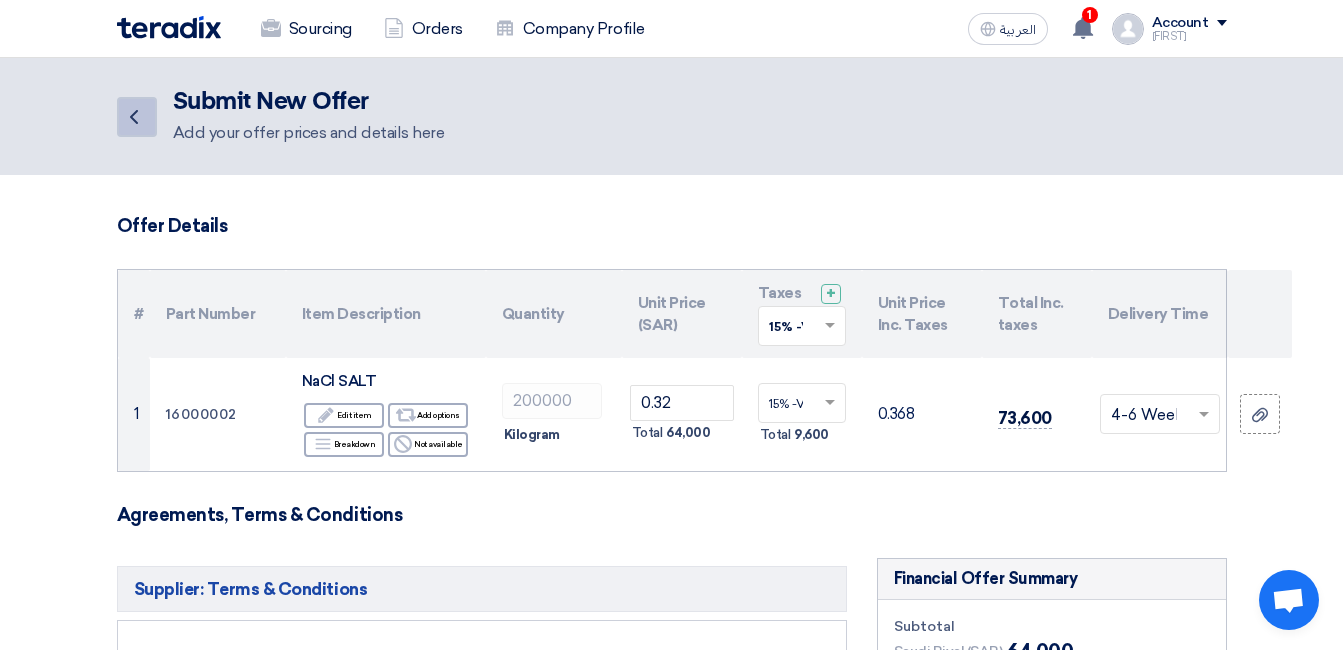 click on "Back" 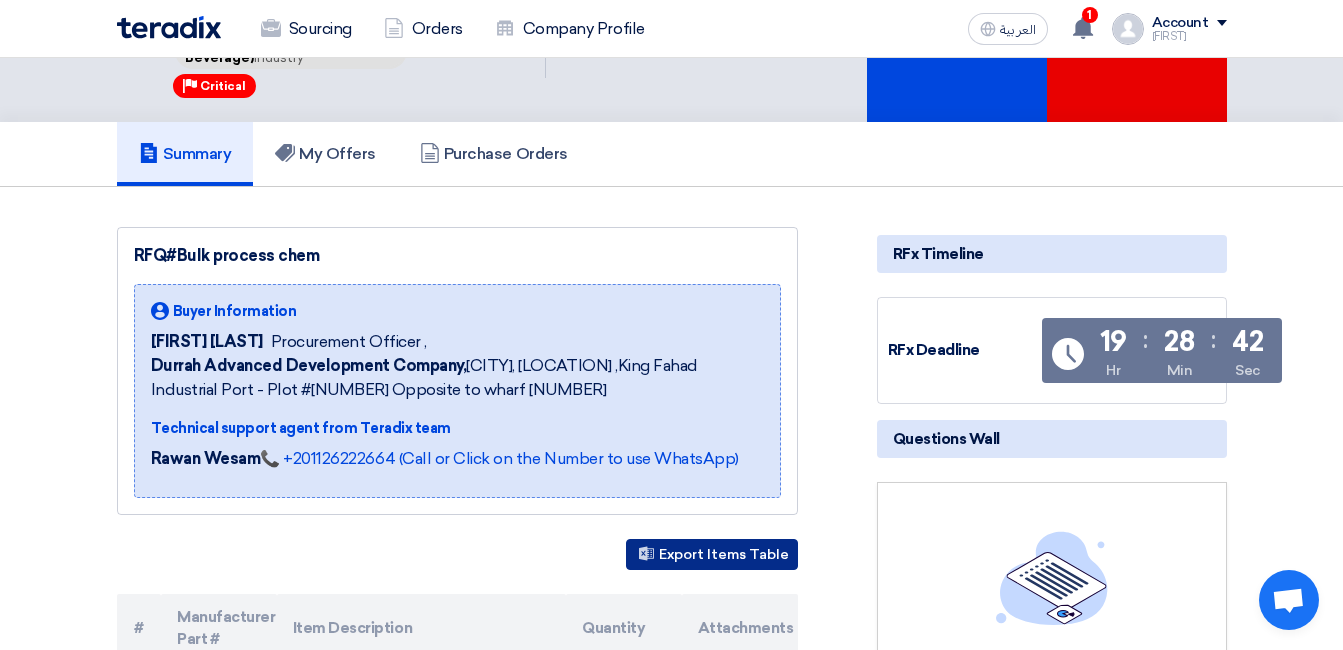 scroll, scrollTop: 400, scrollLeft: 0, axis: vertical 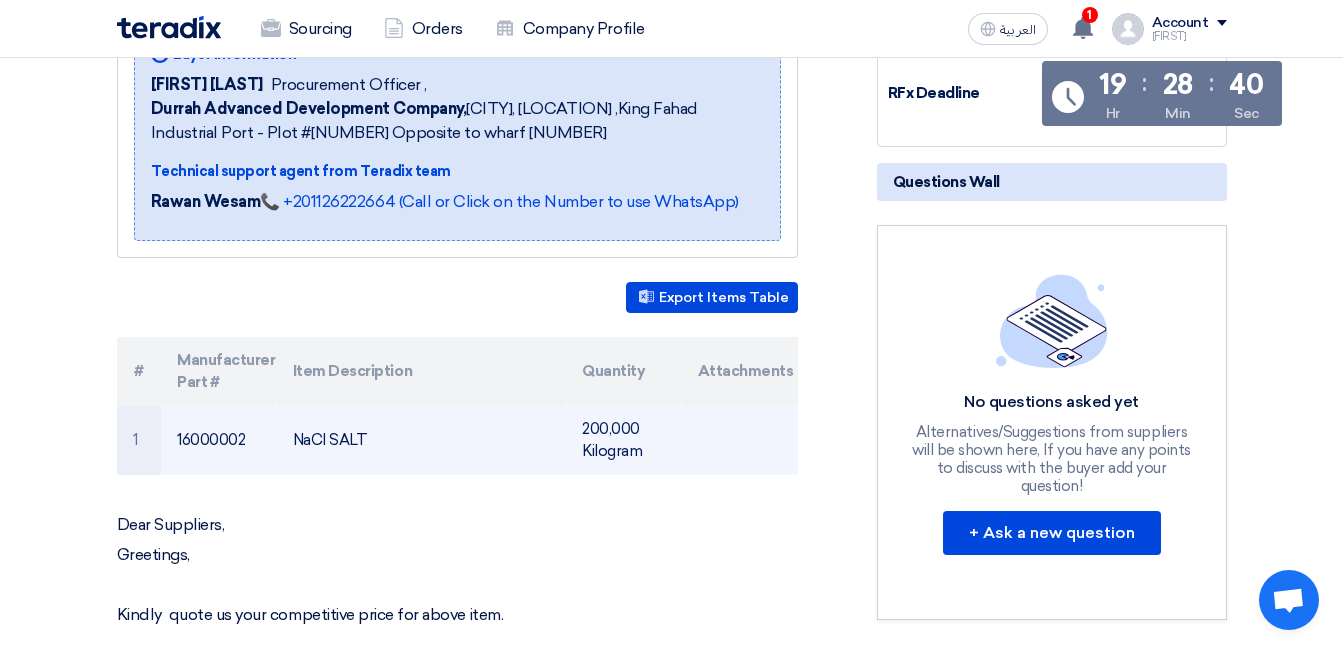 click on "200,000 Kilogram" 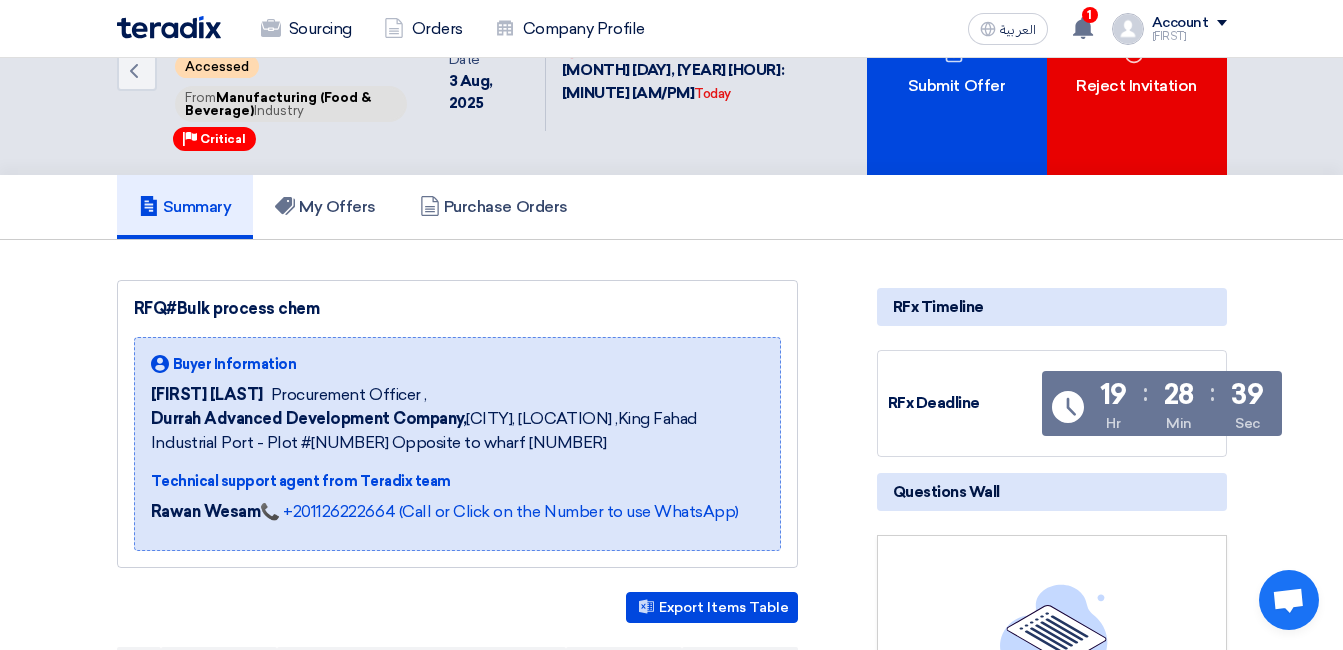 scroll, scrollTop: 0, scrollLeft: 0, axis: both 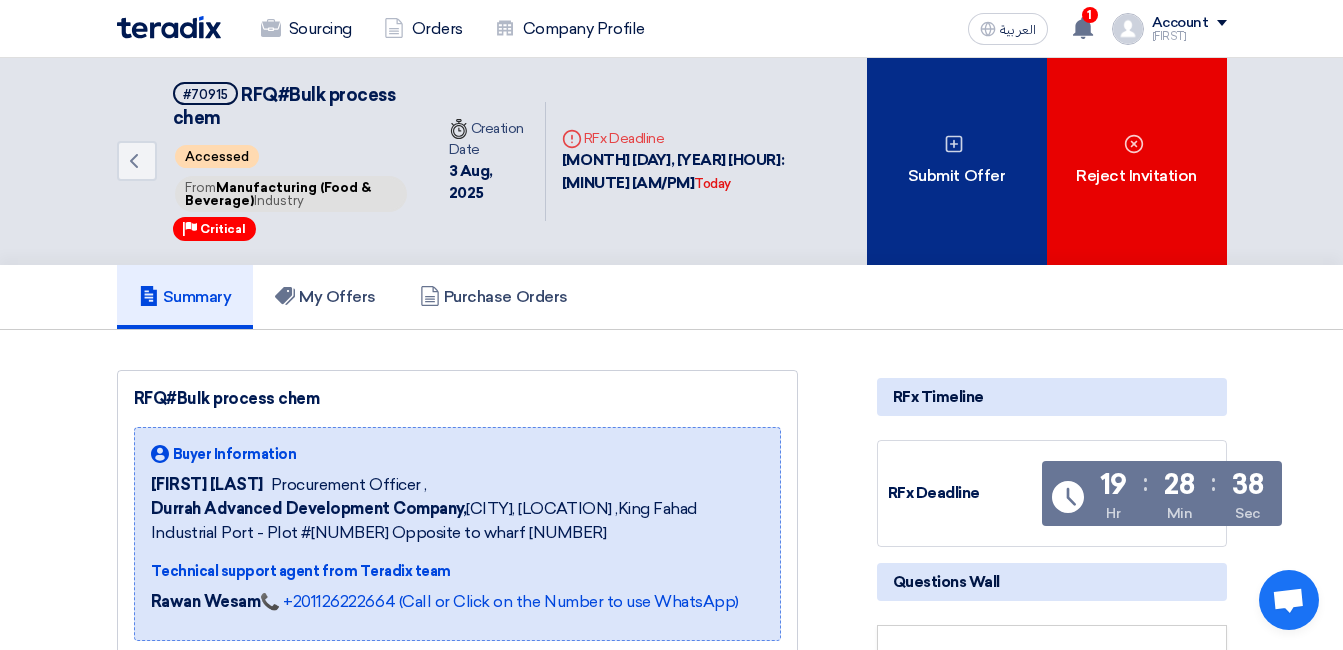 click on "Submit Offer" 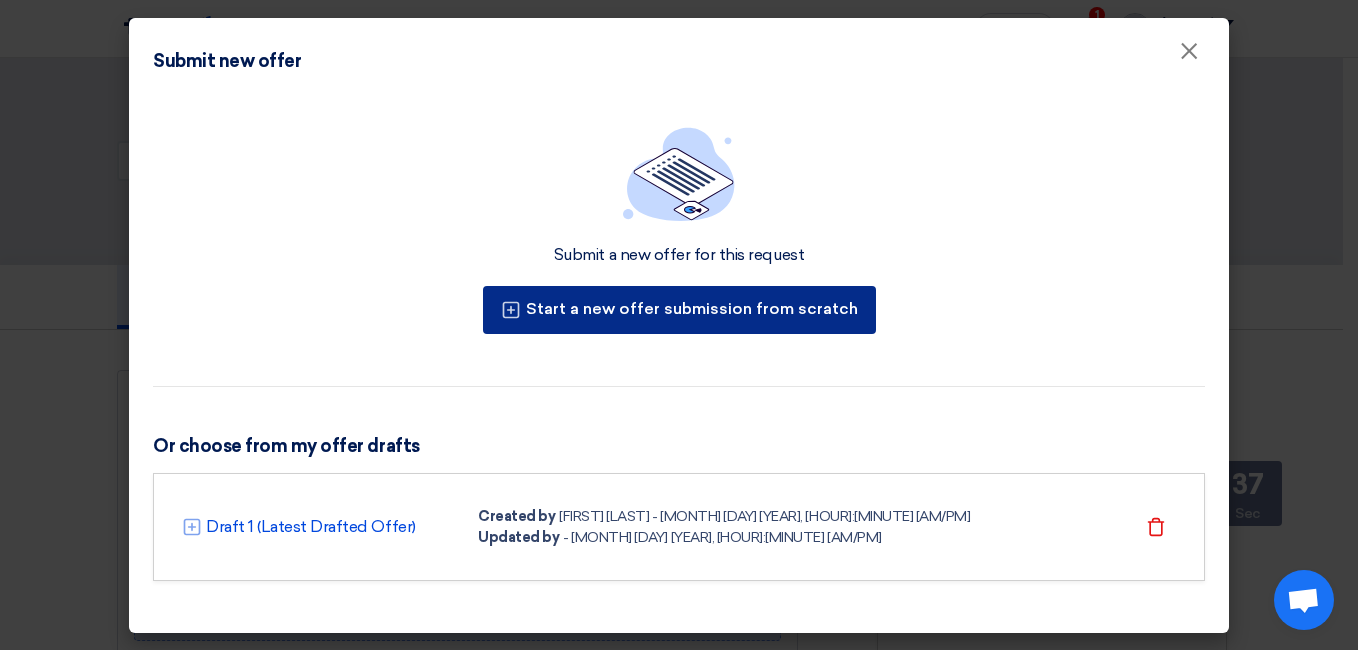 click on "Start a new offer submission from scratch" 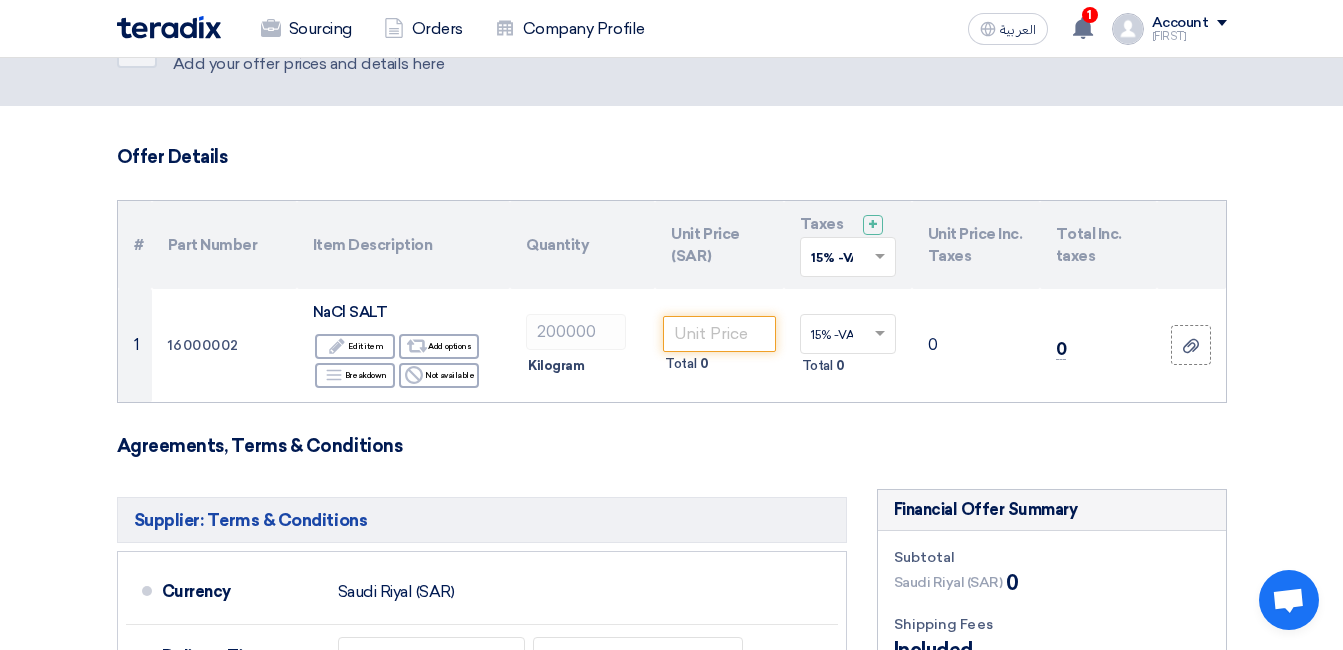 scroll, scrollTop: 100, scrollLeft: 0, axis: vertical 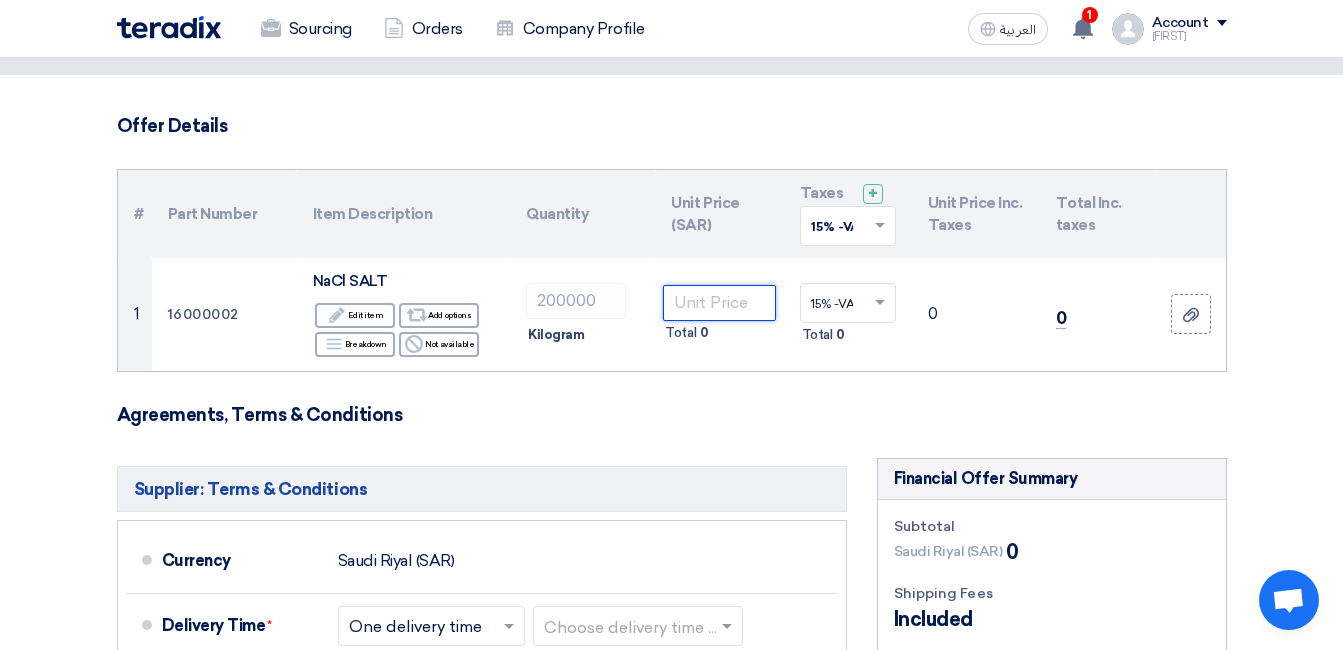 click 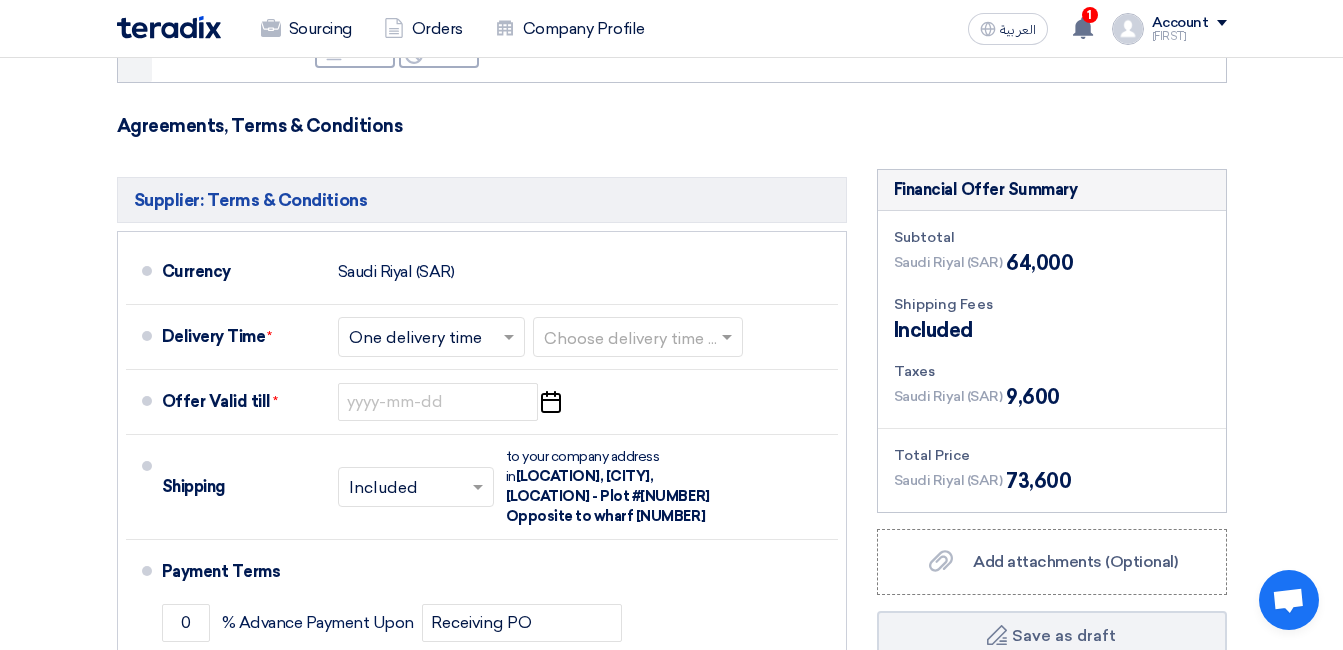 scroll, scrollTop: 400, scrollLeft: 0, axis: vertical 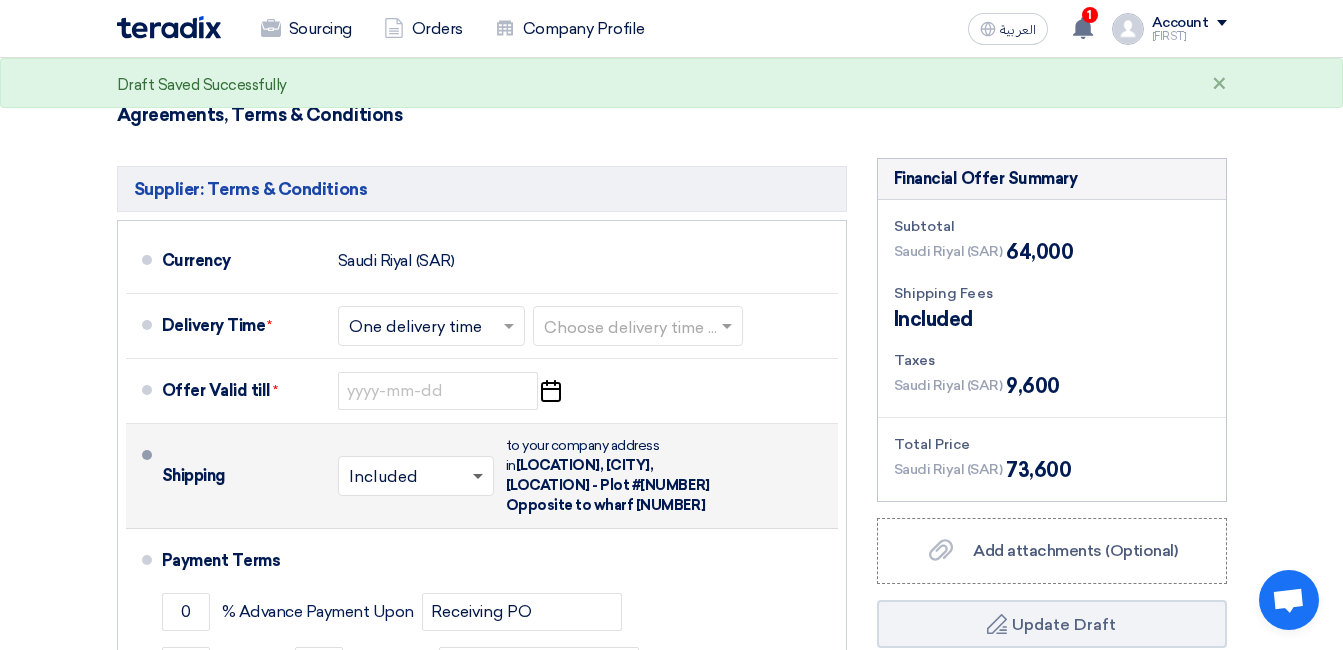type on "0.32" 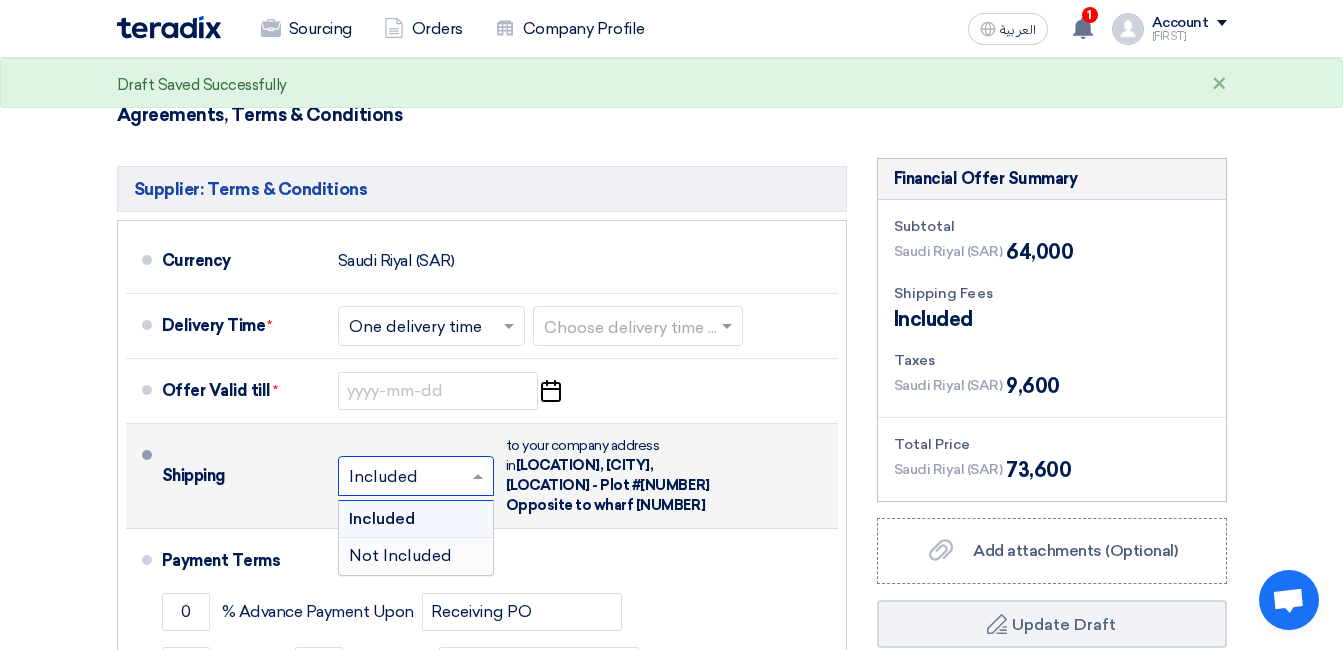 click on "Not Included" at bounding box center [400, 555] 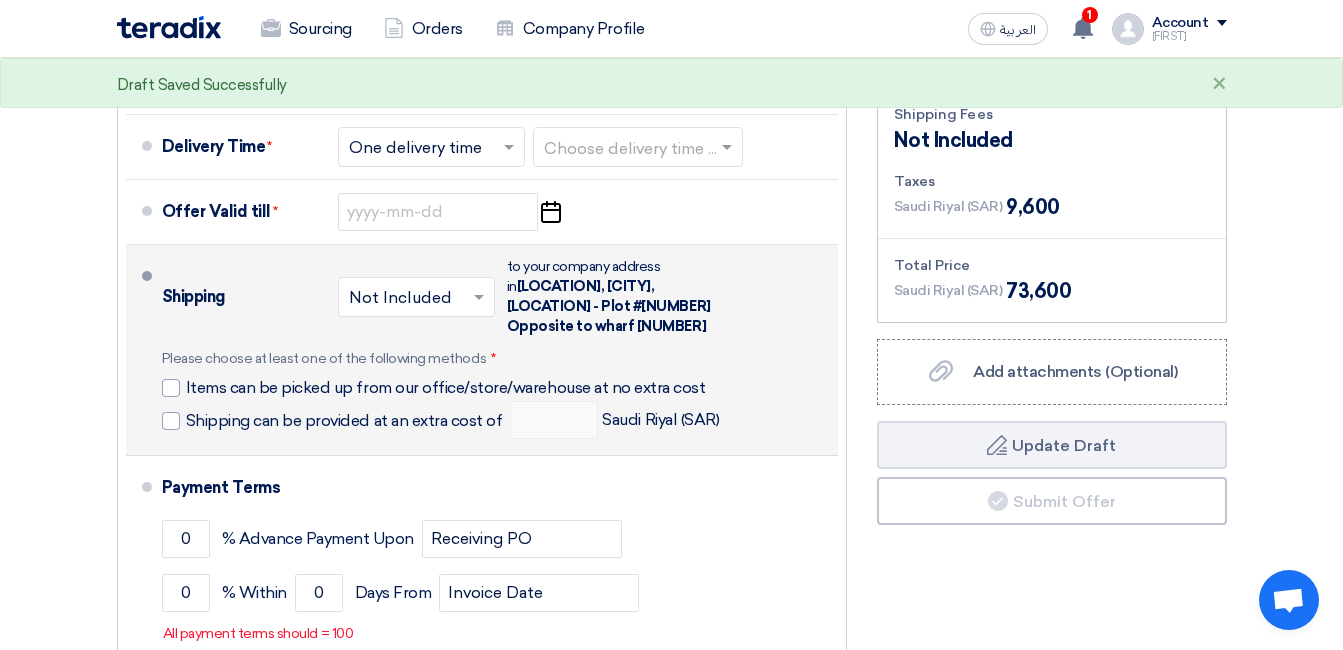 scroll, scrollTop: 600, scrollLeft: 0, axis: vertical 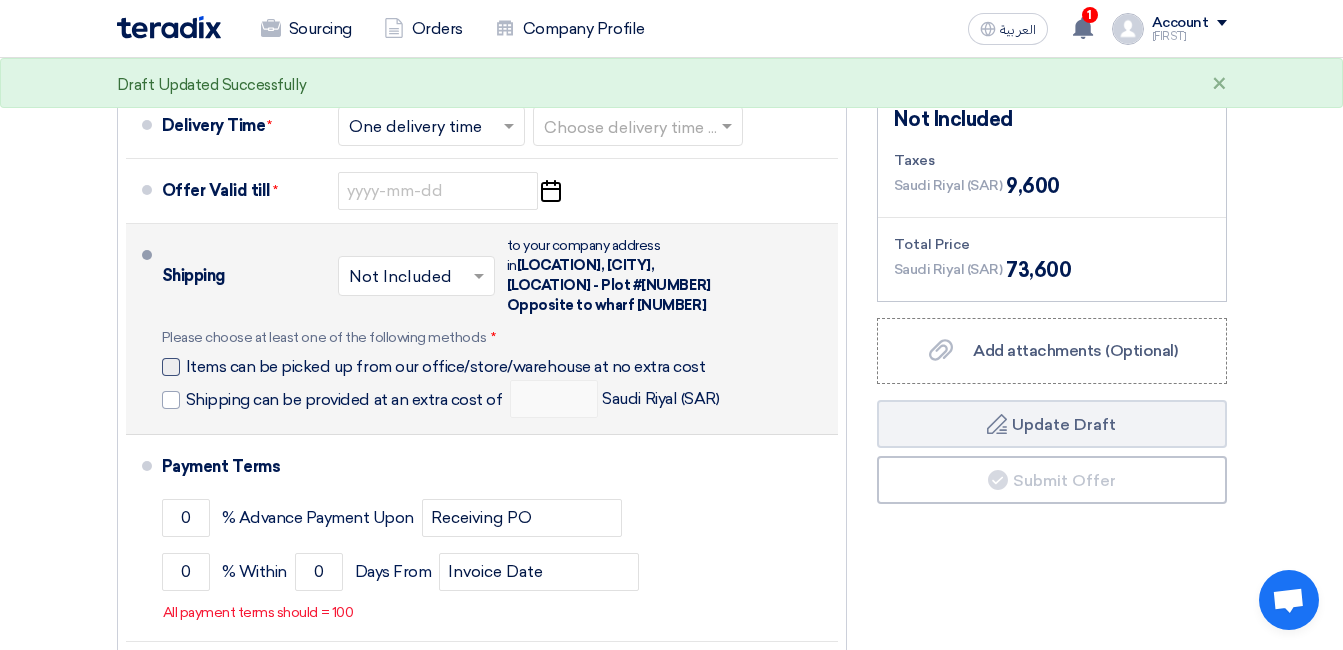 click on "Items can be picked up from our office/store/warehouse at no extra cost" 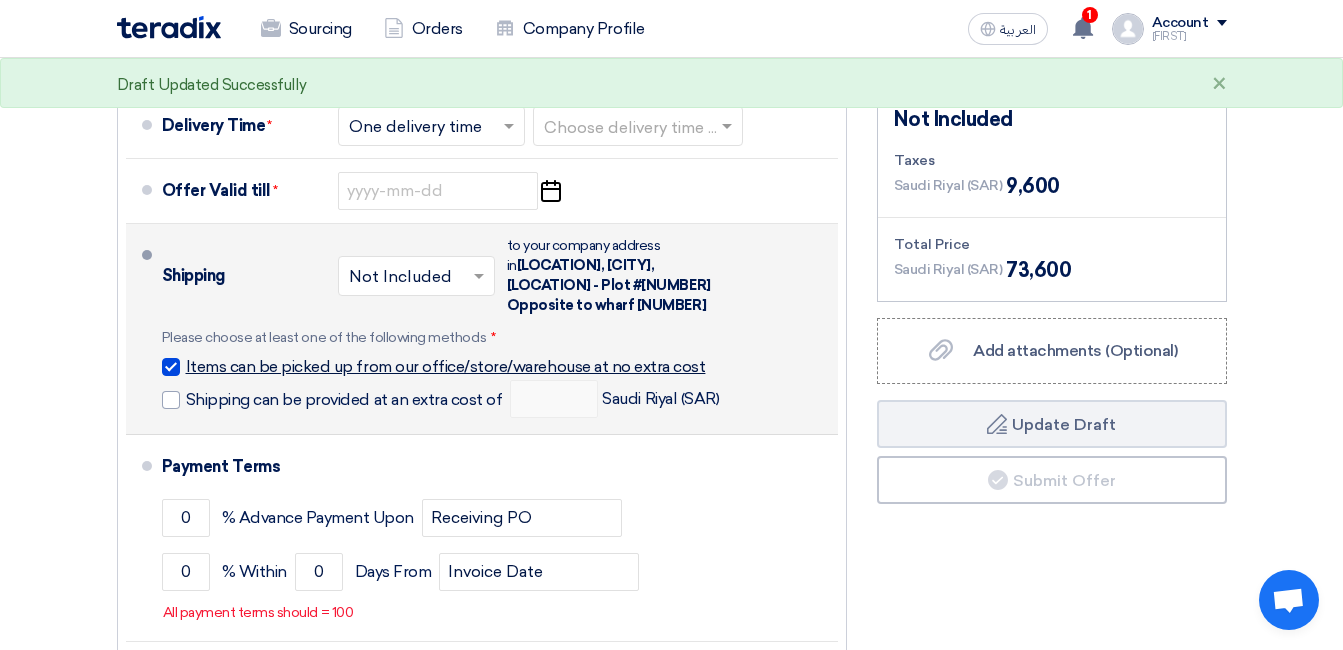 checkbox on "true" 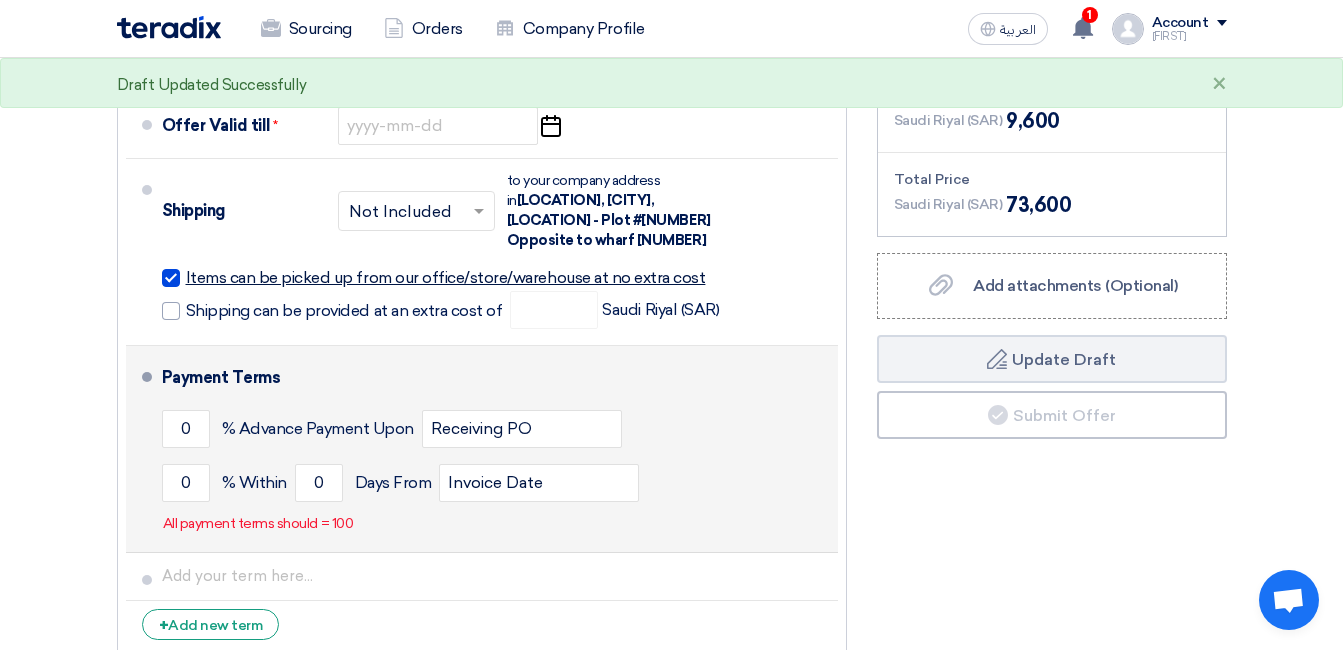 scroll, scrollTop: 700, scrollLeft: 0, axis: vertical 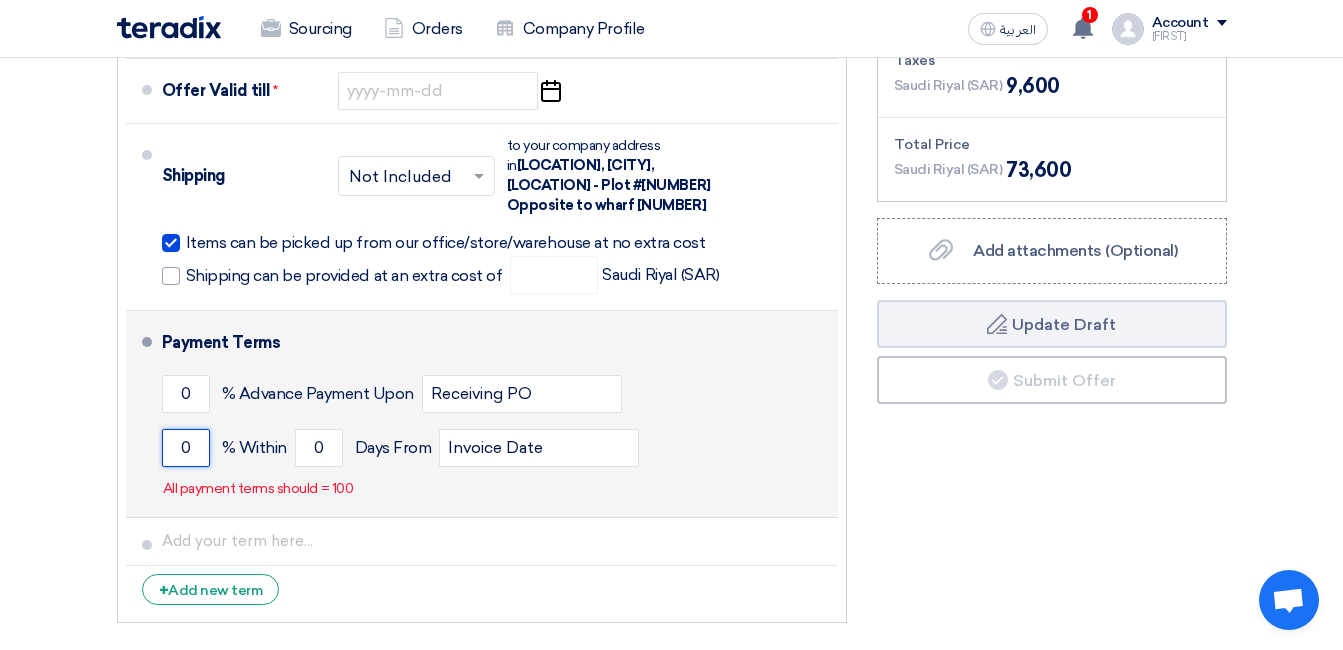 click on "0" 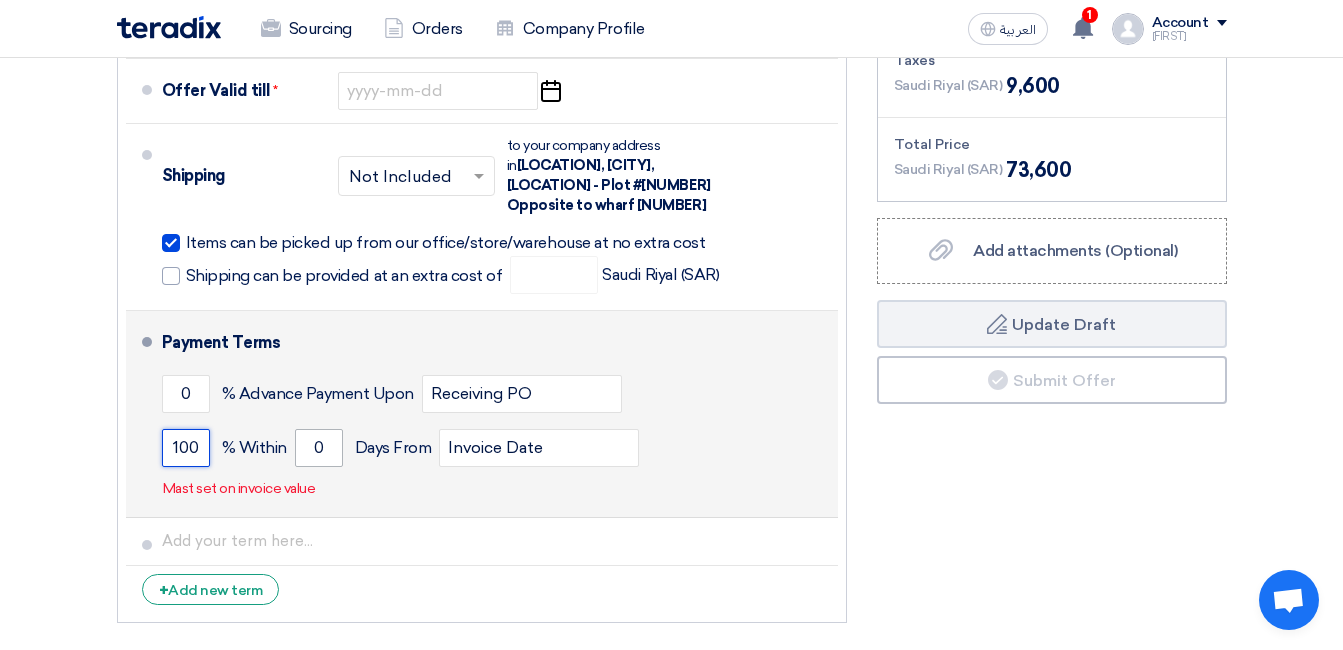 type on "100" 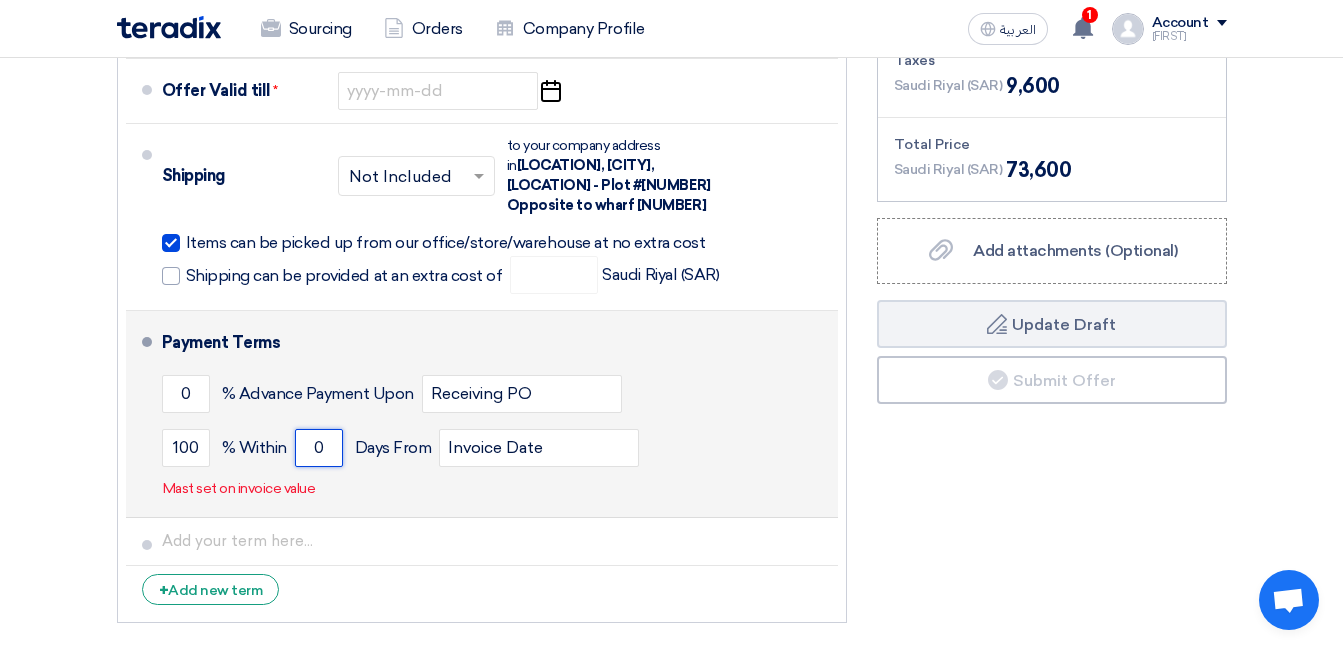click on "0" 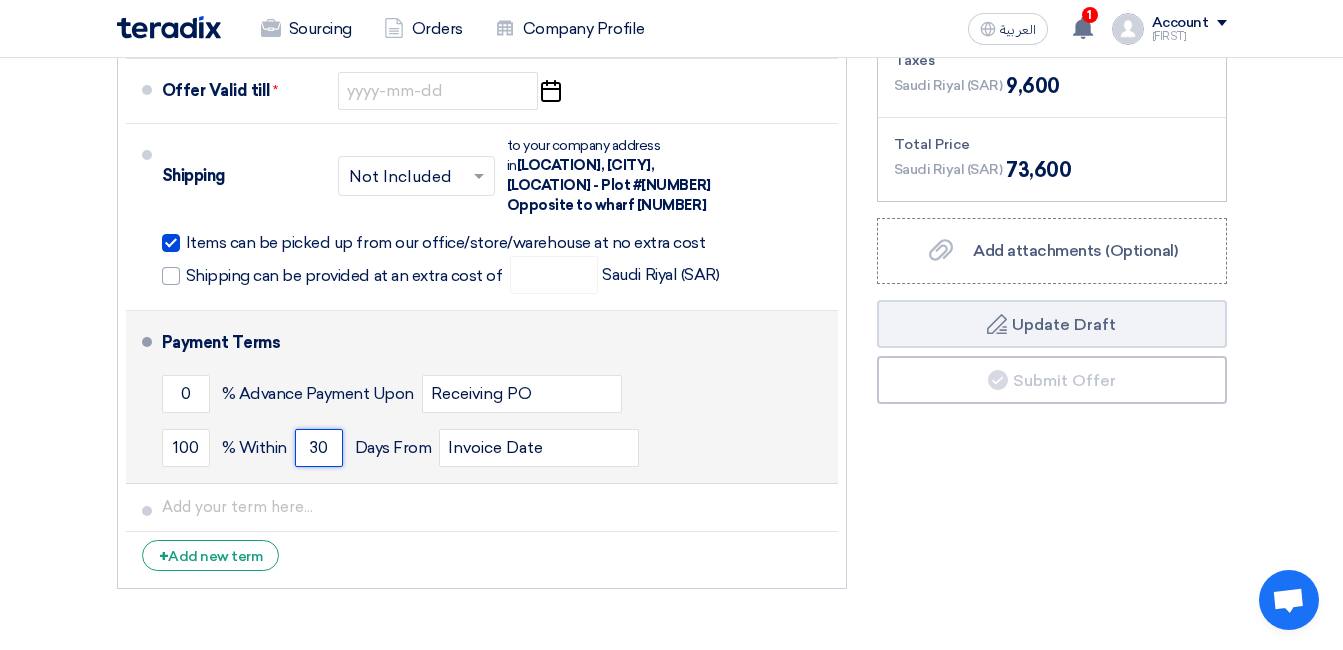 type on "30" 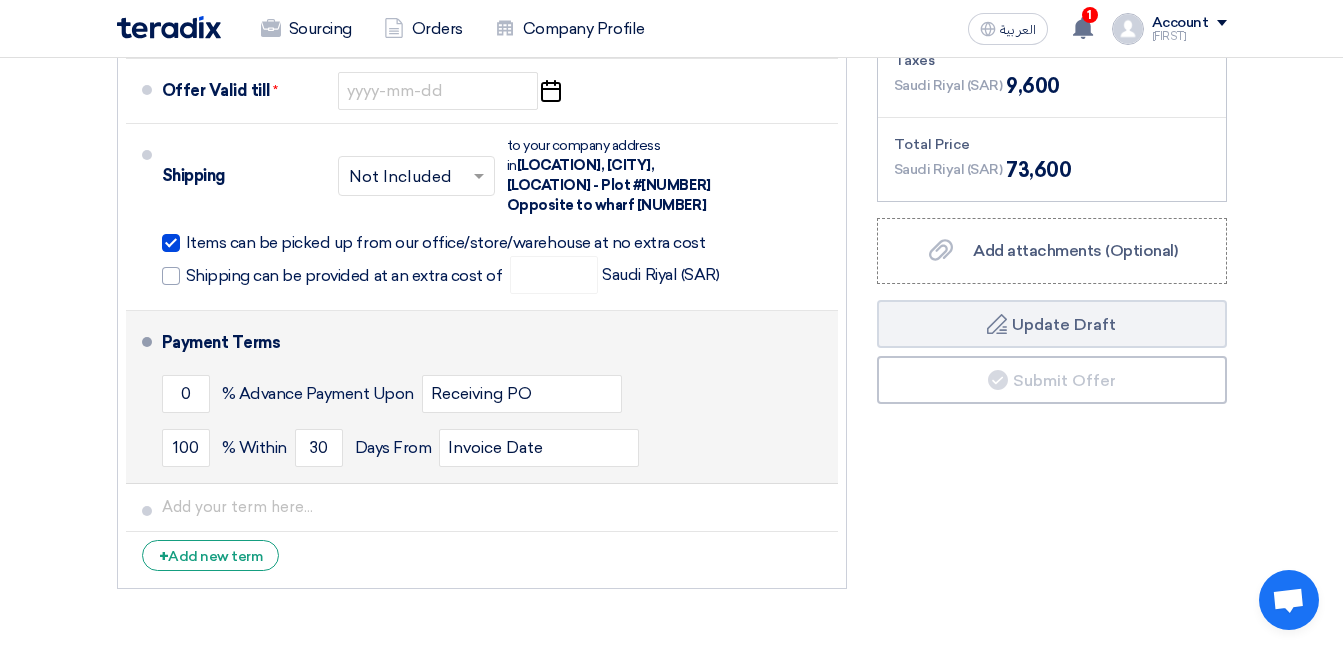 click on "100
% Within
30
Days From
Invoice Date" 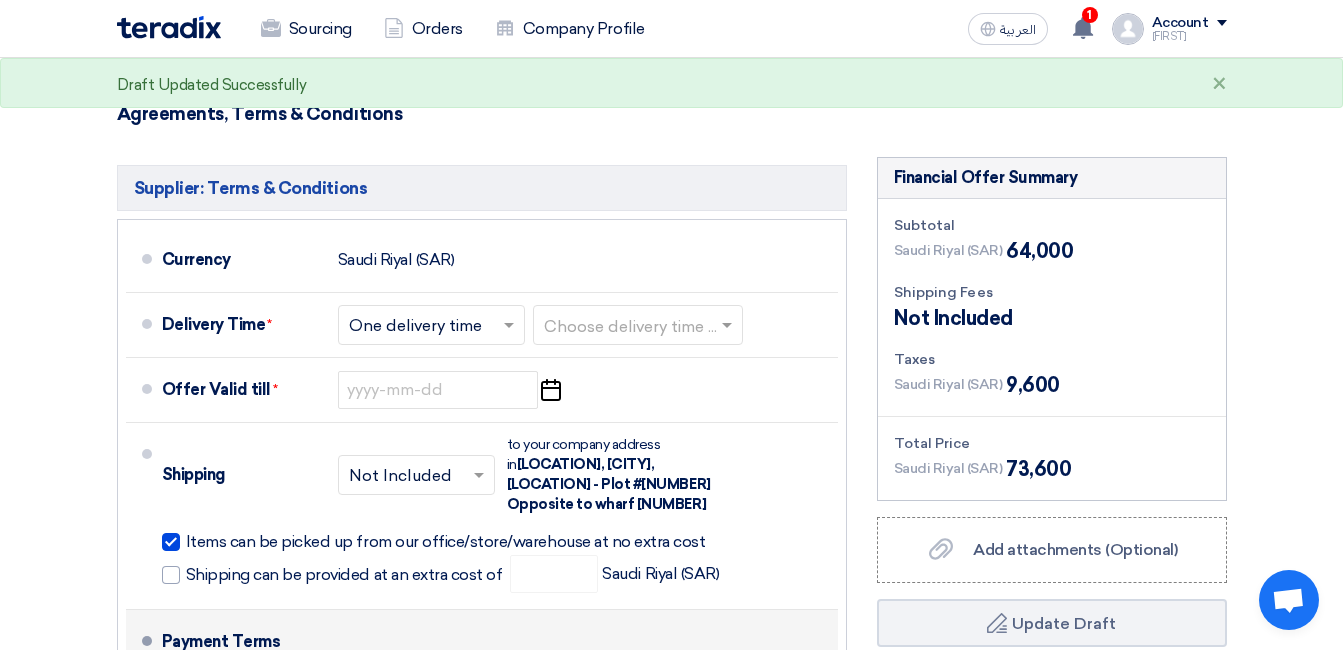 scroll, scrollTop: 400, scrollLeft: 0, axis: vertical 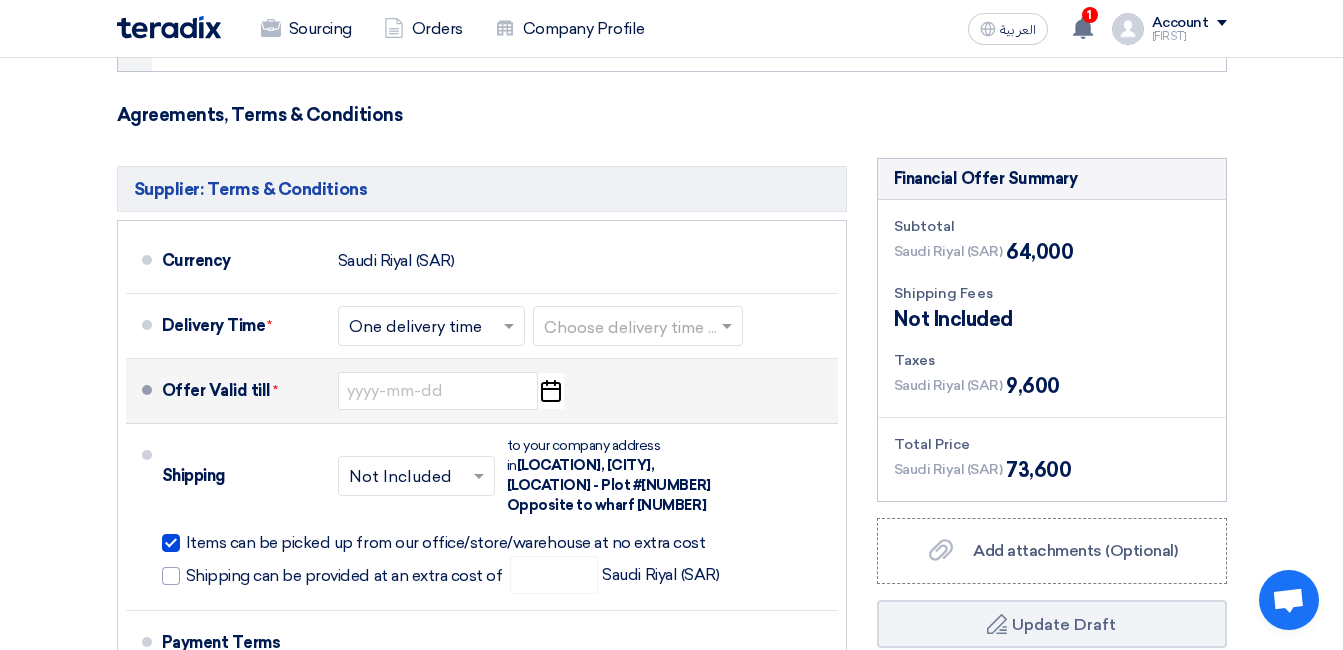 click on "Pick a date" 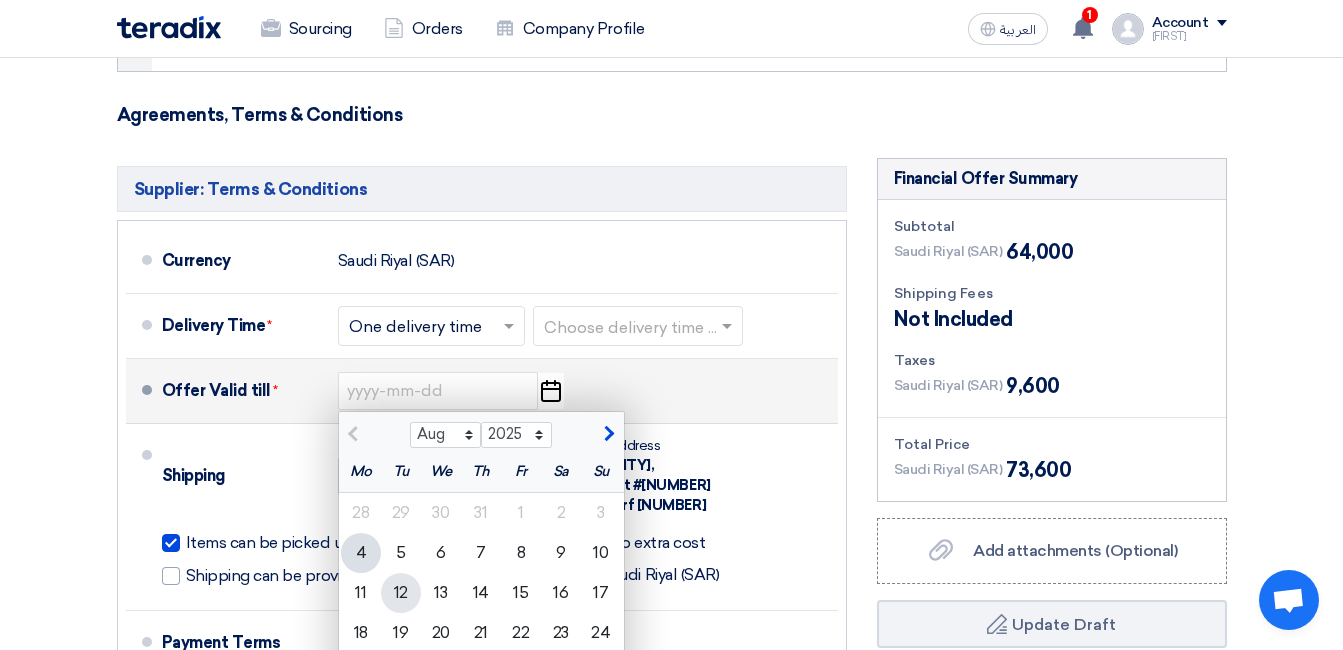 click on "12" 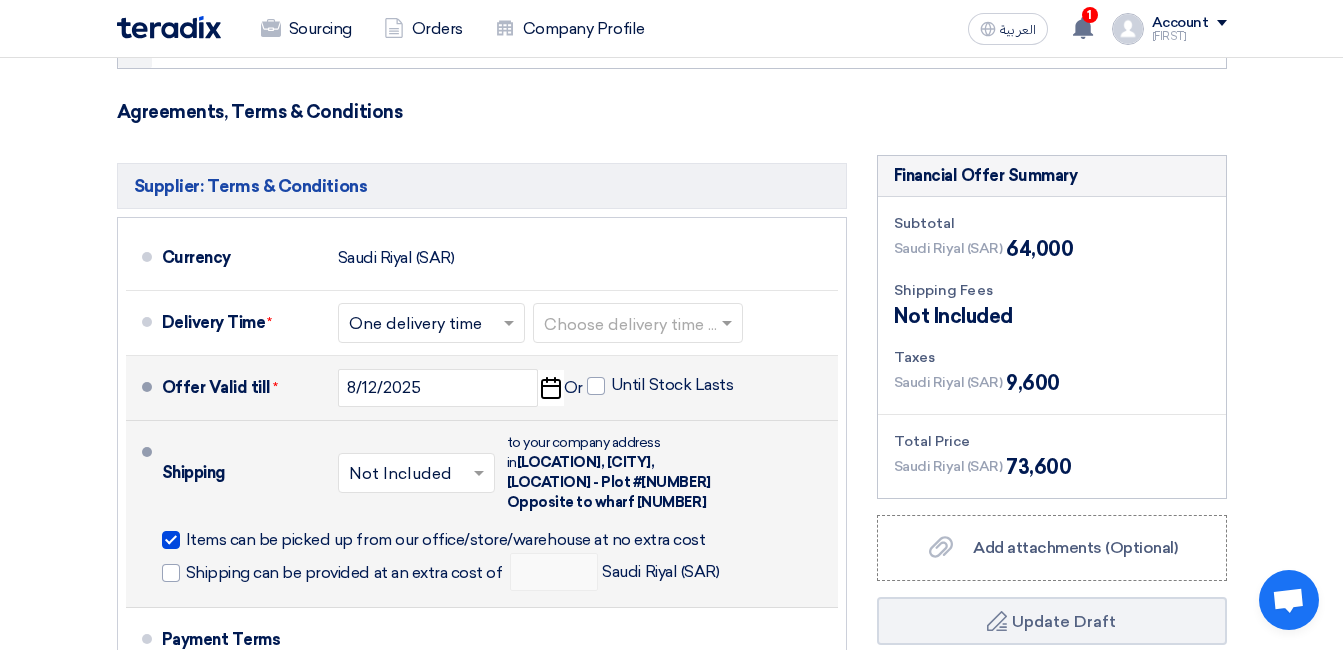 scroll, scrollTop: 400, scrollLeft: 0, axis: vertical 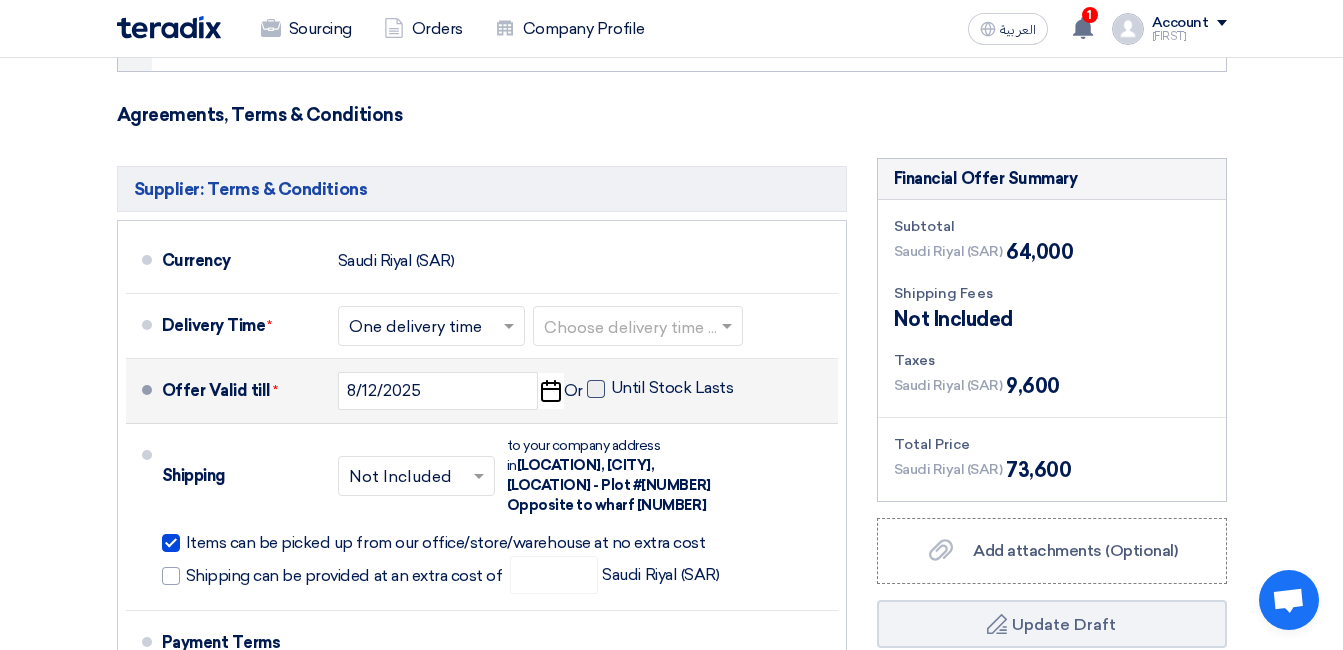 click 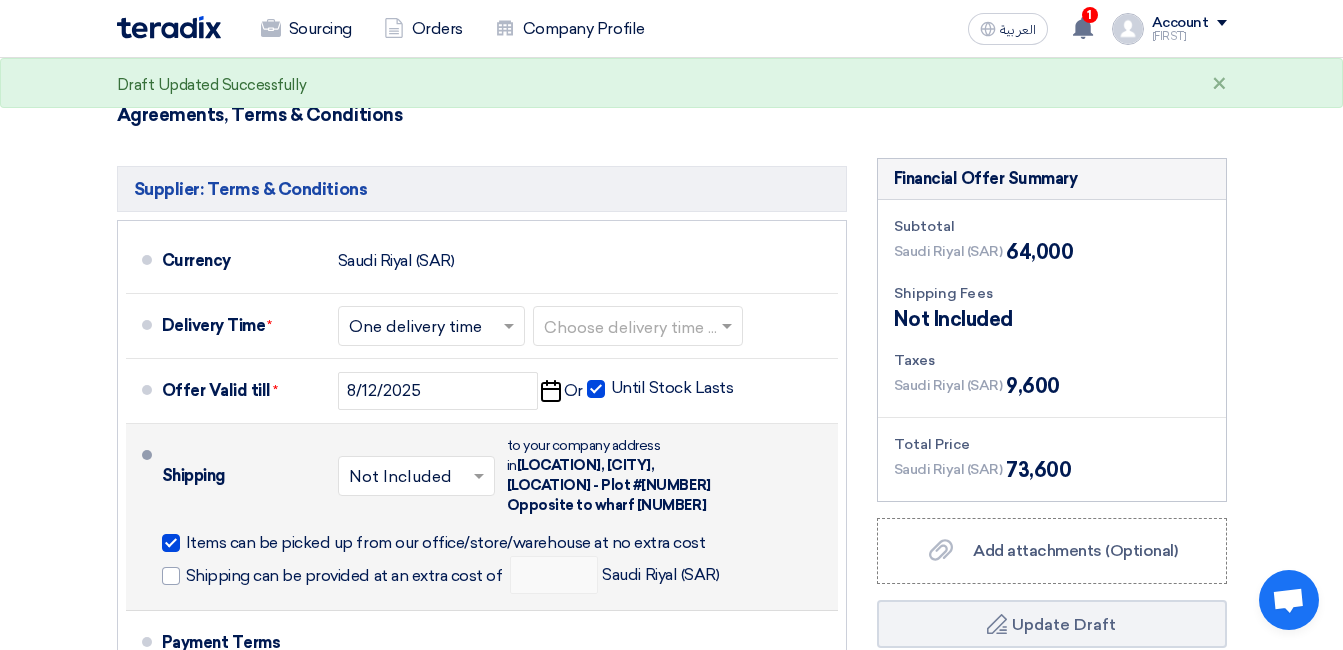 scroll, scrollTop: 300, scrollLeft: 0, axis: vertical 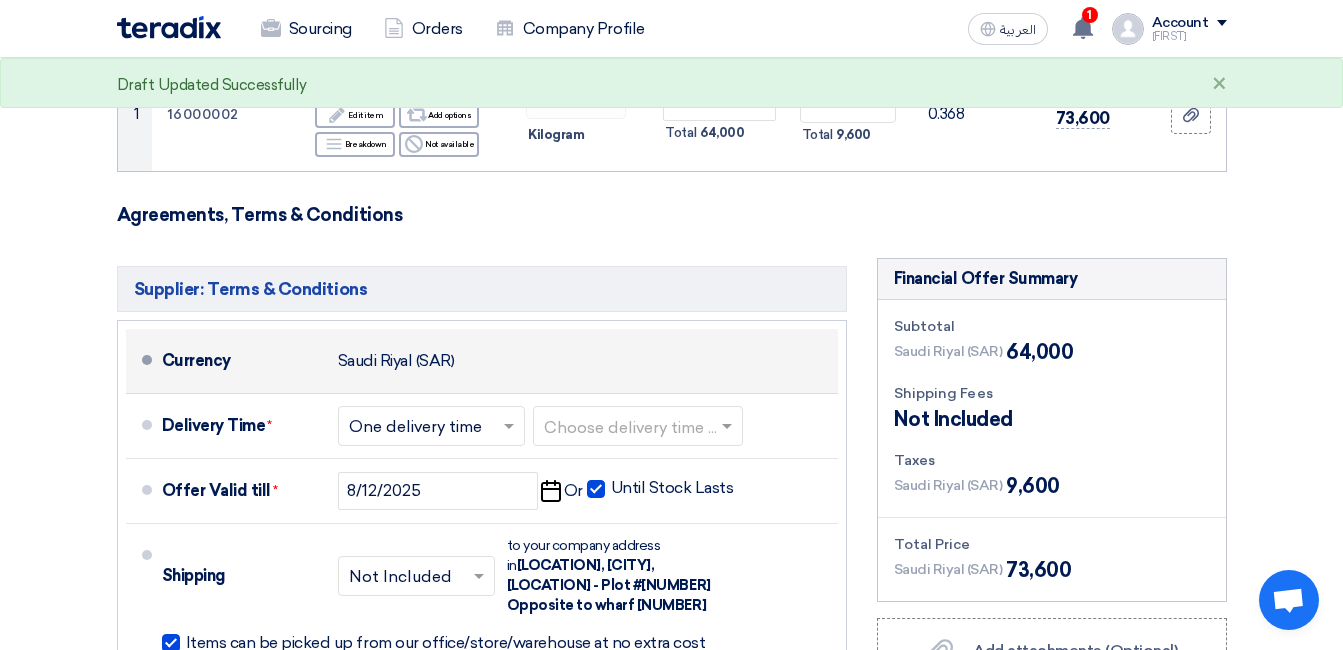 click on "Saudi Riyal (SAR)" 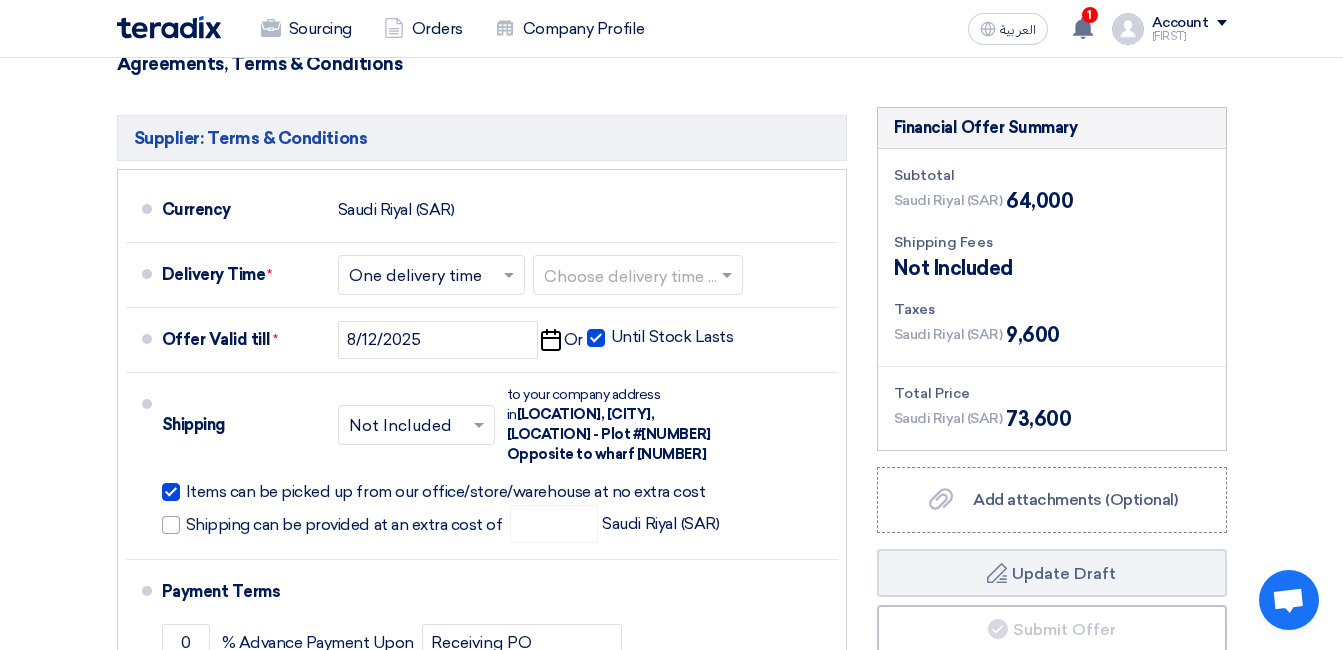 scroll, scrollTop: 500, scrollLeft: 0, axis: vertical 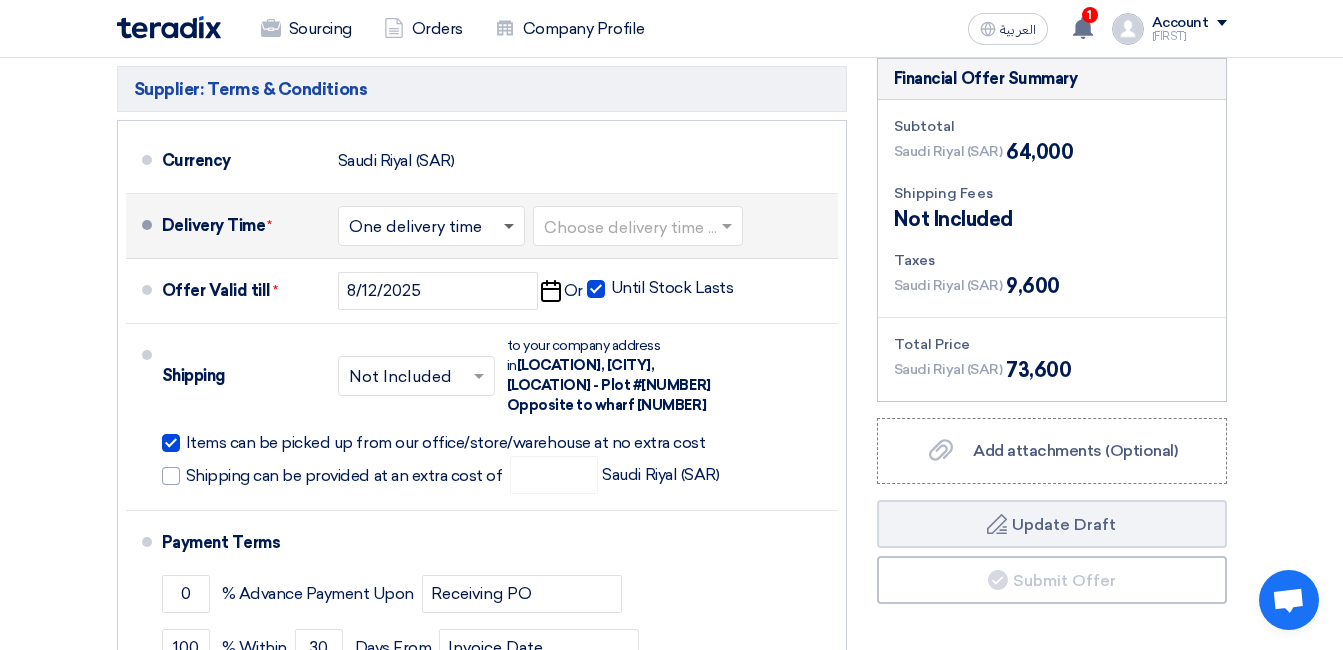 click 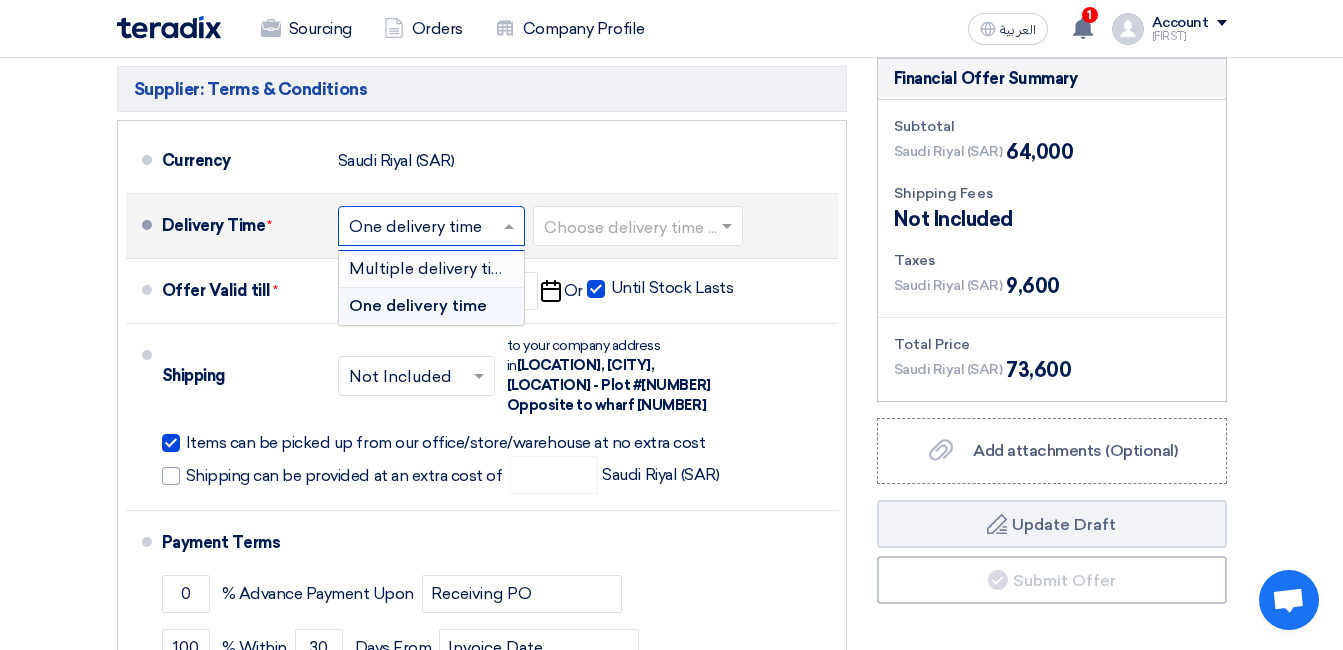 click on "Multiple delivery times" at bounding box center (431, 269) 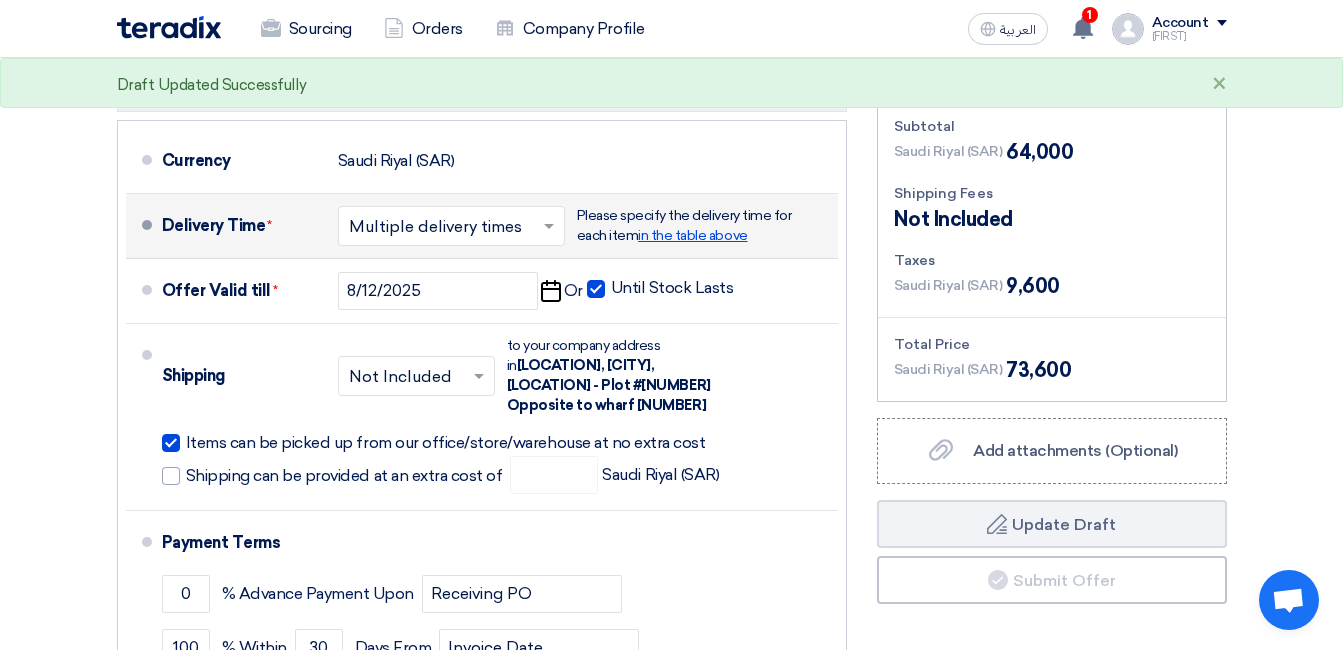 click on "in the table above" 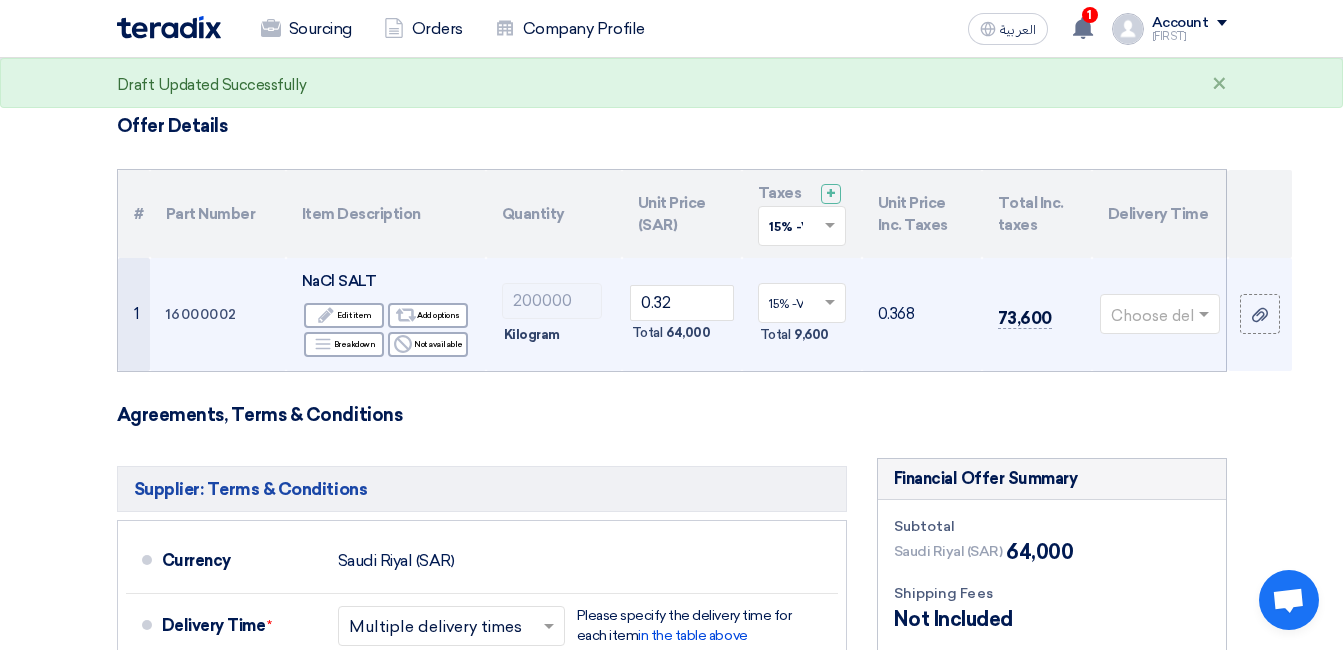 scroll, scrollTop: 89, scrollLeft: 0, axis: vertical 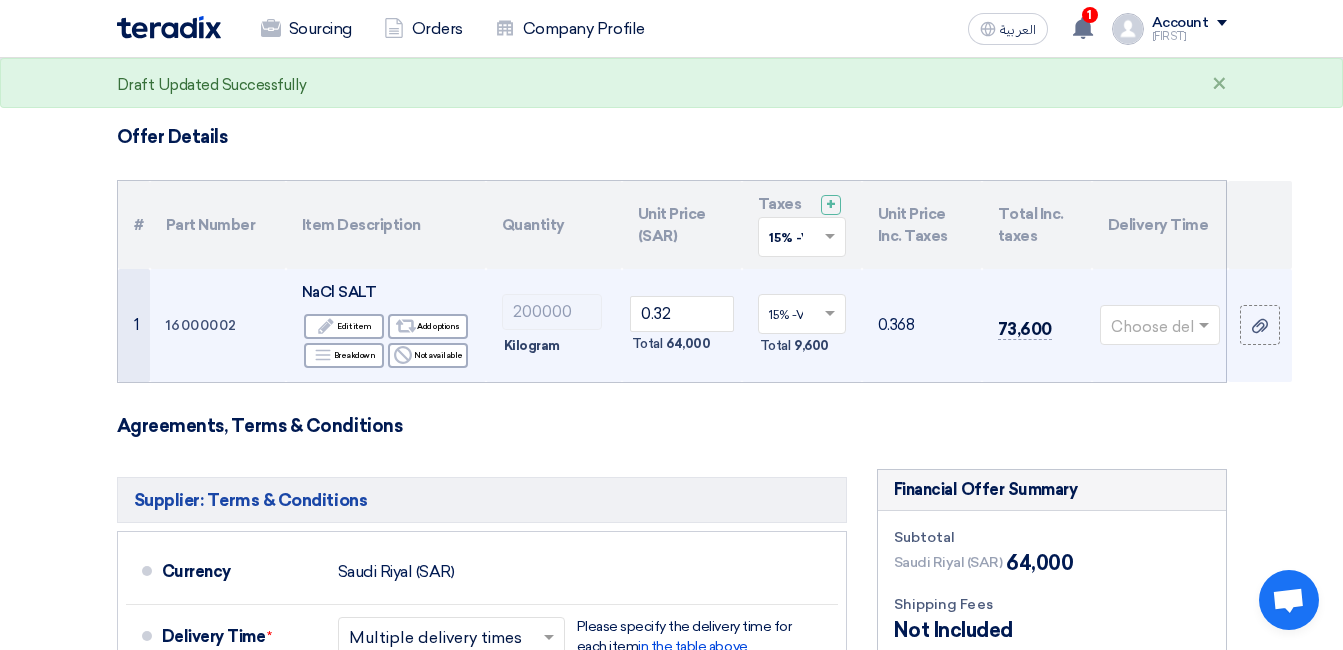 click 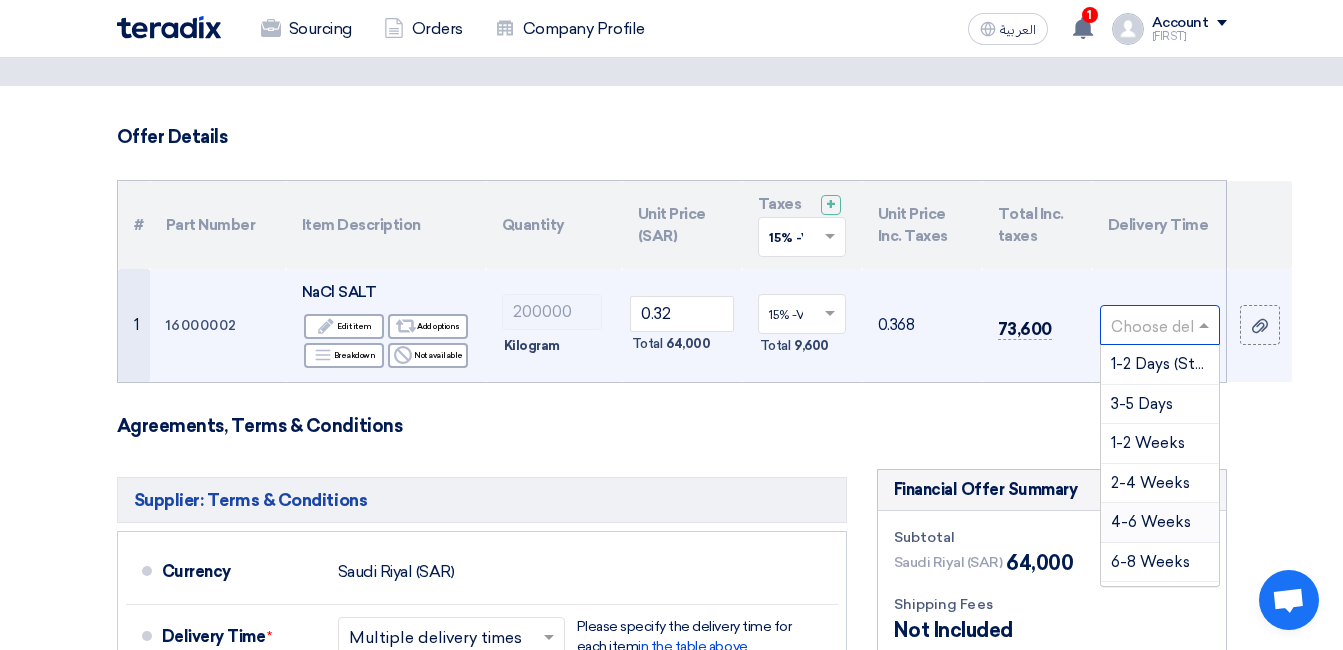 click on "4-6 Weeks" at bounding box center (1151, 522) 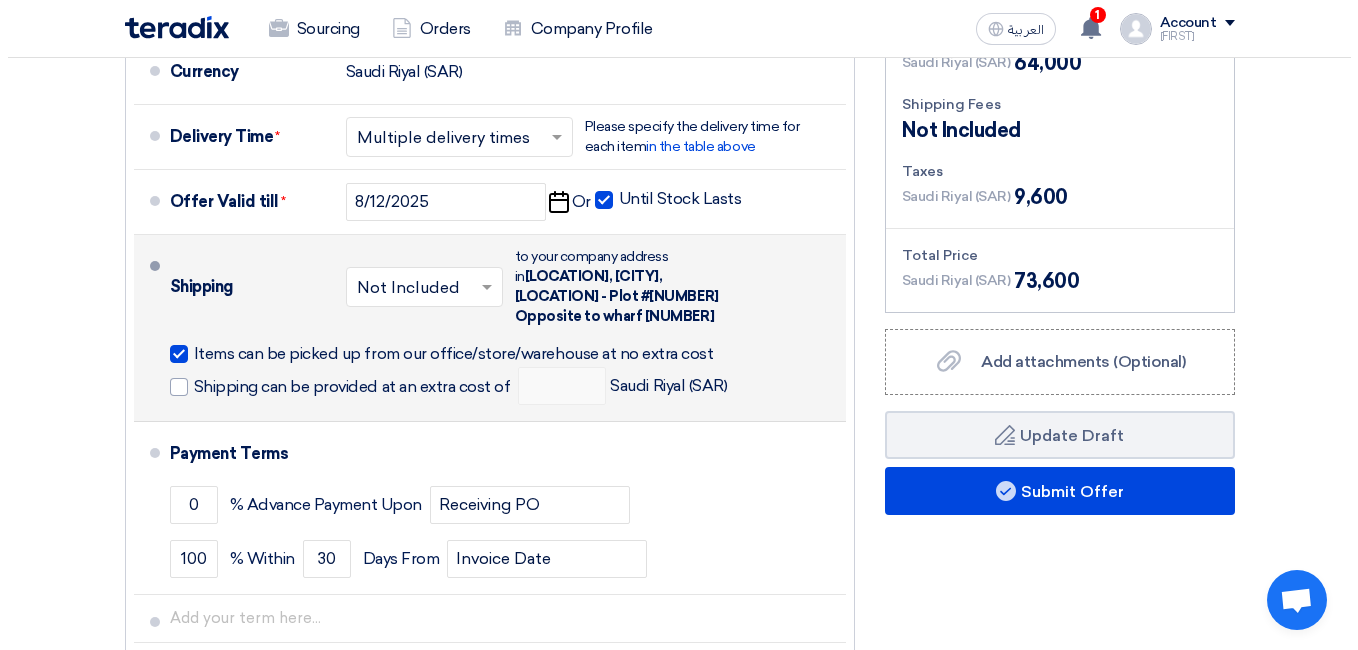 scroll, scrollTop: 689, scrollLeft: 0, axis: vertical 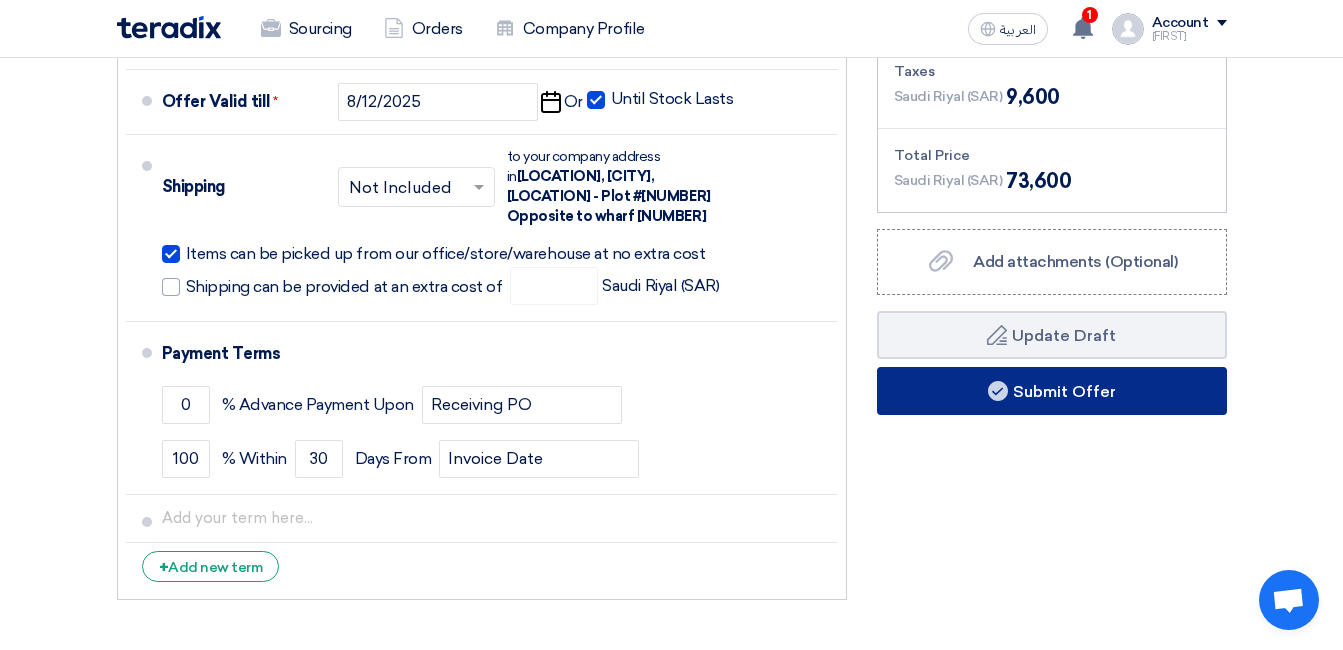 click on "Submit Offer" 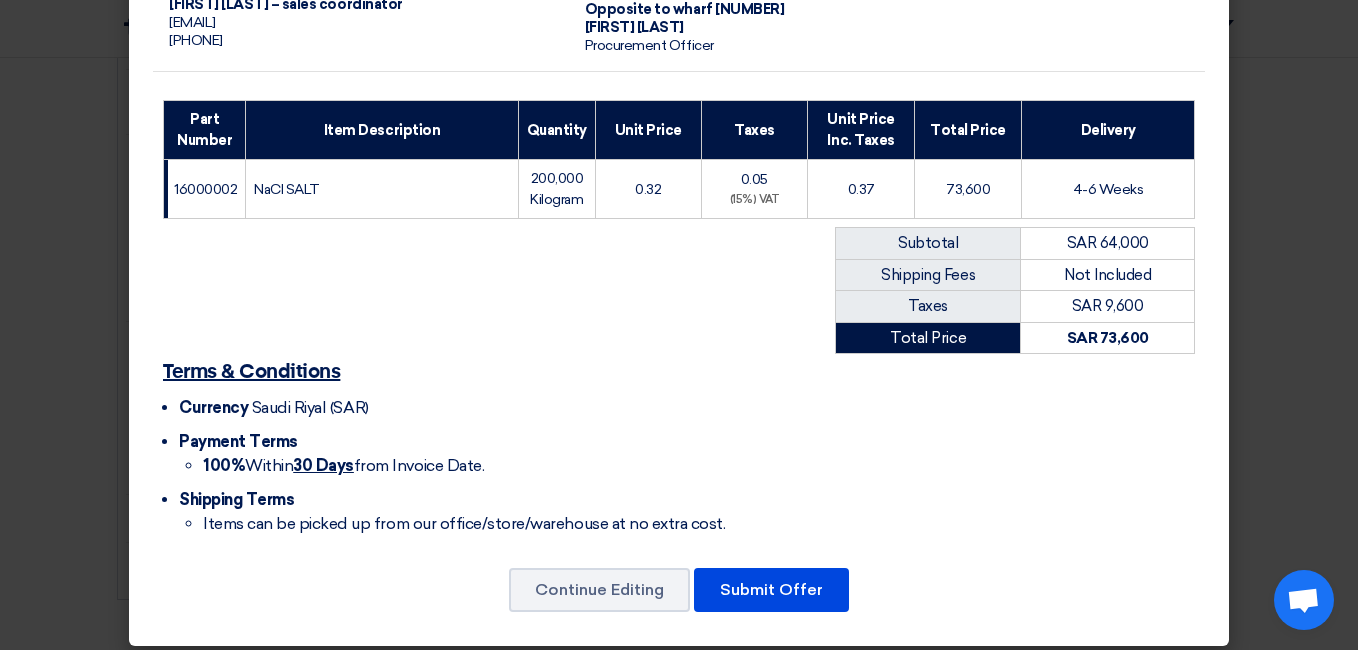scroll, scrollTop: 240, scrollLeft: 0, axis: vertical 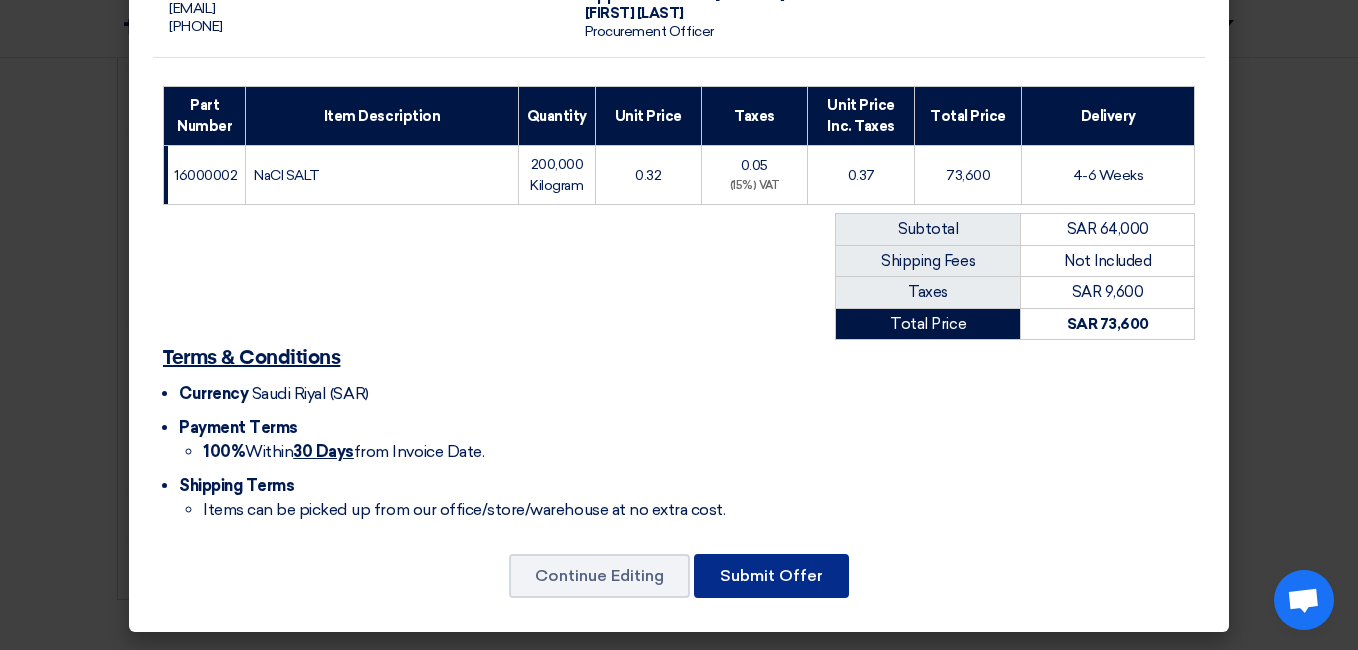click on "Submit Offer" 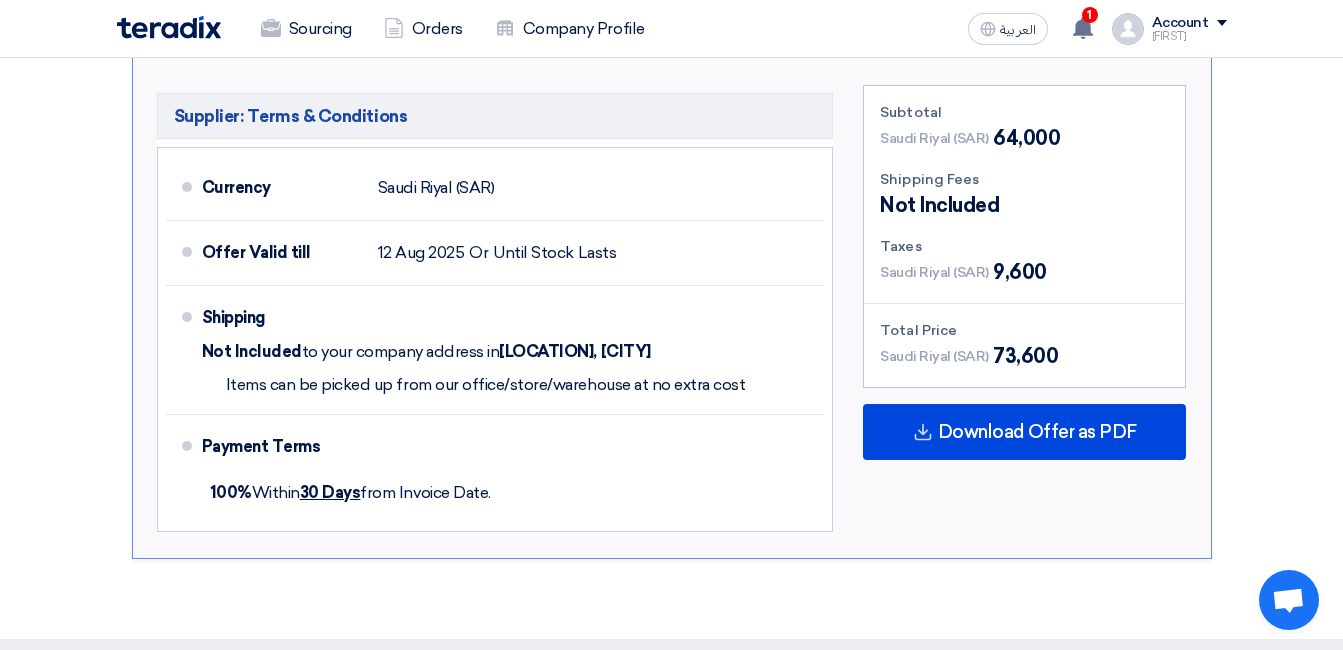 scroll, scrollTop: 964, scrollLeft: 0, axis: vertical 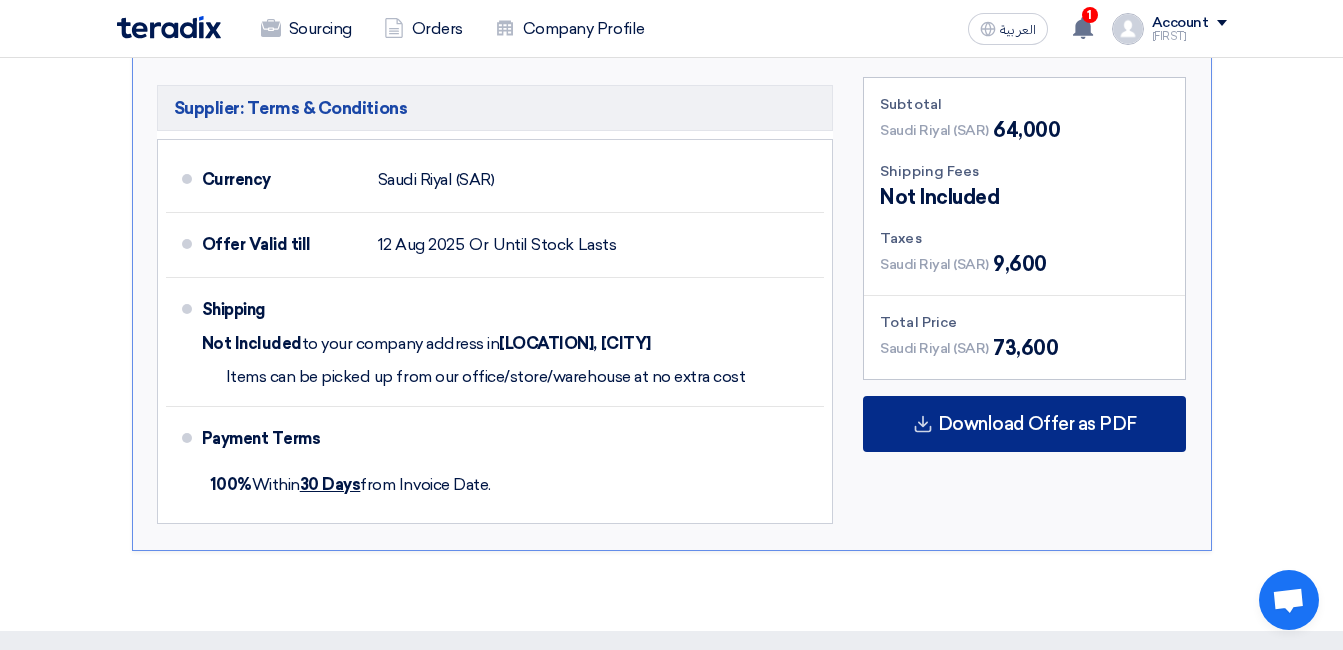 click on "Download Offer as PDF" at bounding box center [1037, 424] 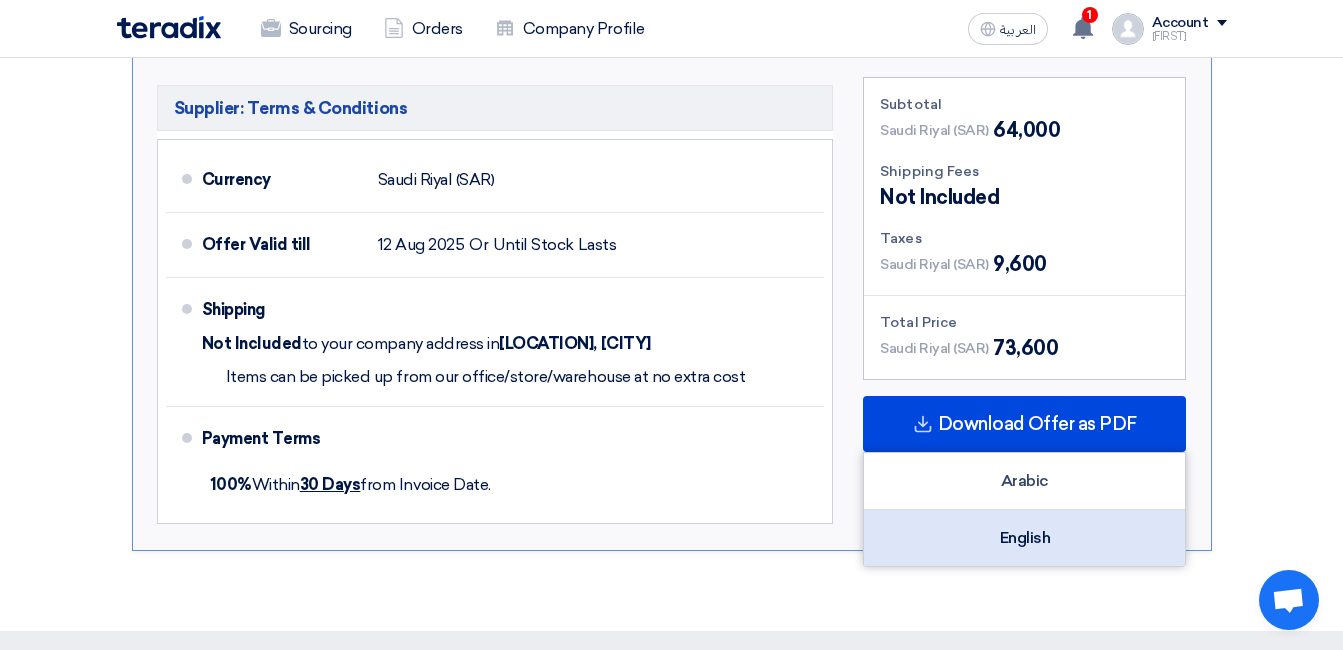 click on "English" at bounding box center (1024, 538) 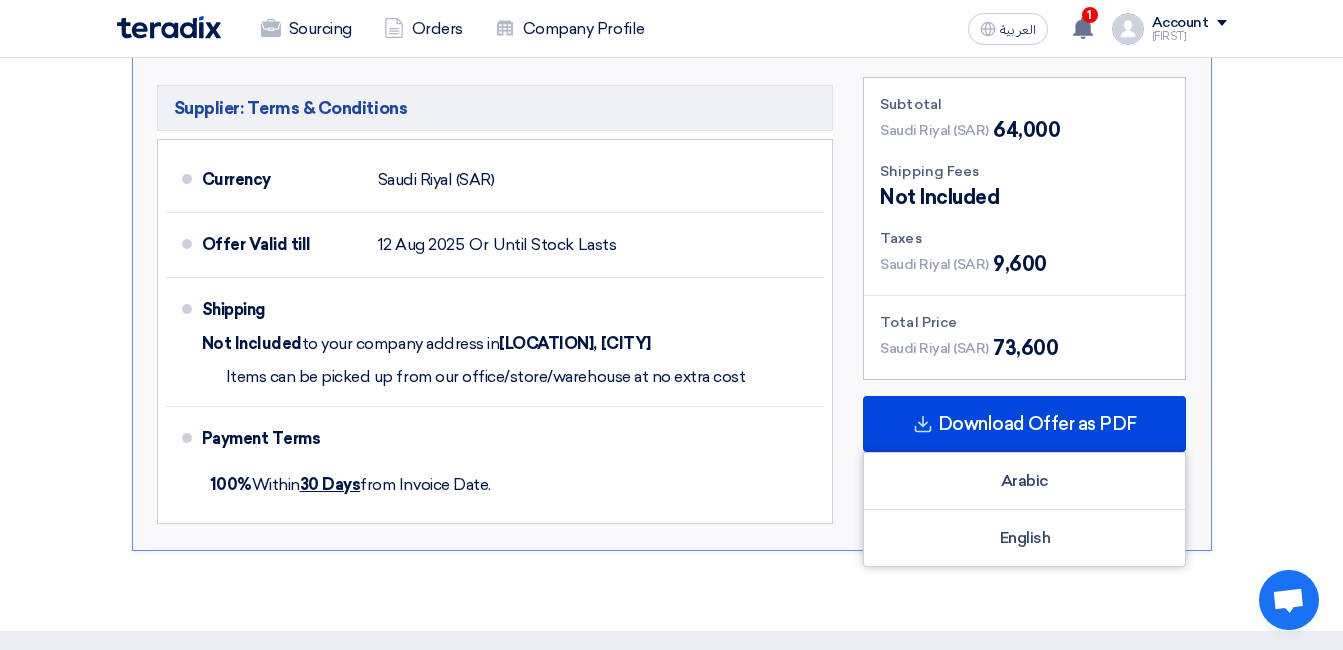 click on "Submit Offer
Competitive Offer
Version 1
Last Update
4 Aug 2025, 3:32 PM
Offer is Seen
Not Seen Yet
Success" 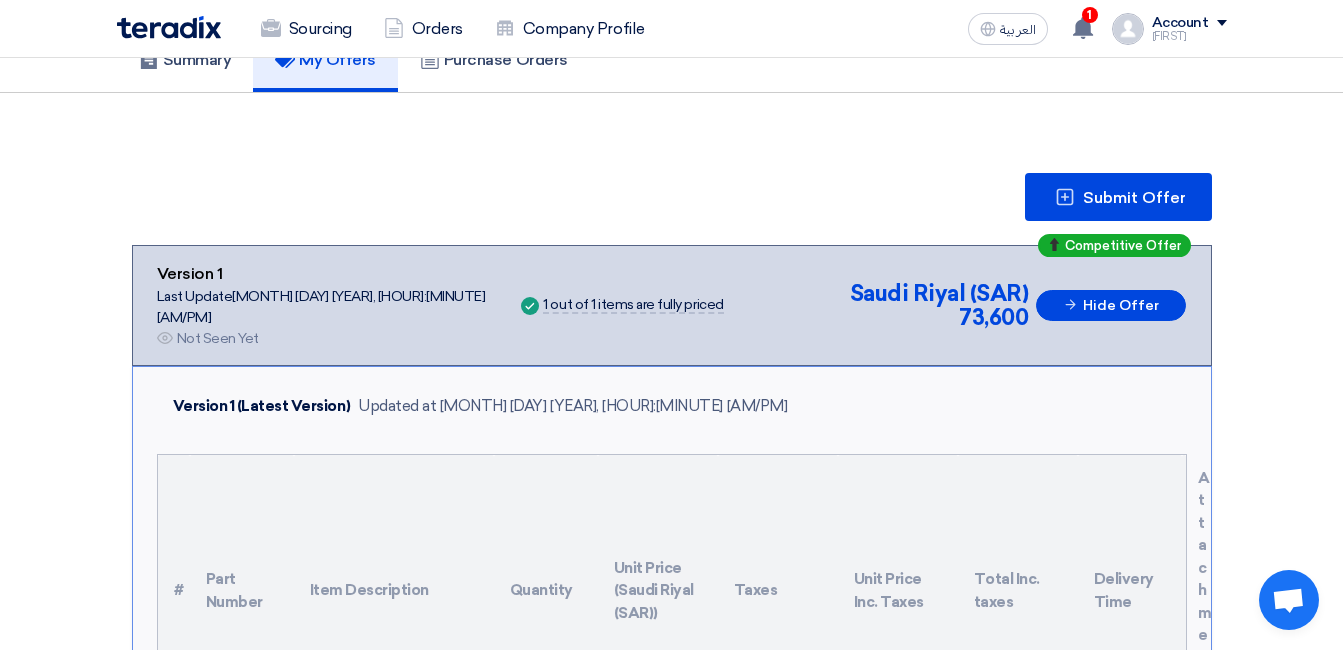 scroll, scrollTop: 164, scrollLeft: 0, axis: vertical 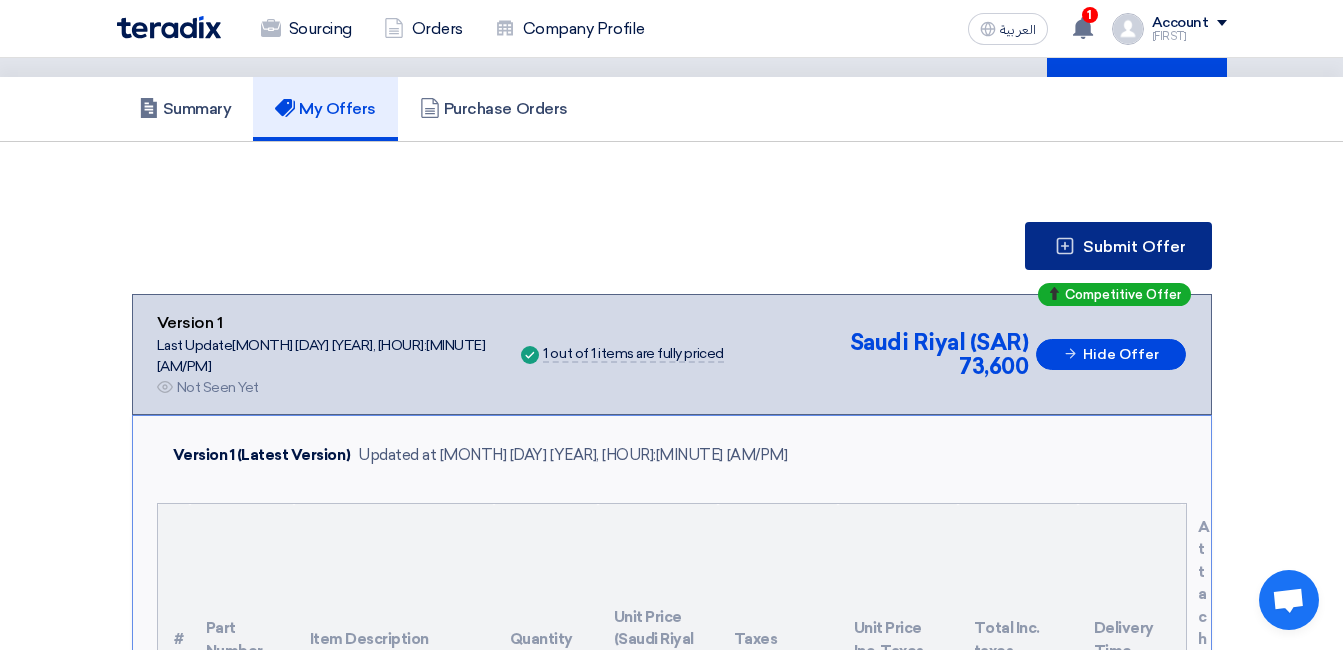 click on "Submit Offer" 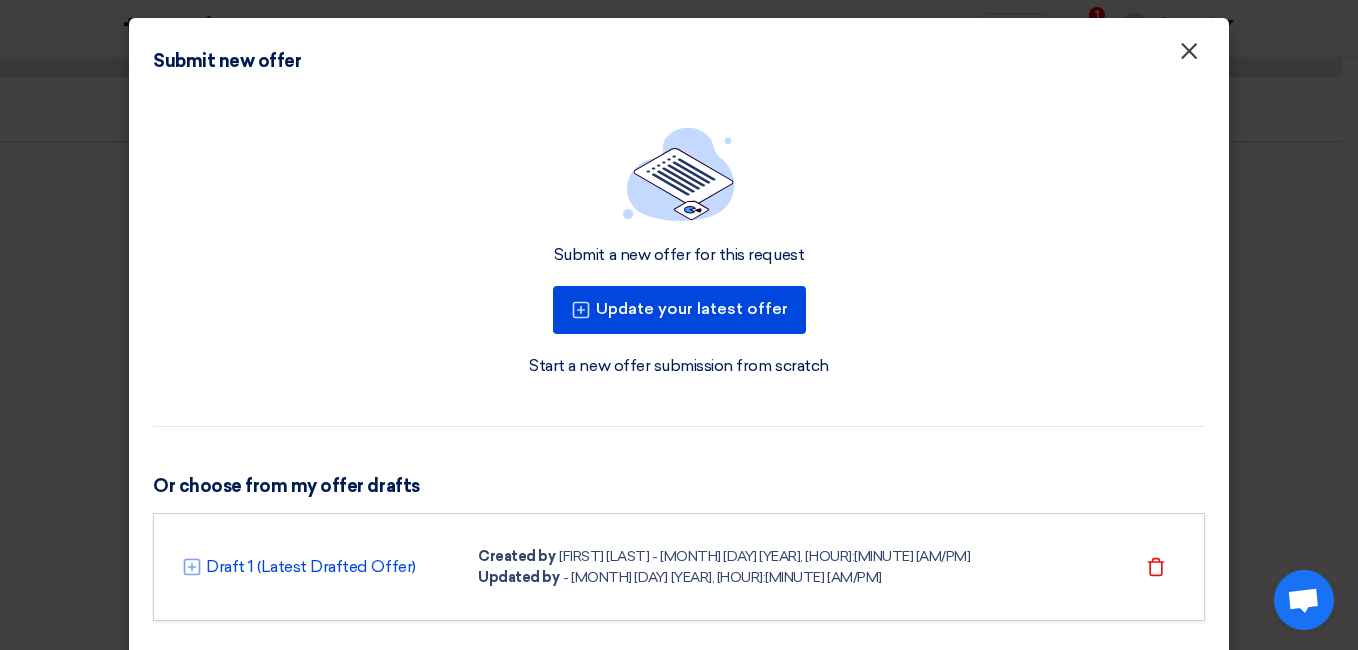 click on "×" 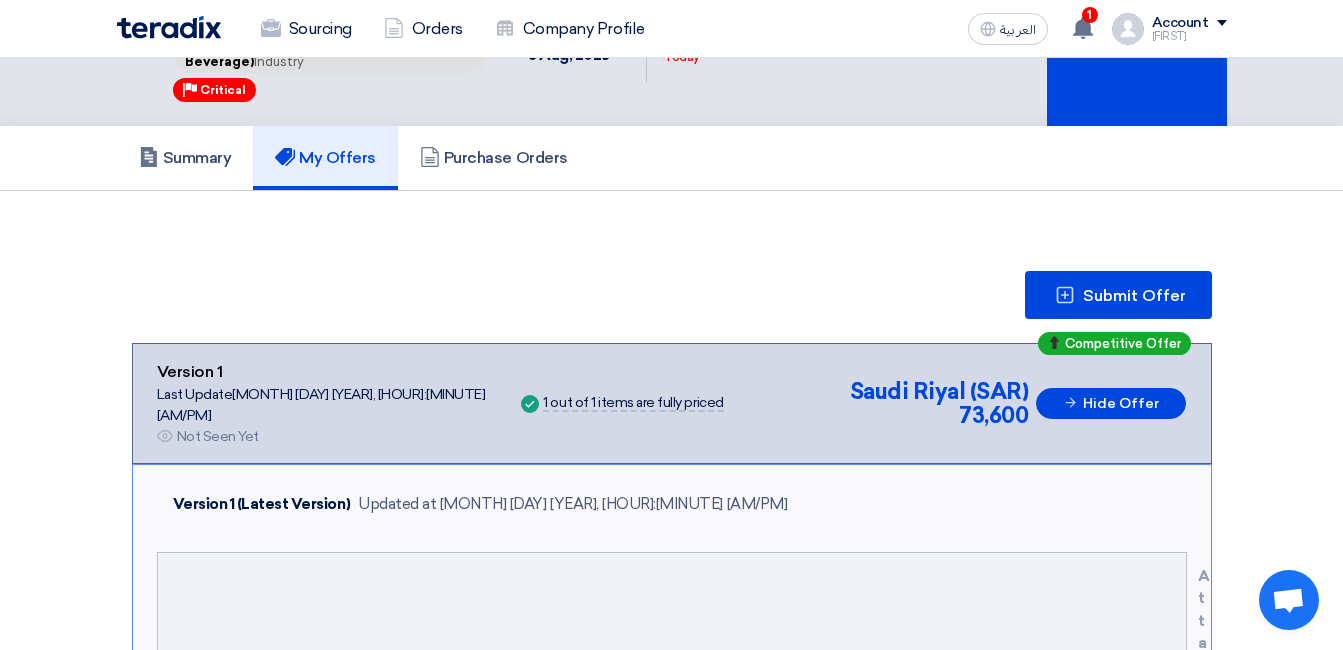 scroll, scrollTop: 164, scrollLeft: 0, axis: vertical 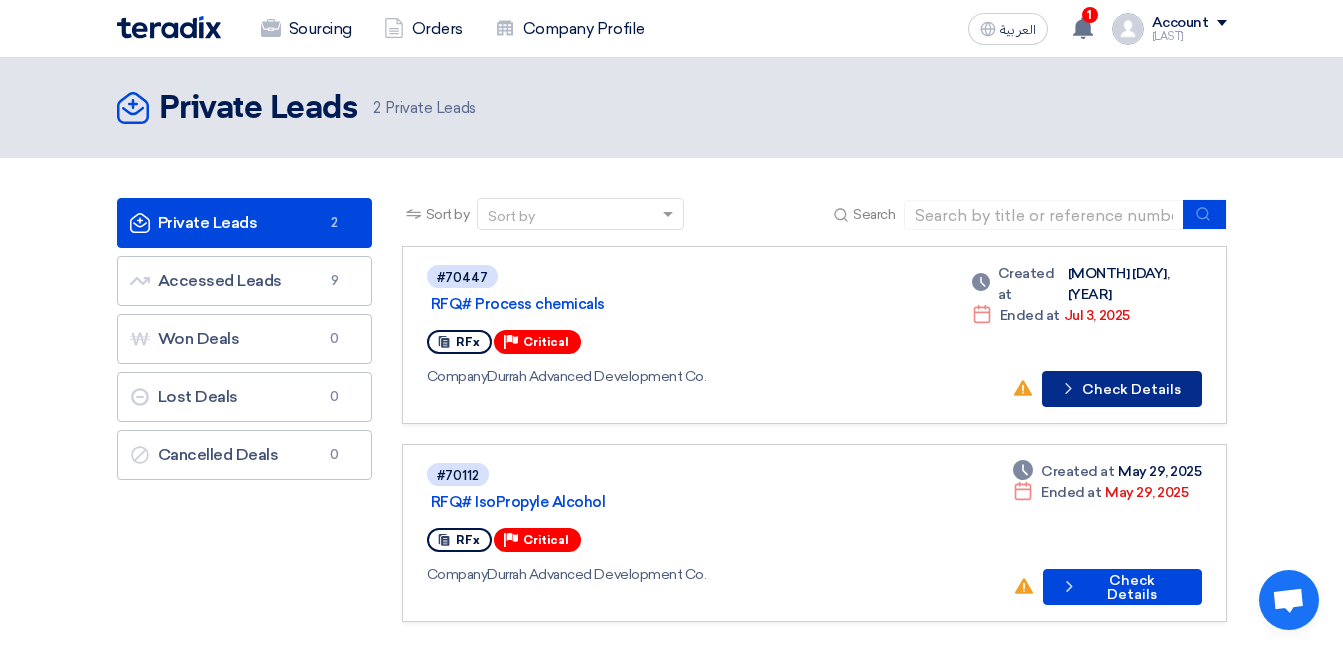 click on "Check details
Check Details" 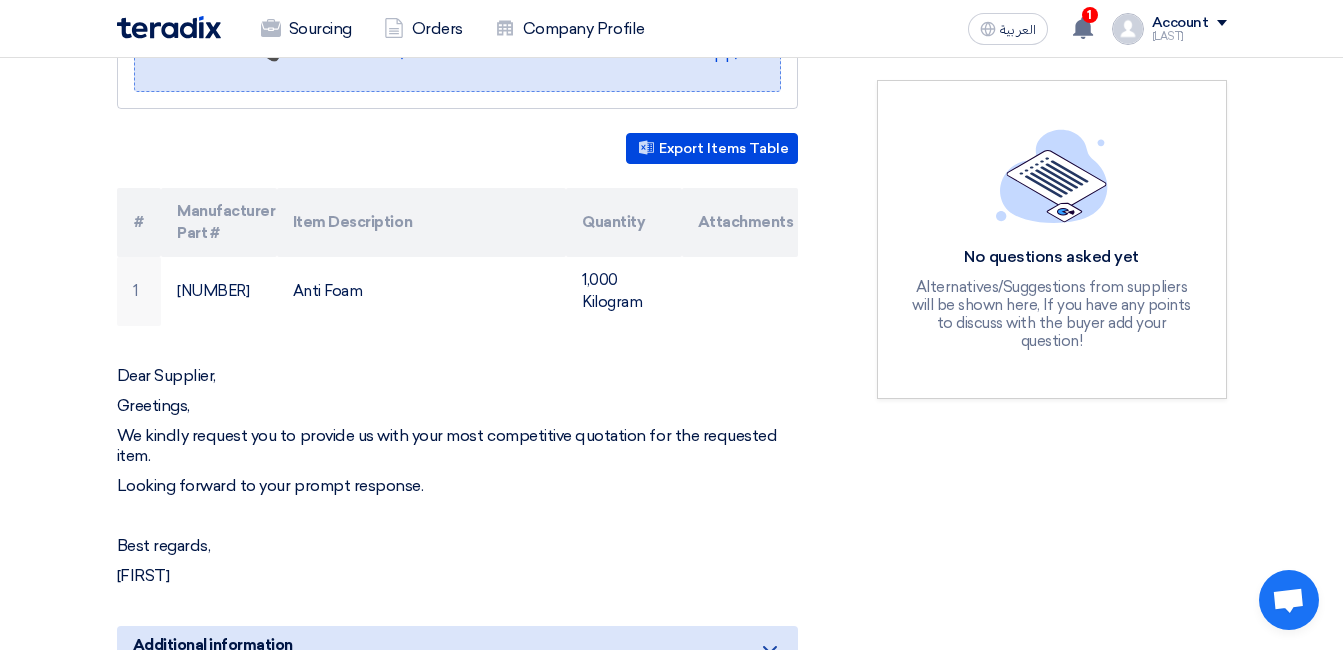 scroll, scrollTop: 300, scrollLeft: 0, axis: vertical 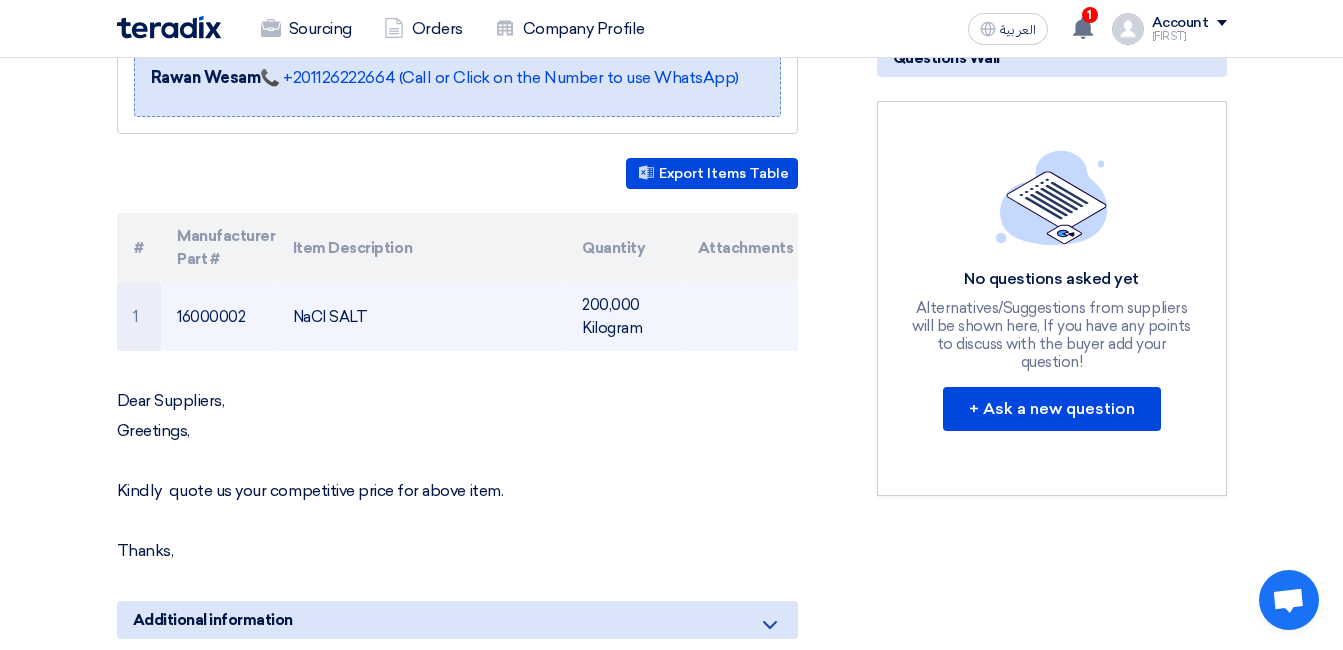 click on "NaCl SALT" 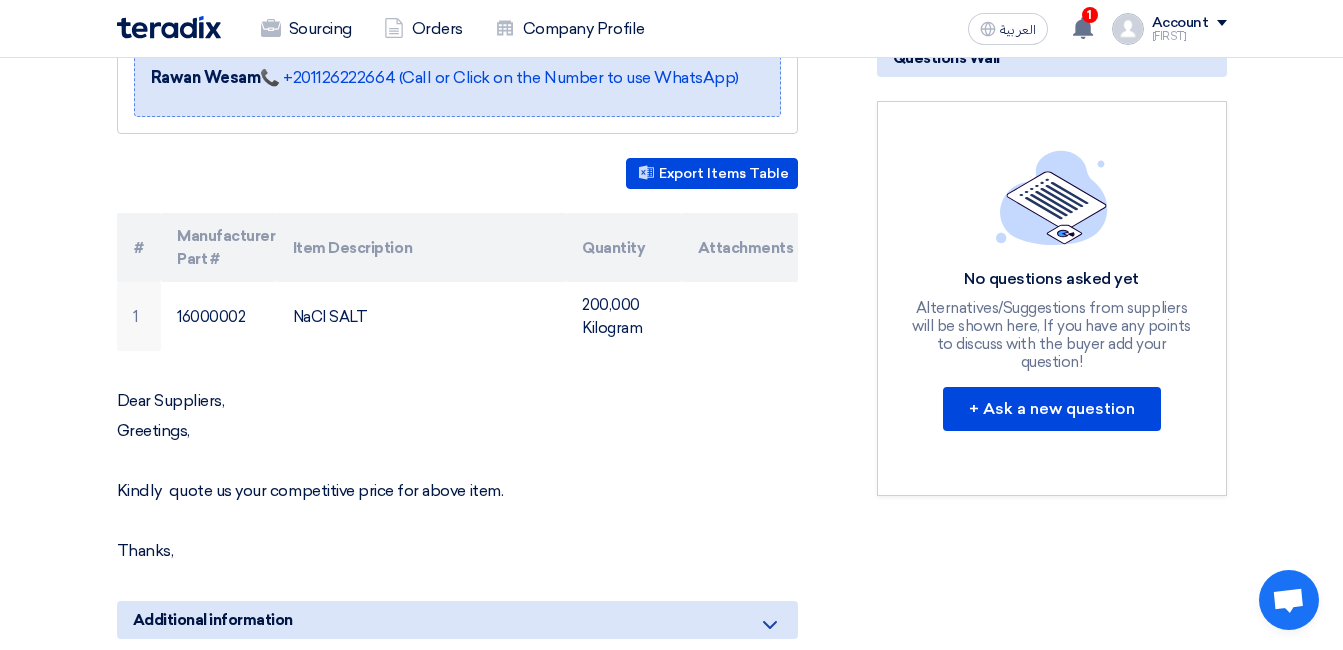 click on "Attachments" 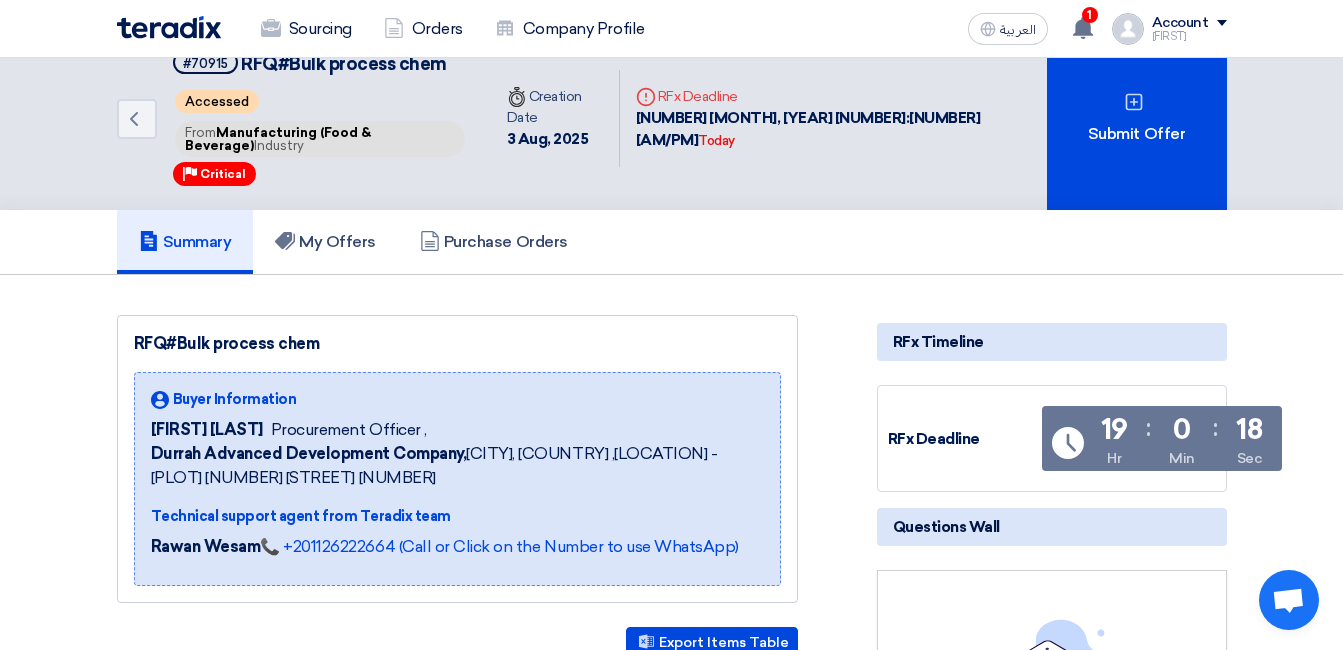 scroll, scrollTop: 0, scrollLeft: 0, axis: both 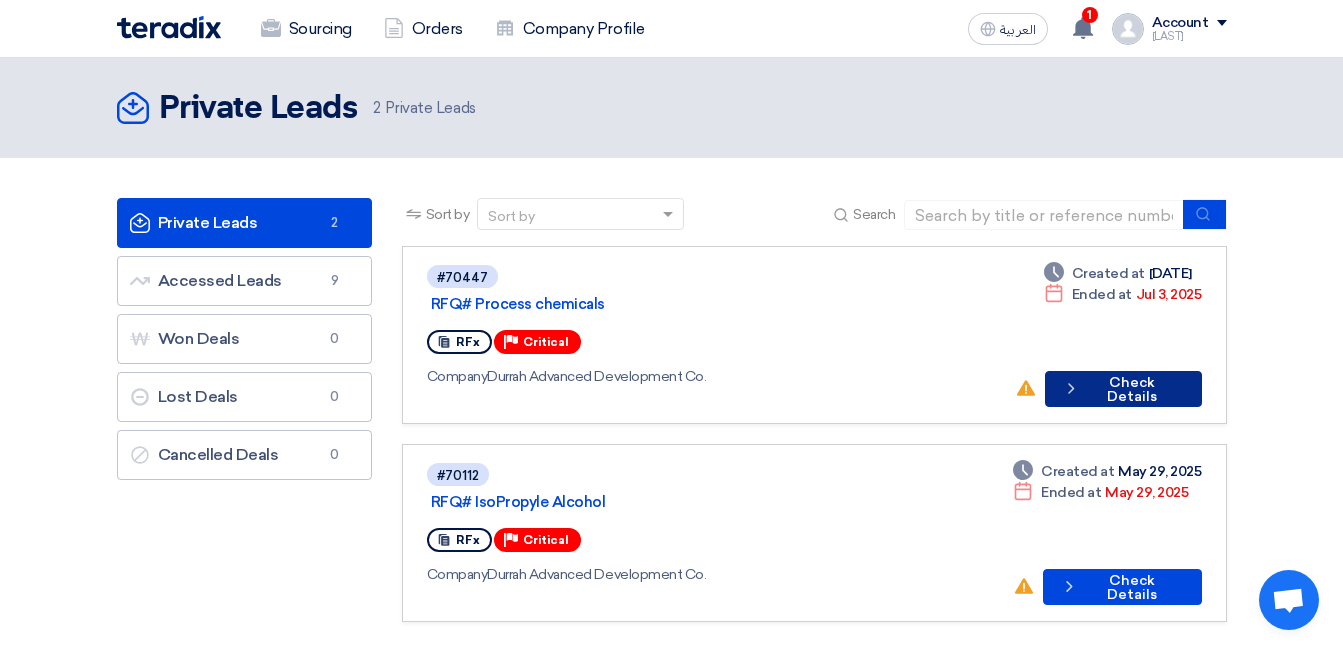 click on "Check details
Check Details" 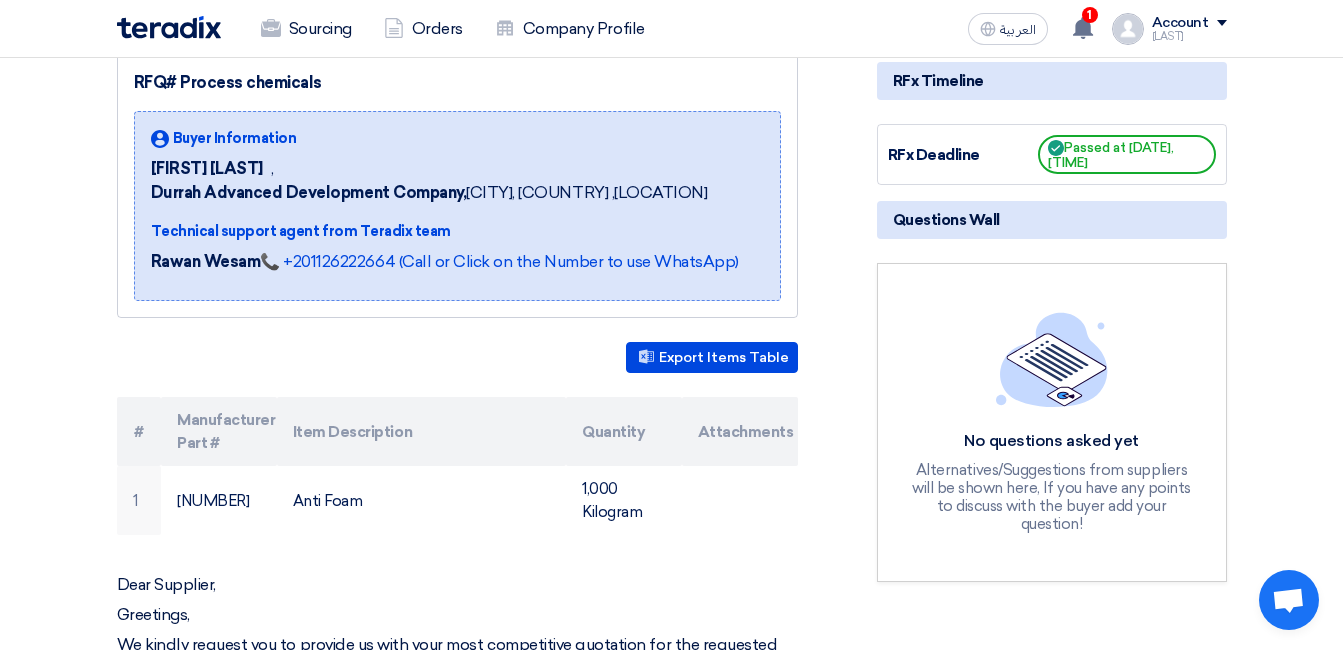 scroll, scrollTop: 0, scrollLeft: 0, axis: both 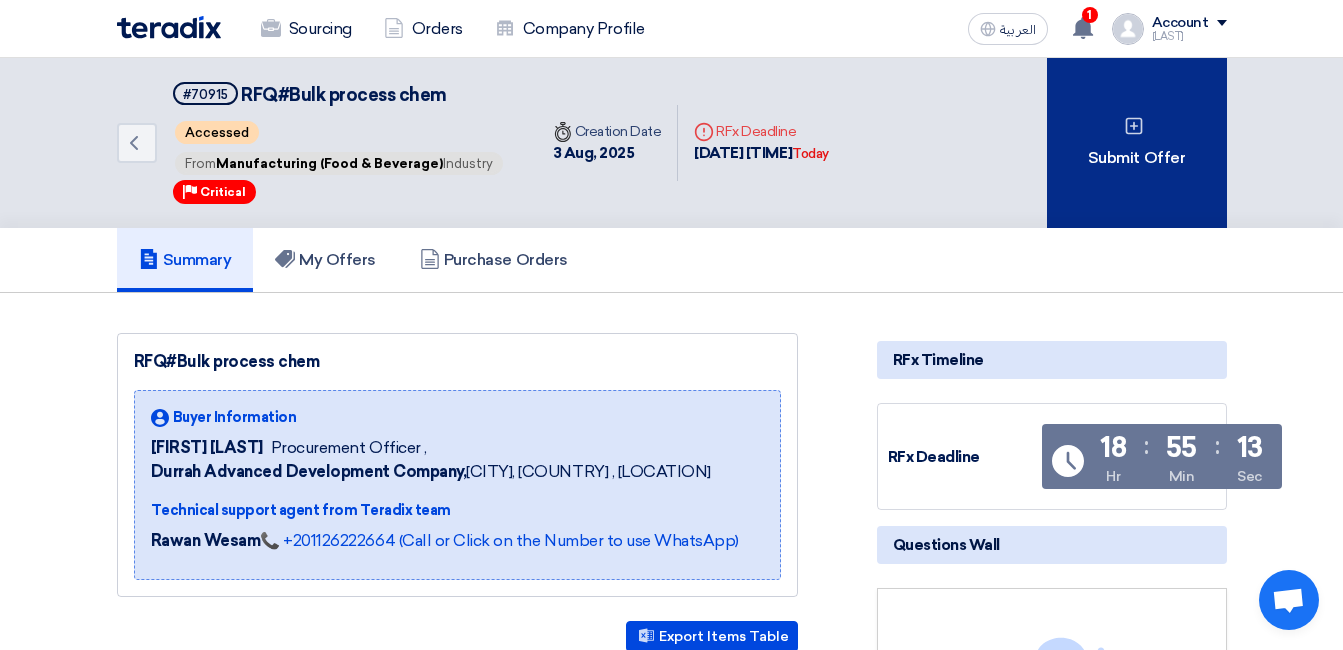 click on "Submit Offer" 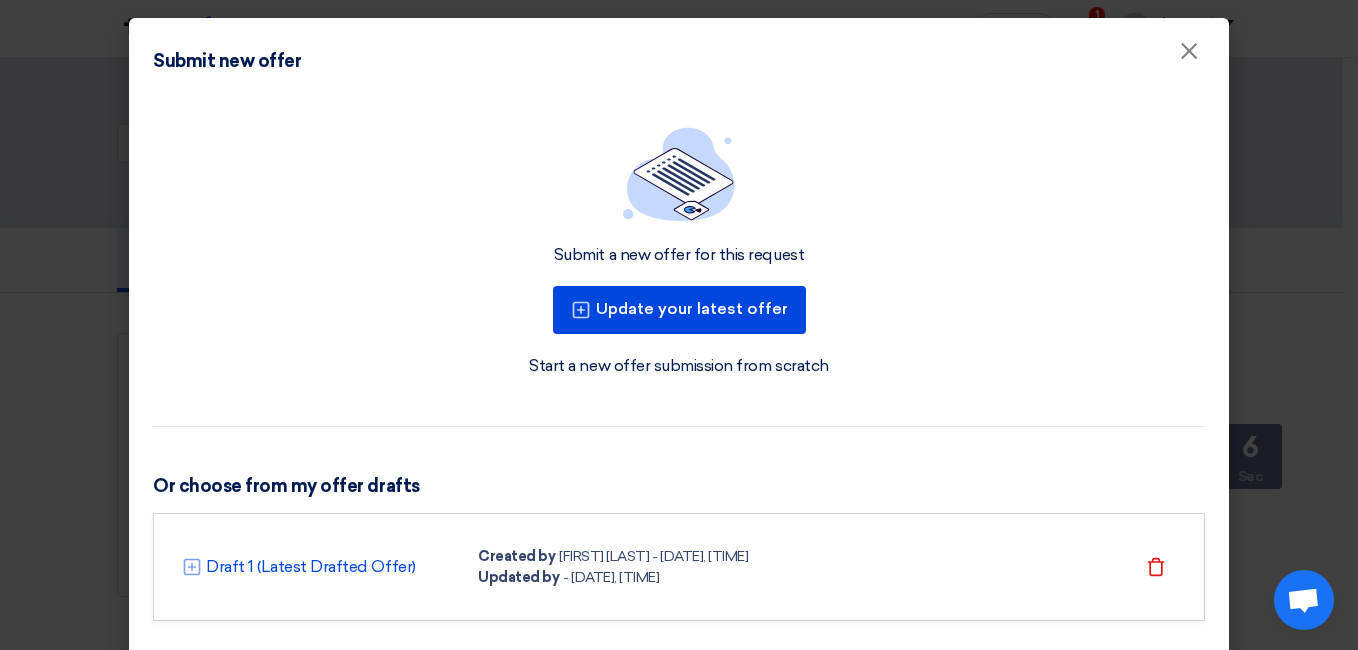 scroll, scrollTop: 40, scrollLeft: 0, axis: vertical 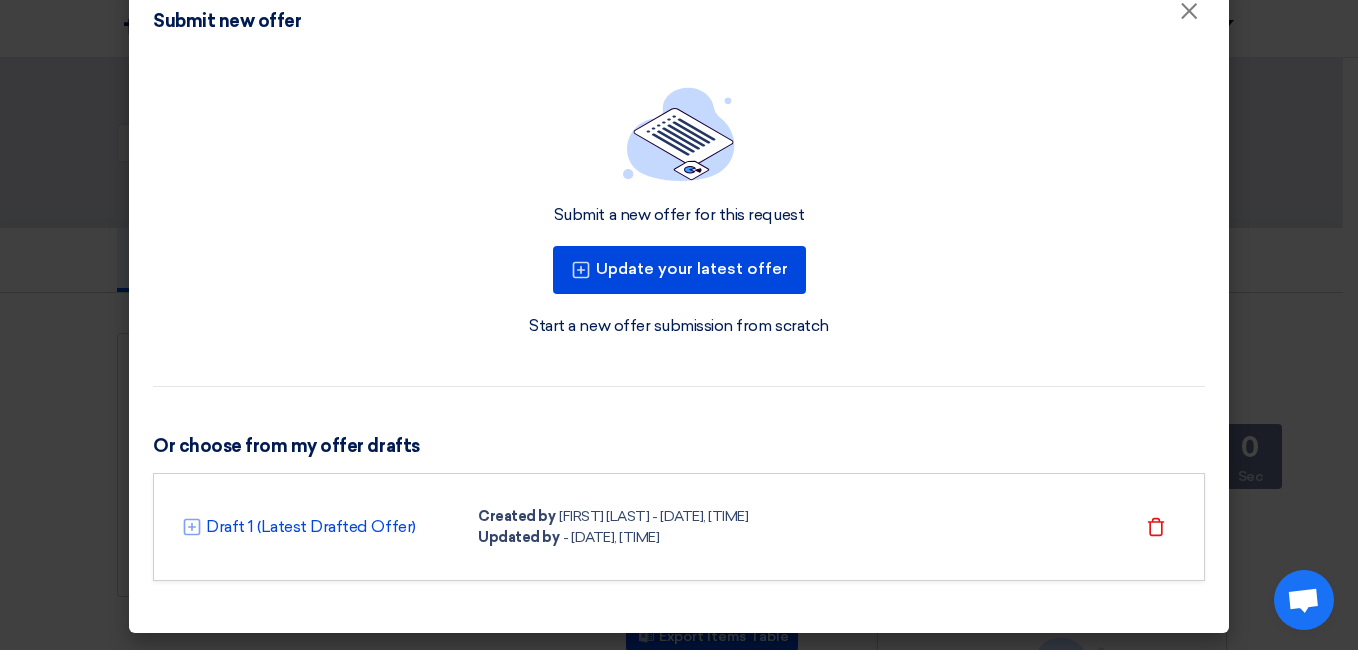 click 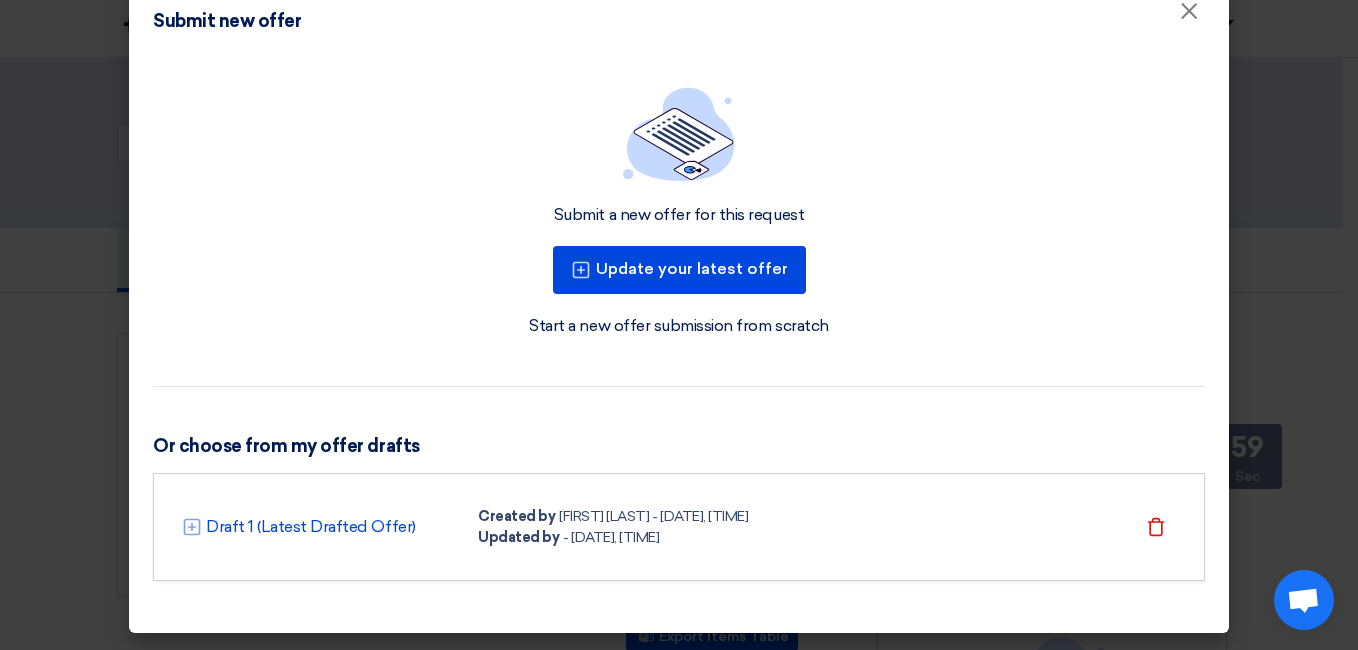 click 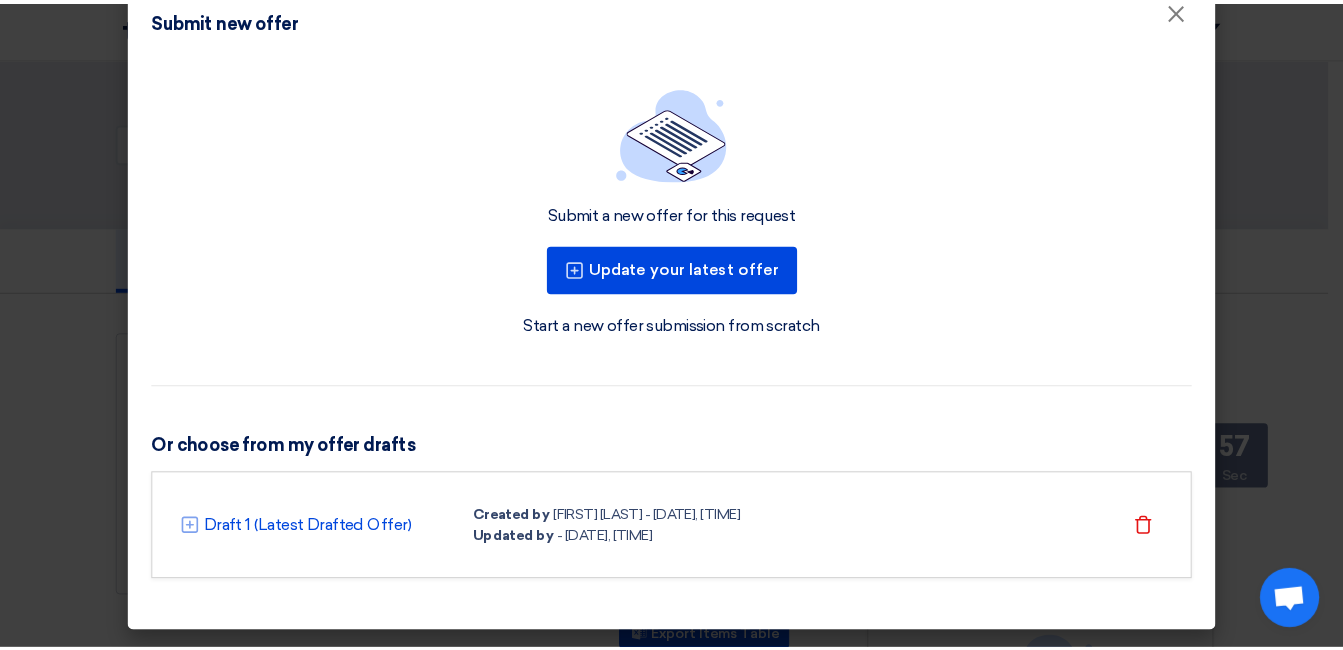 scroll, scrollTop: 0, scrollLeft: 0, axis: both 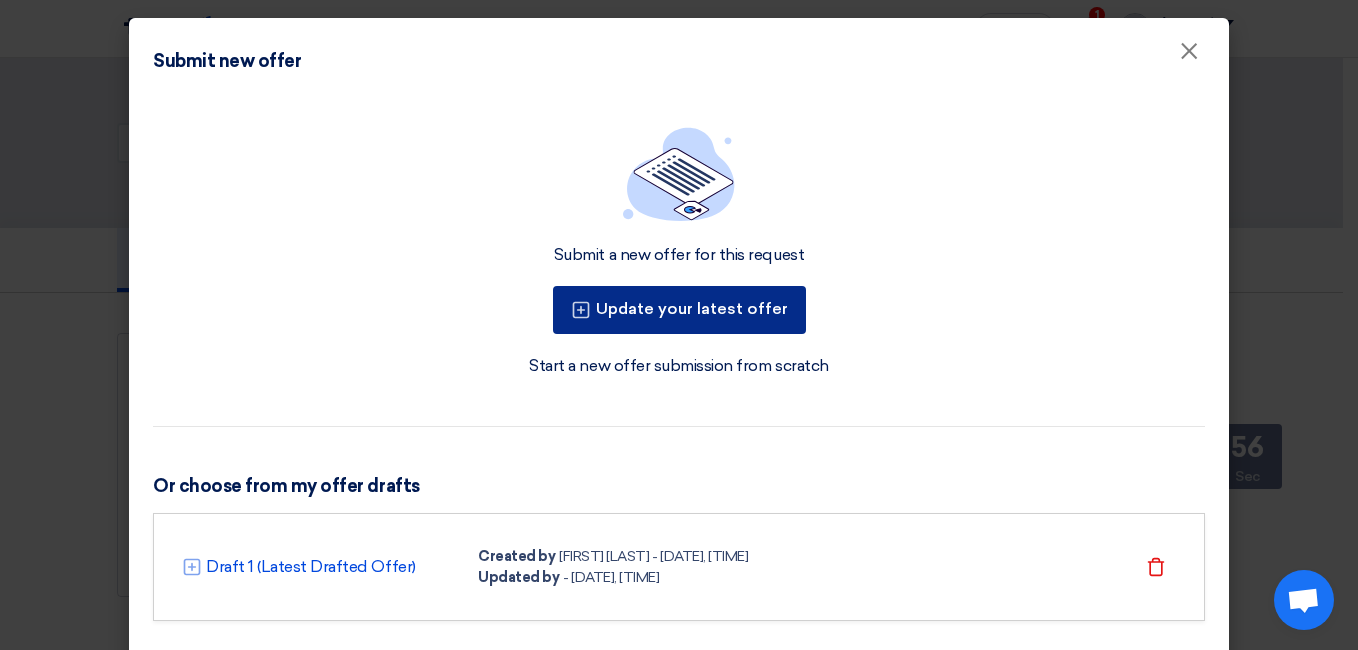 click on "Update your latest offer" 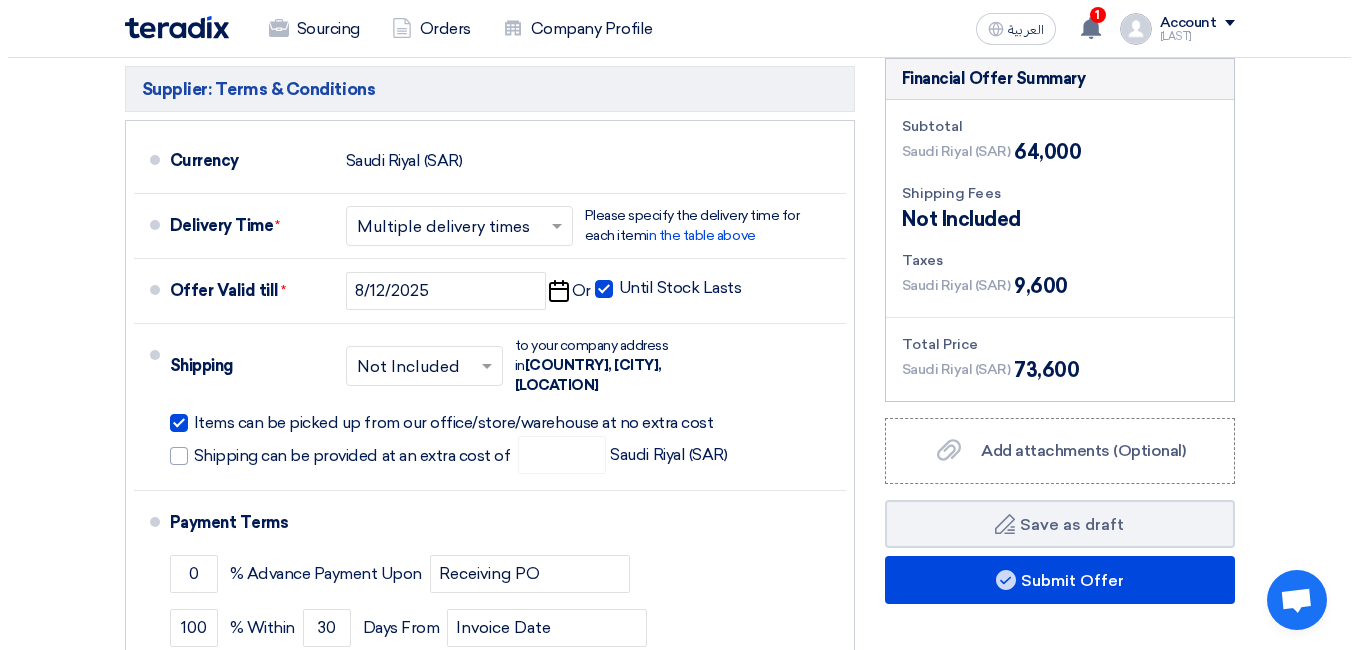 scroll, scrollTop: 700, scrollLeft: 0, axis: vertical 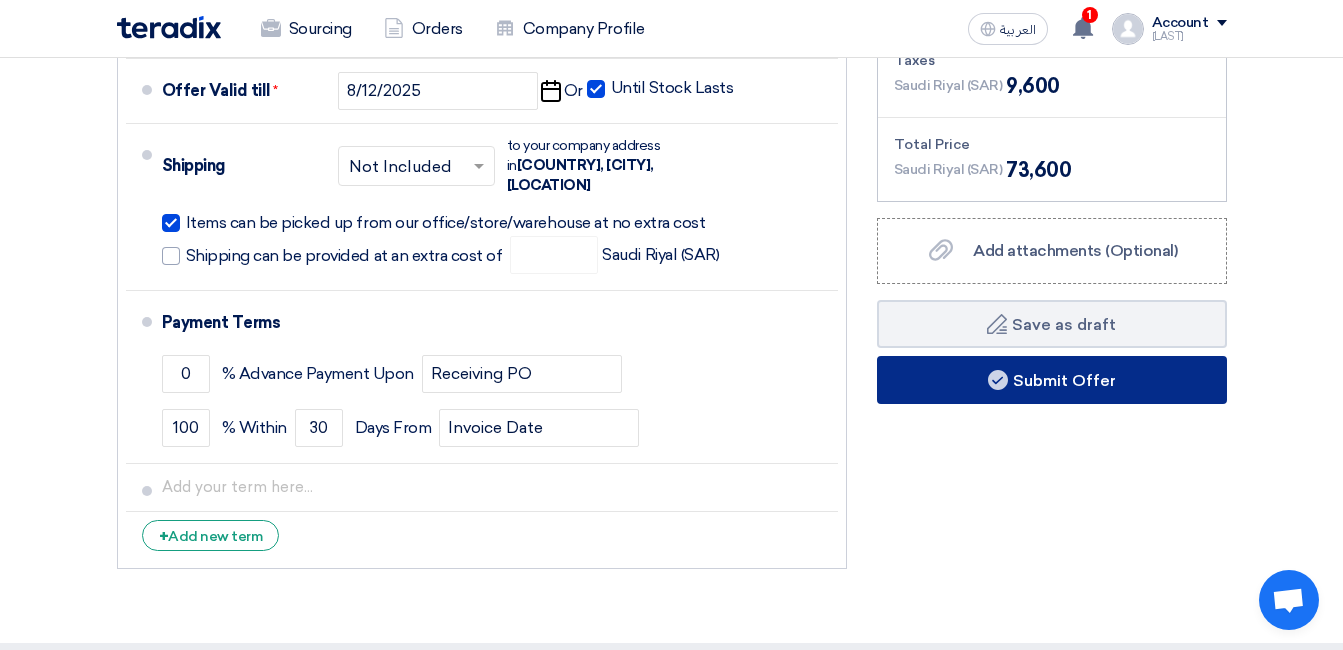 click on "Submit Offer" 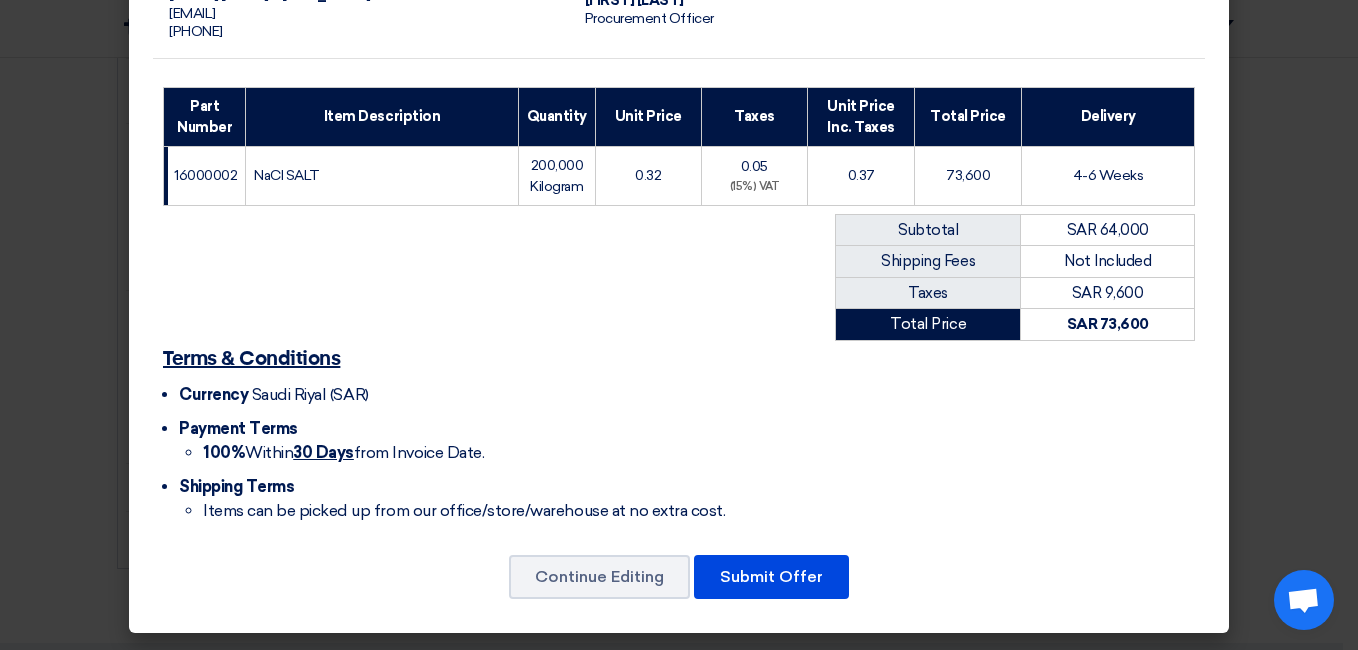 scroll, scrollTop: 240, scrollLeft: 0, axis: vertical 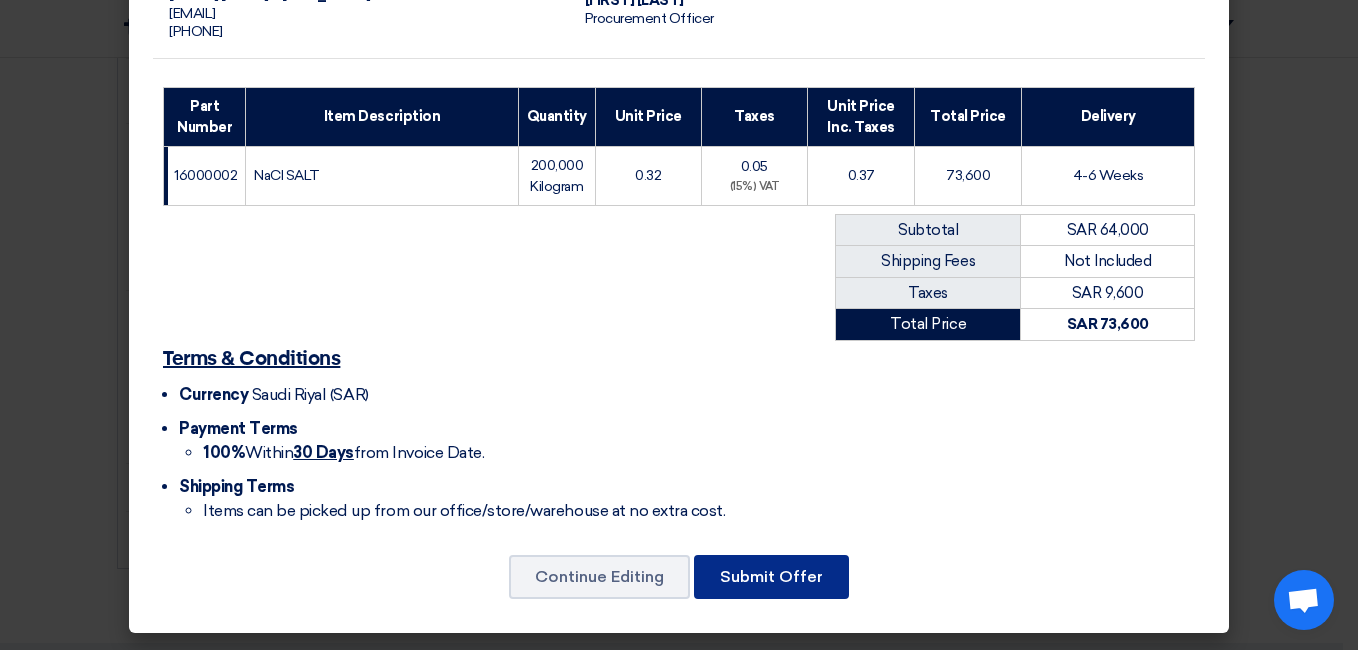 click on "Submit Offer" 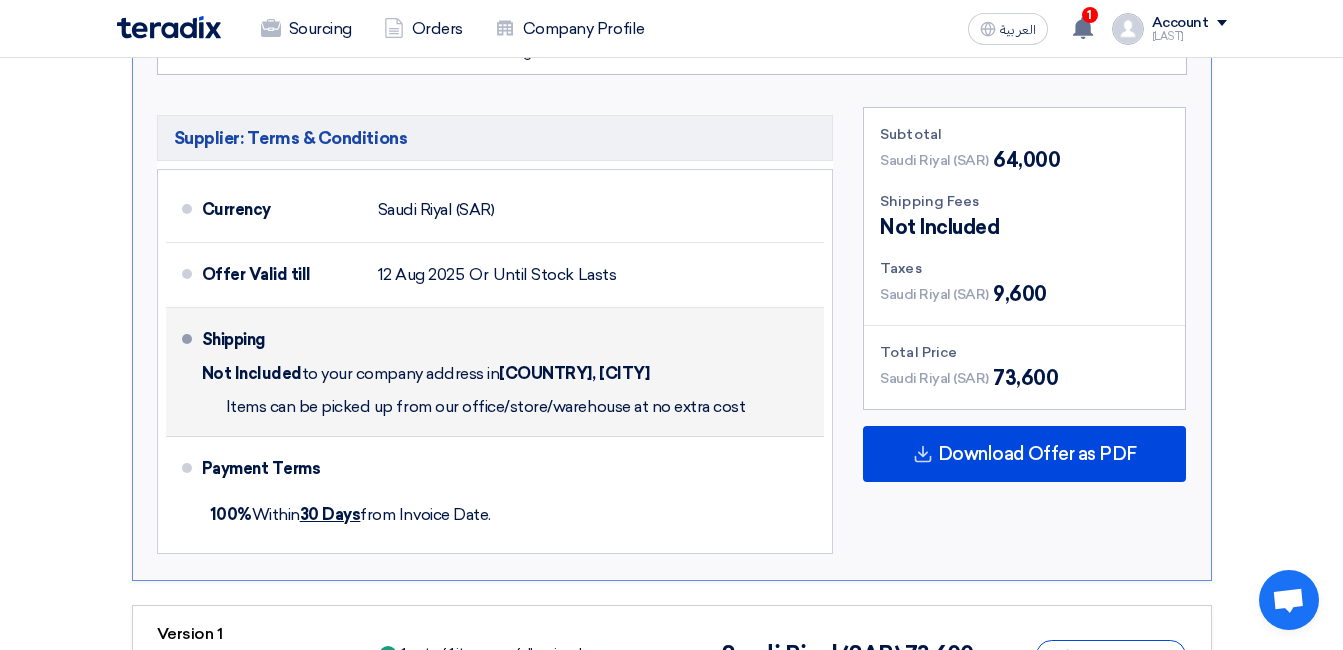 scroll, scrollTop: 1200, scrollLeft: 0, axis: vertical 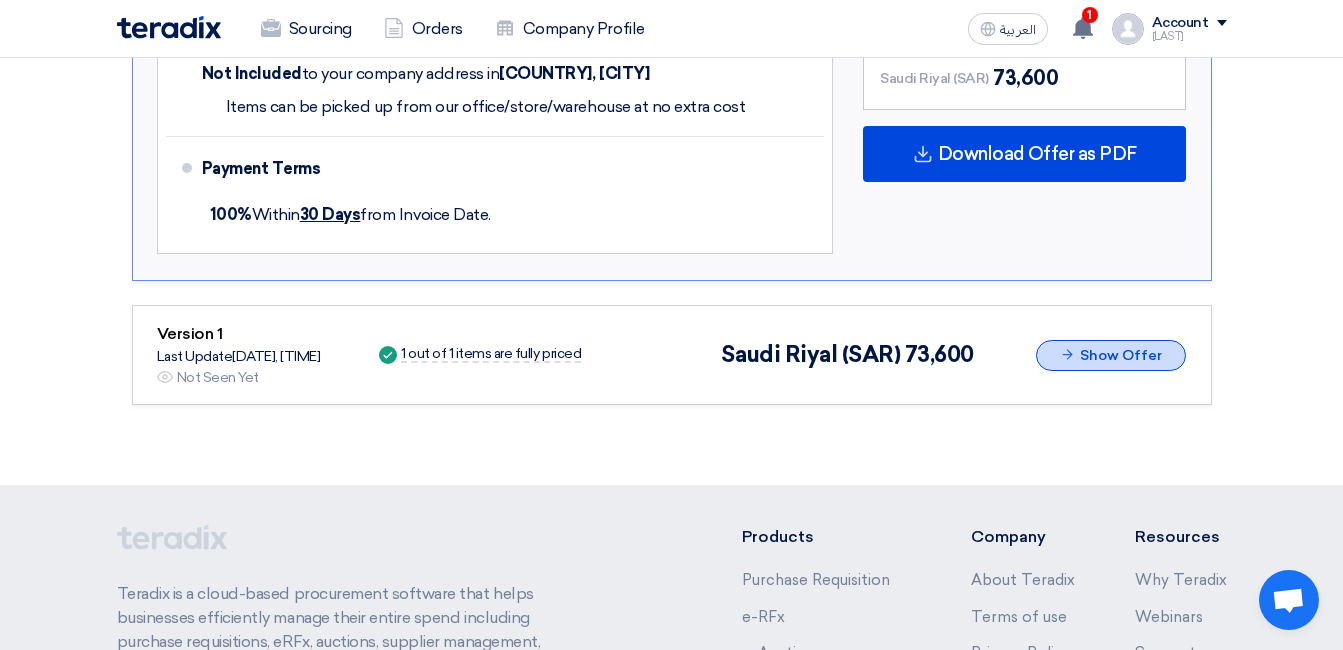 click on "Show Offer" at bounding box center (1111, 355) 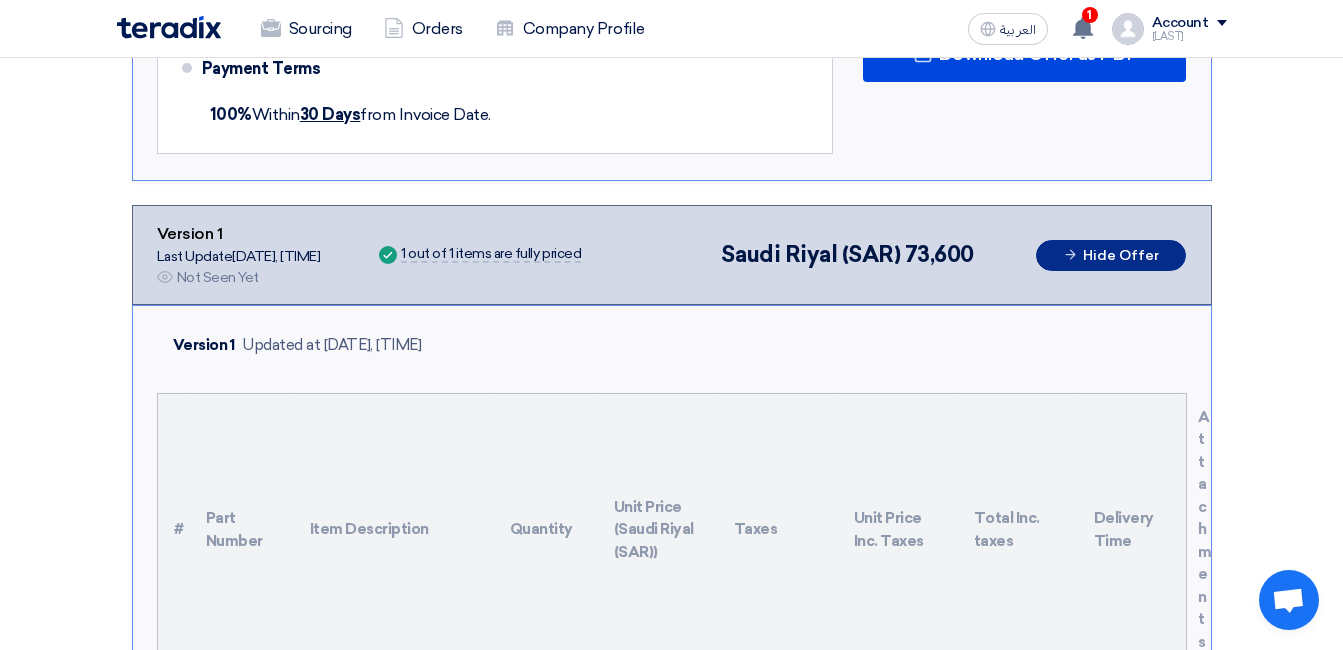 scroll, scrollTop: 1000, scrollLeft: 0, axis: vertical 